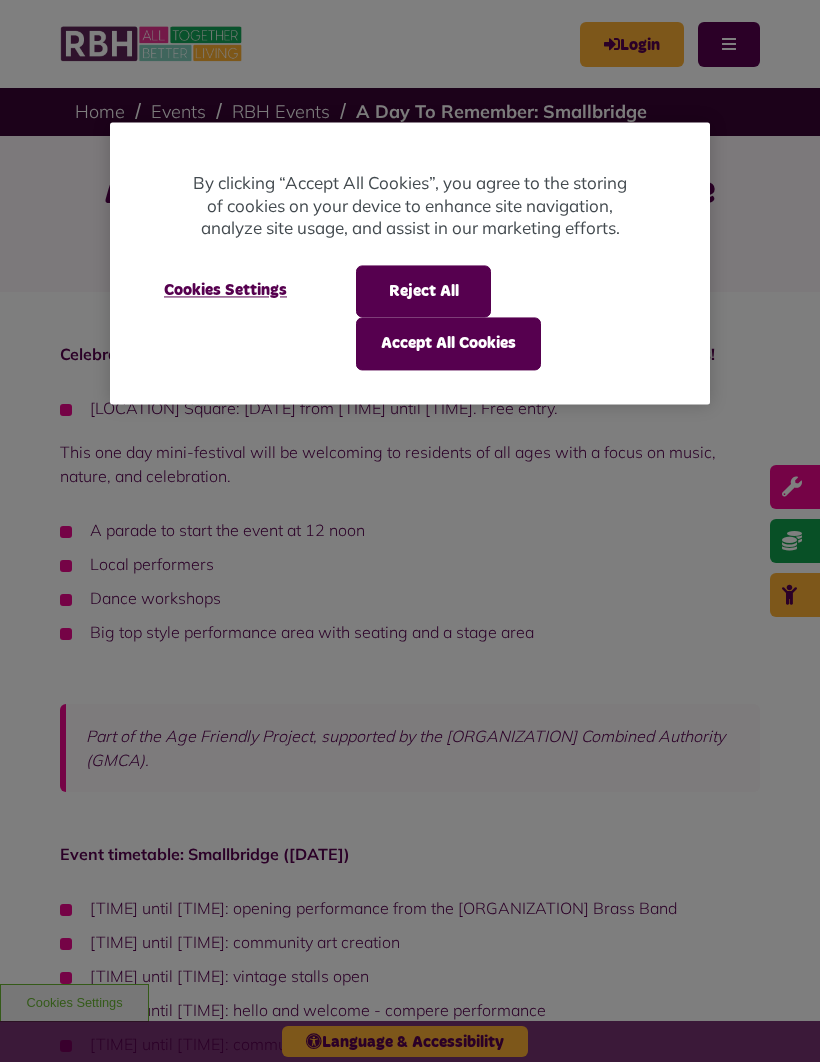 scroll, scrollTop: 0, scrollLeft: 0, axis: both 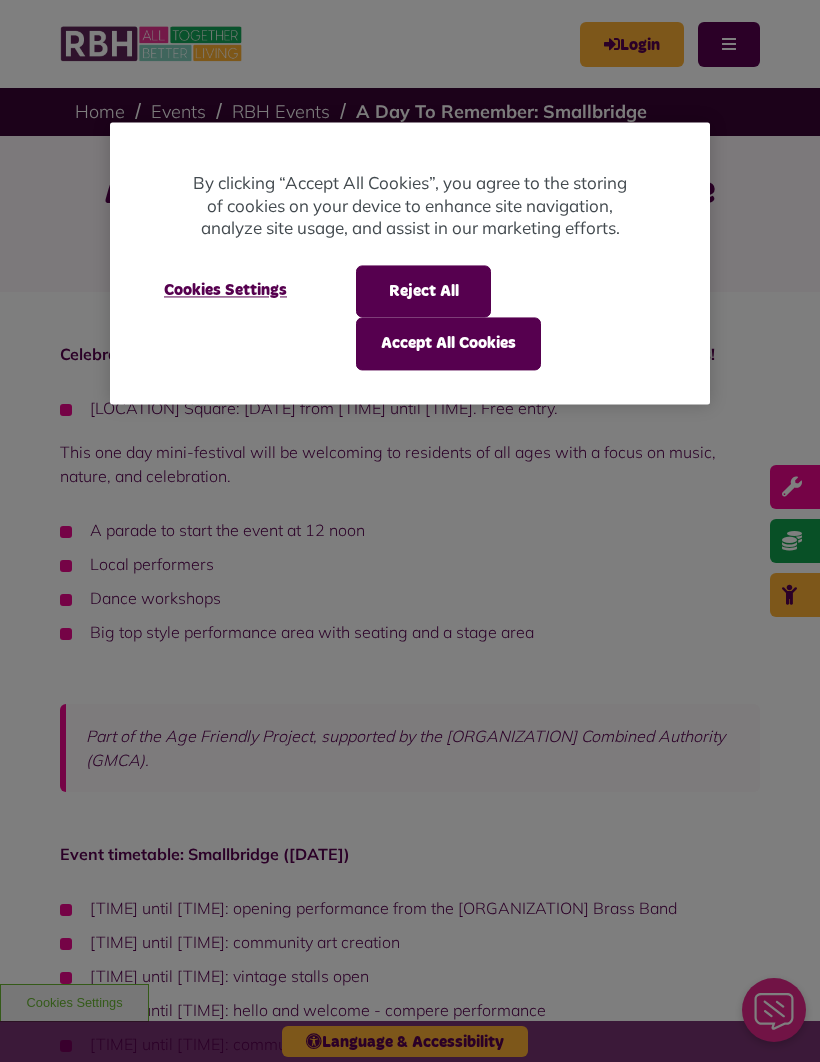 click on "Accept All Cookies" at bounding box center (448, 344) 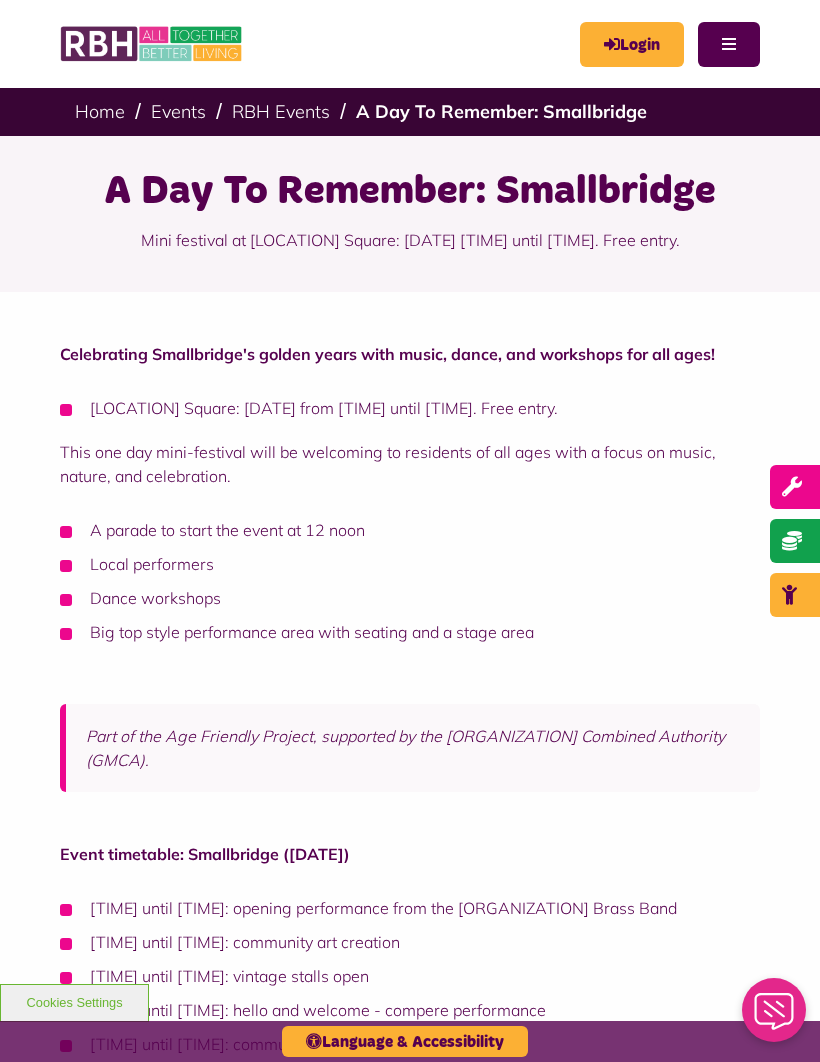 click on "Login" at bounding box center (632, 44) 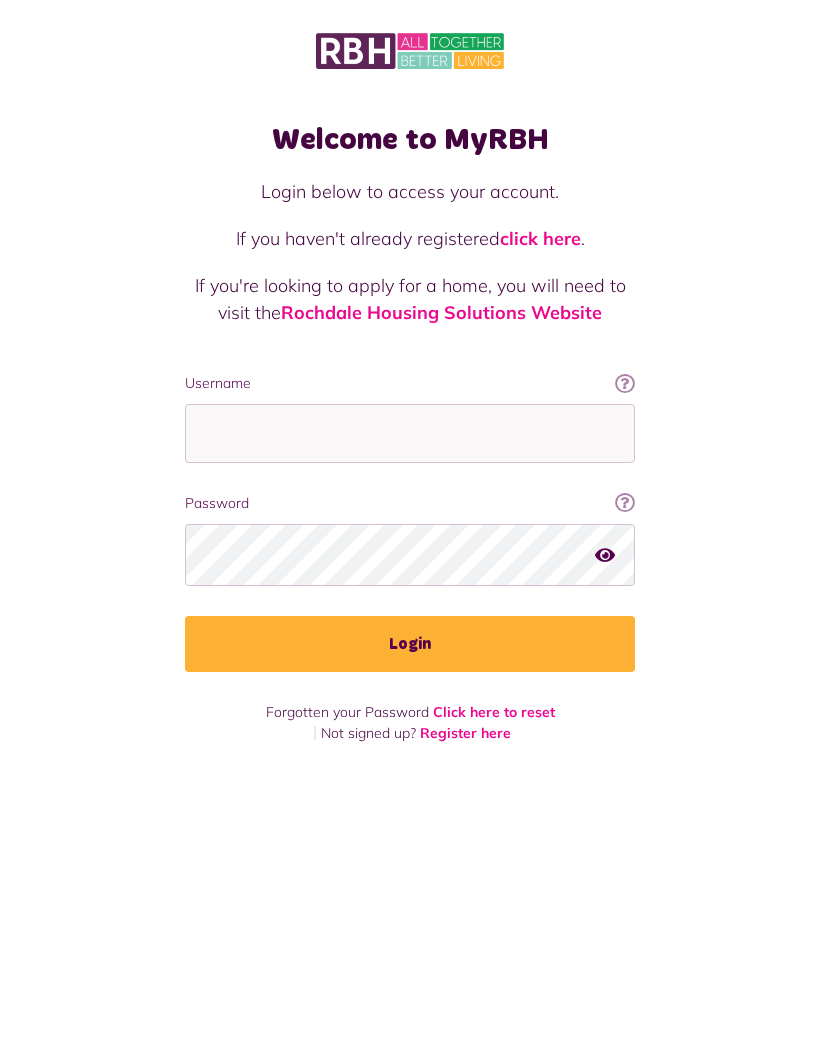 scroll, scrollTop: 0, scrollLeft: 0, axis: both 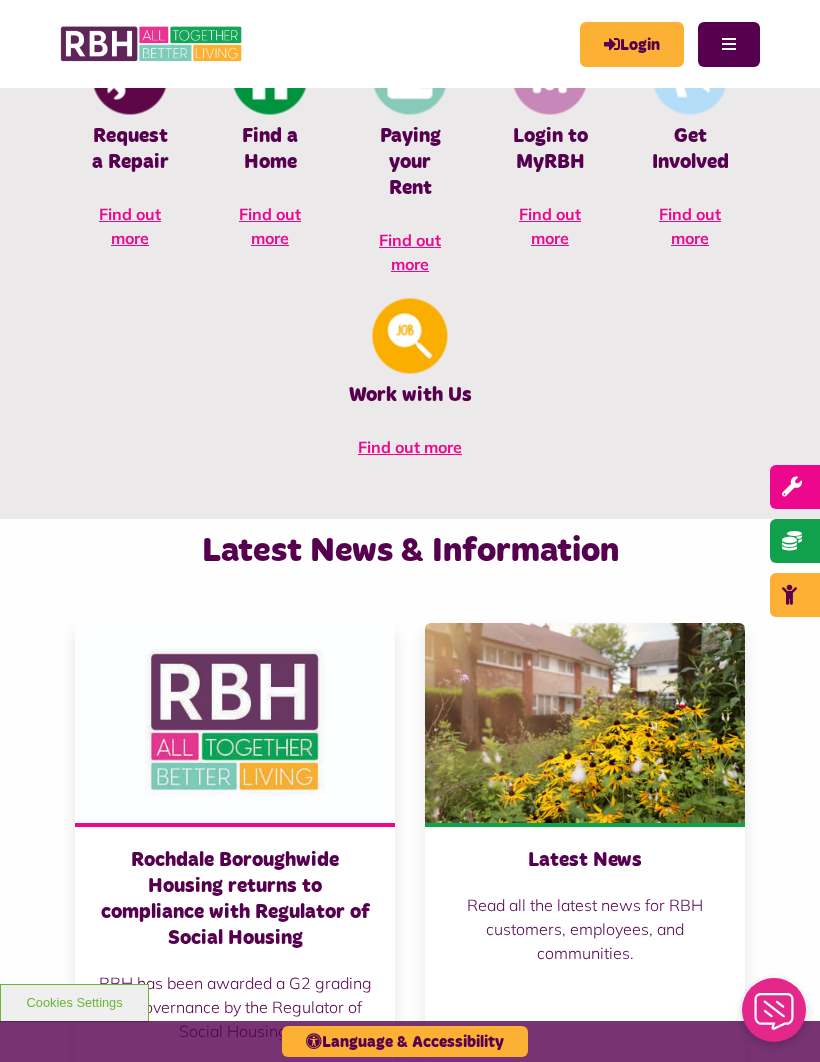 click on "Find out more" at bounding box center [410, 252] 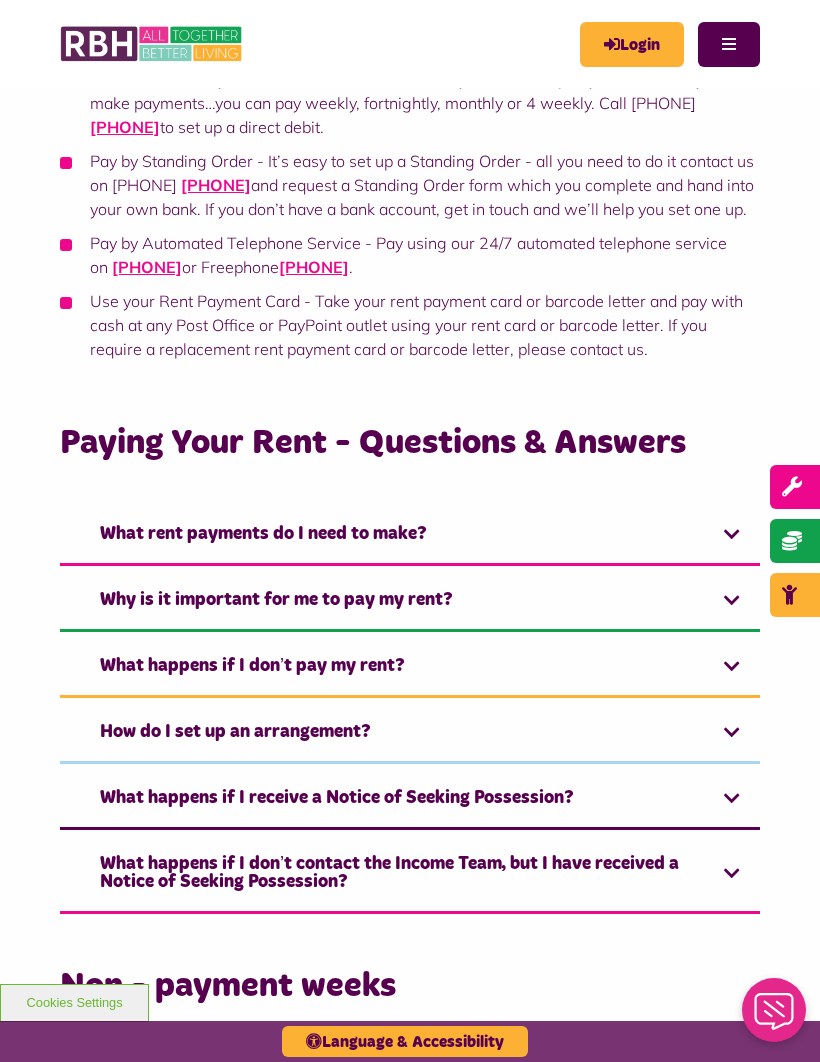 scroll, scrollTop: 522, scrollLeft: 0, axis: vertical 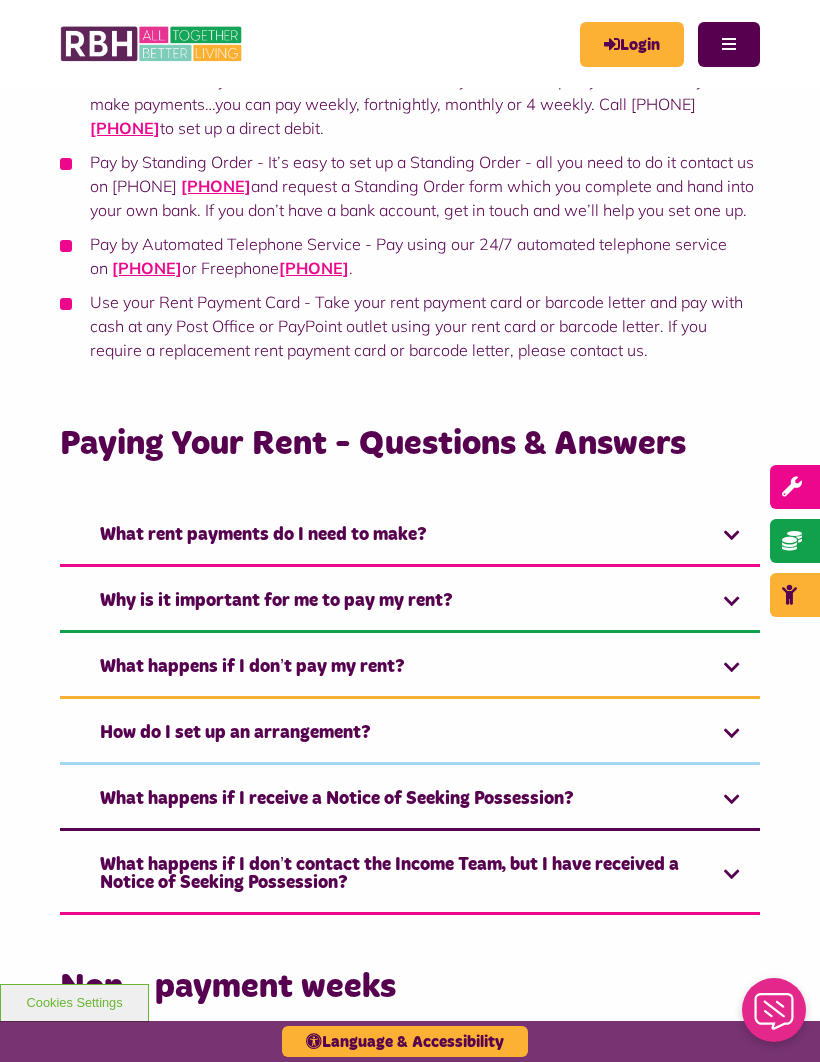 click on "[PHONE]" at bounding box center (147, 268) 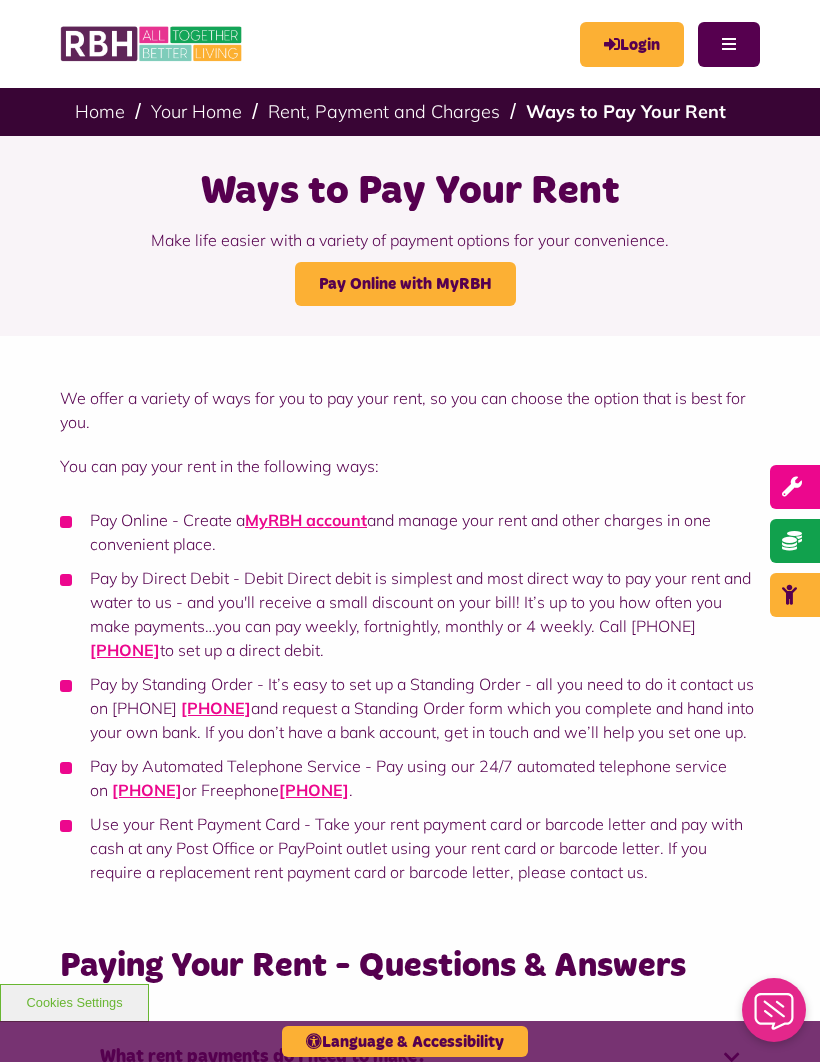 scroll, scrollTop: 3, scrollLeft: 0, axis: vertical 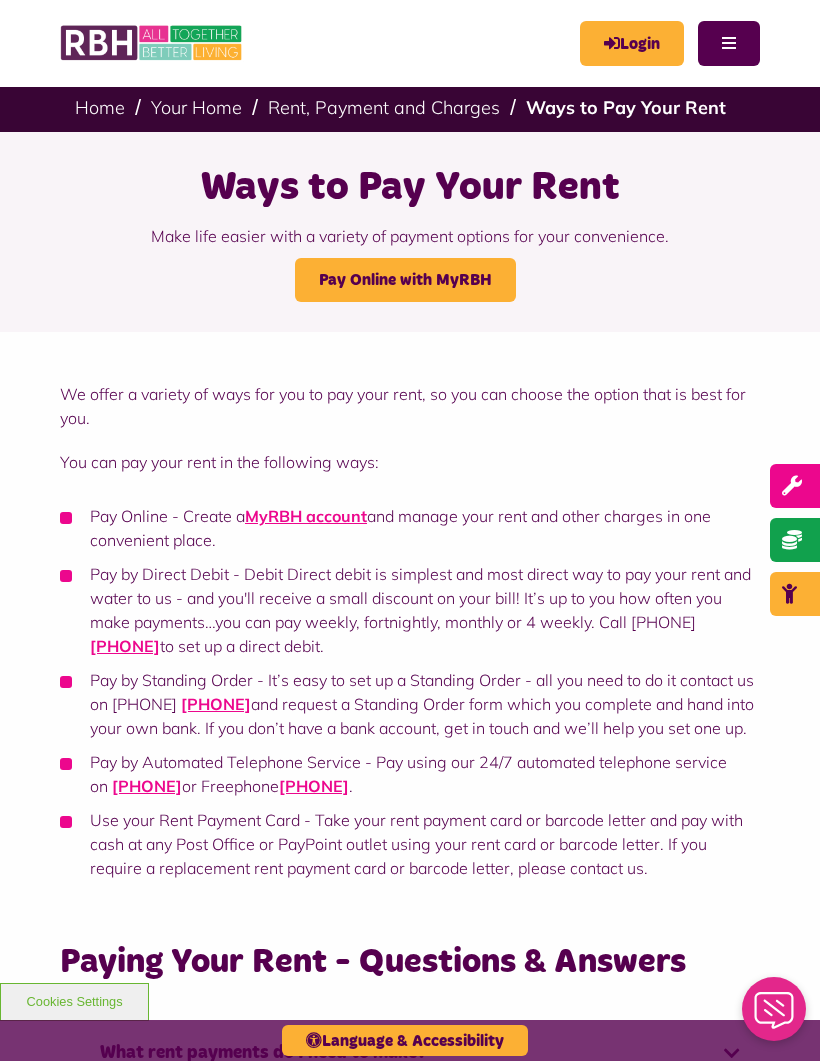 click on "MyRBH account" at bounding box center [306, 517] 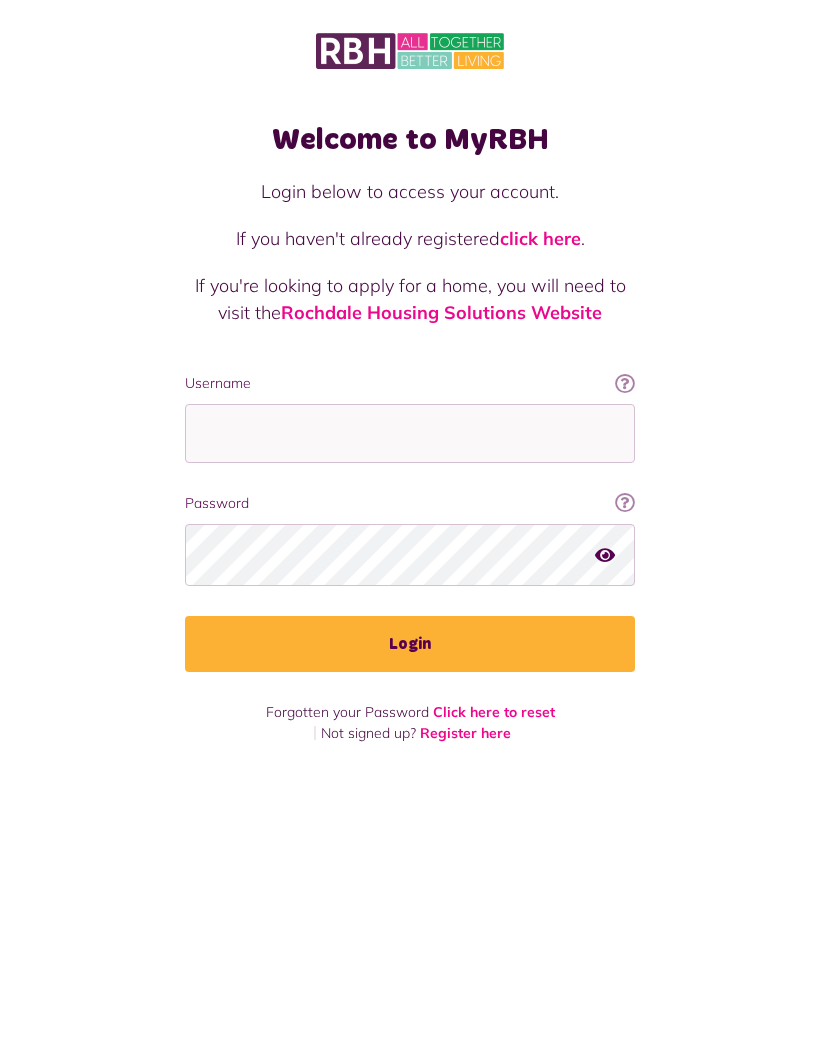 scroll, scrollTop: 0, scrollLeft: 0, axis: both 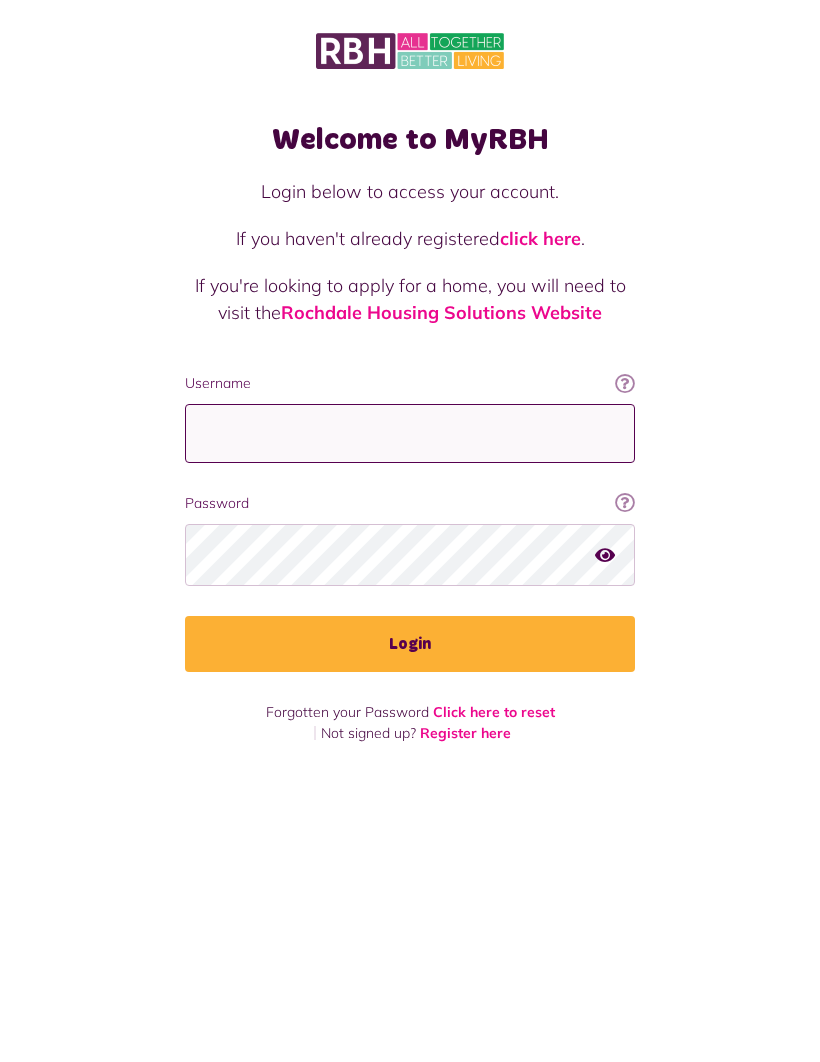 click on "Username" at bounding box center (410, 433) 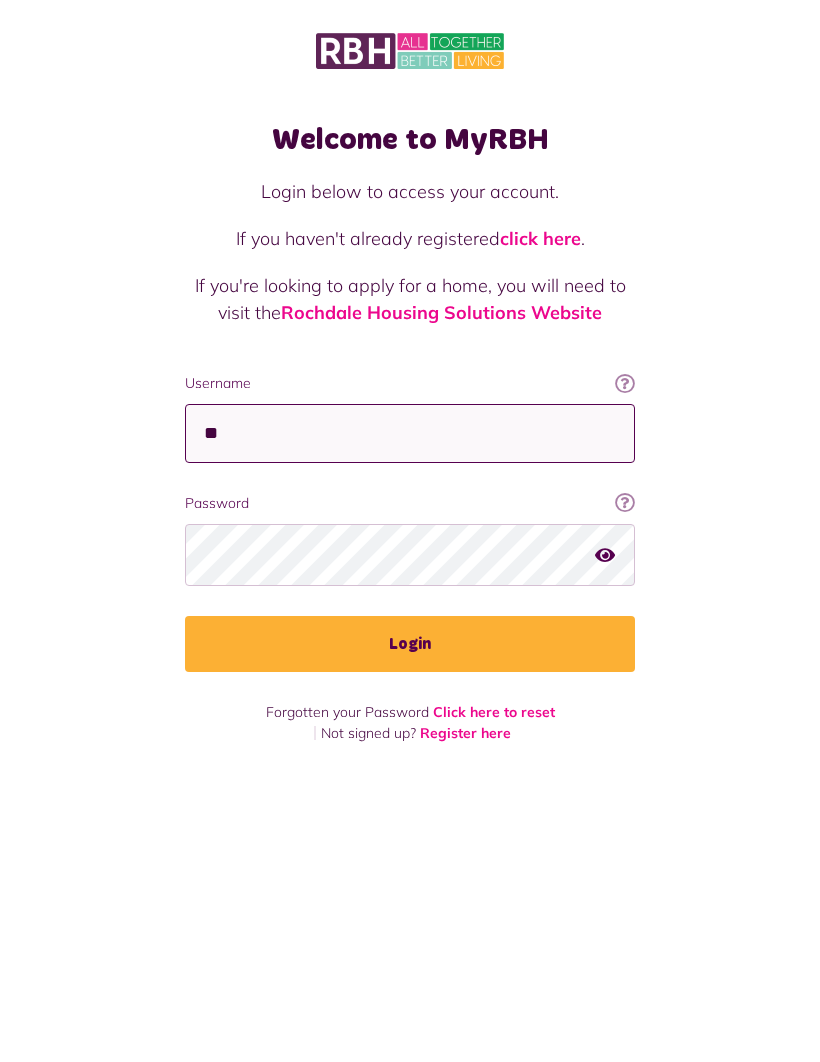 type on "*" 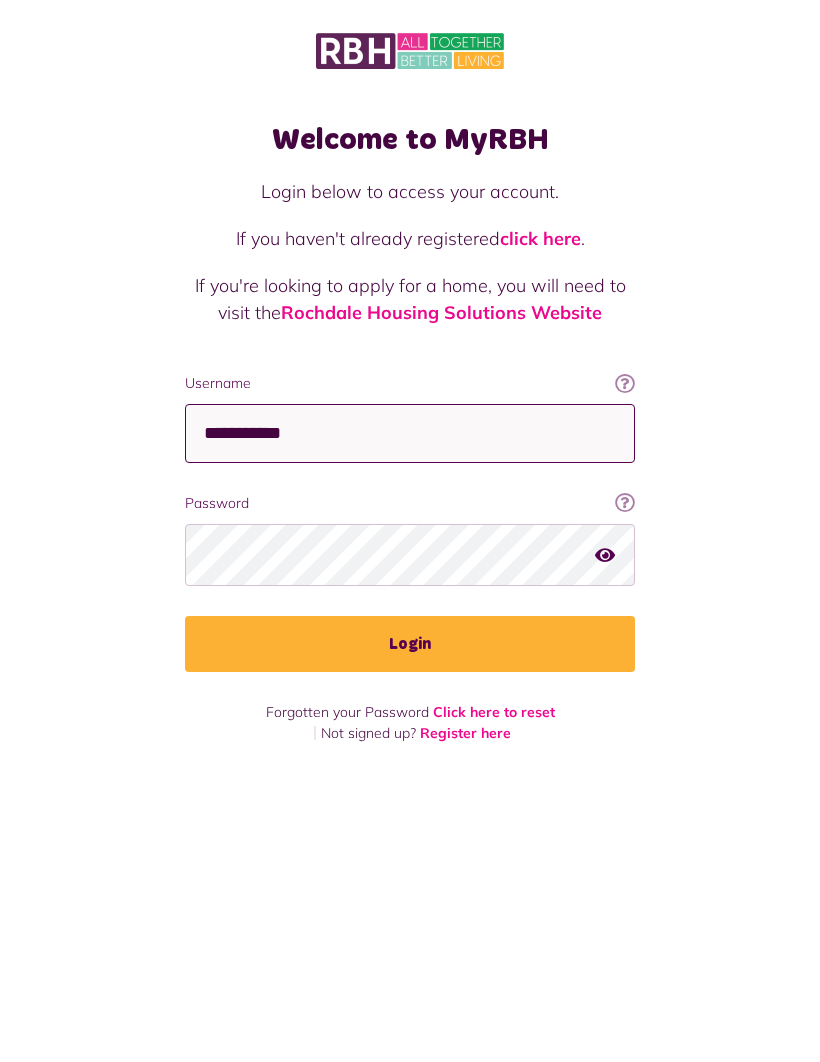 type on "**********" 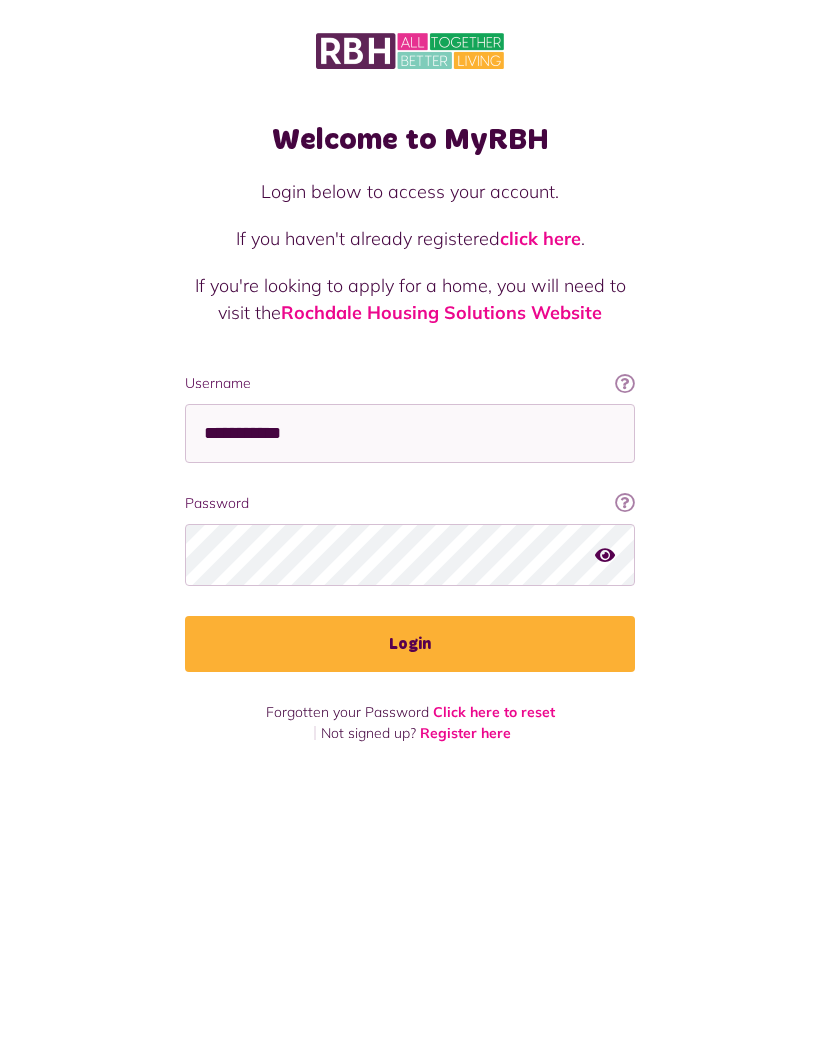 click on "Login" at bounding box center (410, 644) 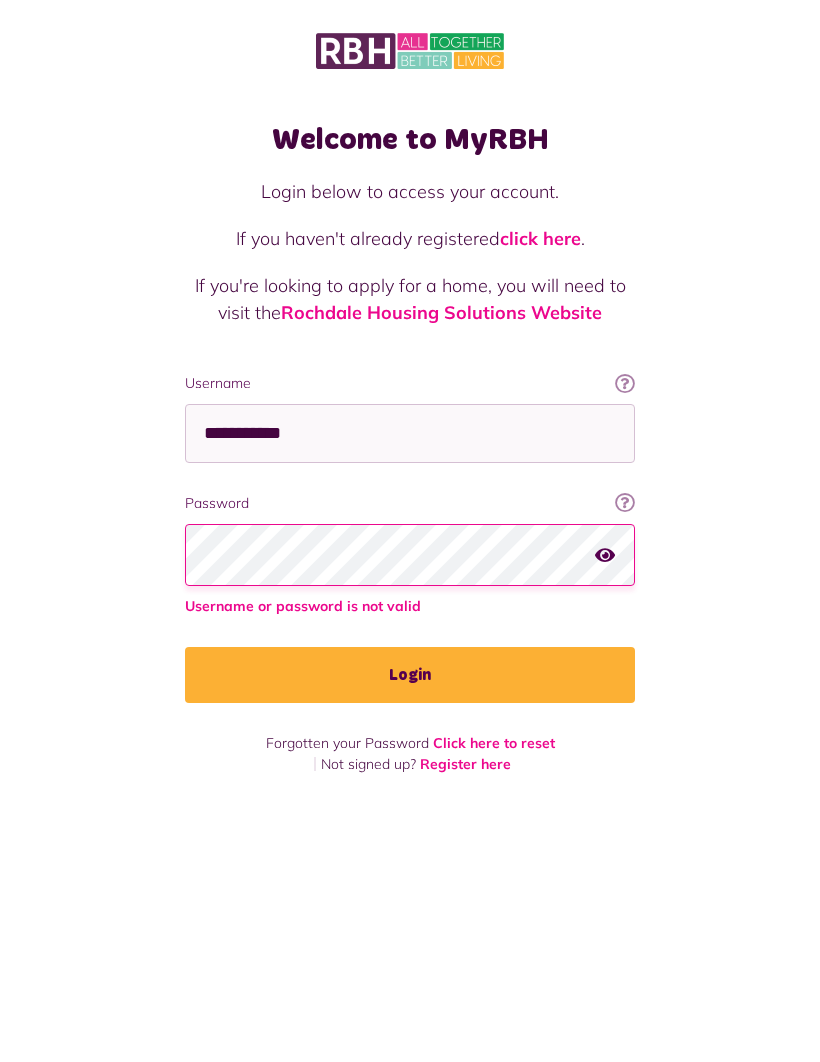 scroll, scrollTop: 0, scrollLeft: 0, axis: both 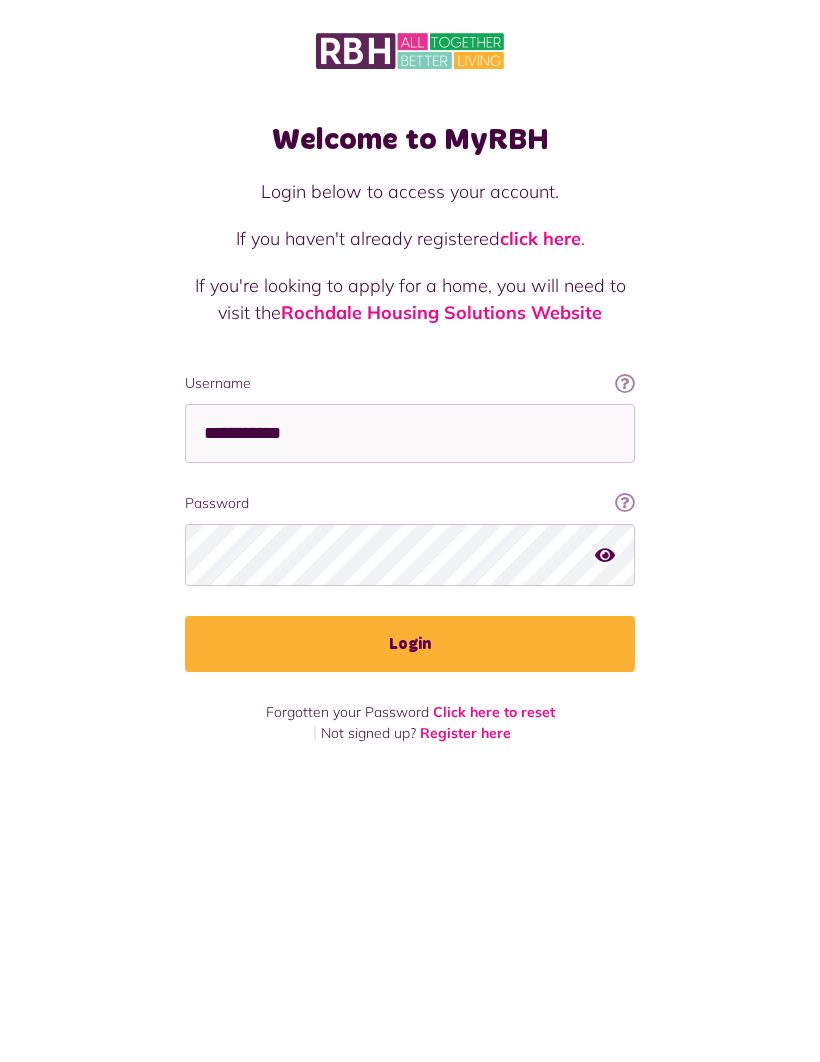 click on "Login" at bounding box center [410, 644] 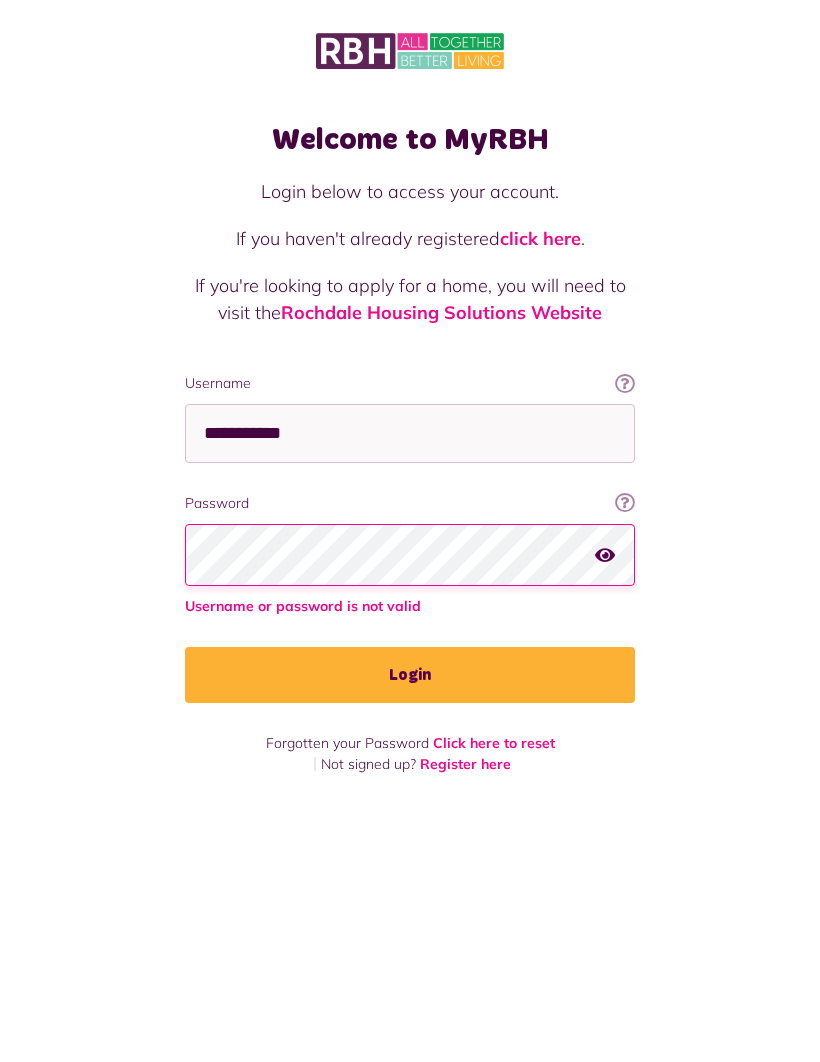 scroll, scrollTop: 0, scrollLeft: 0, axis: both 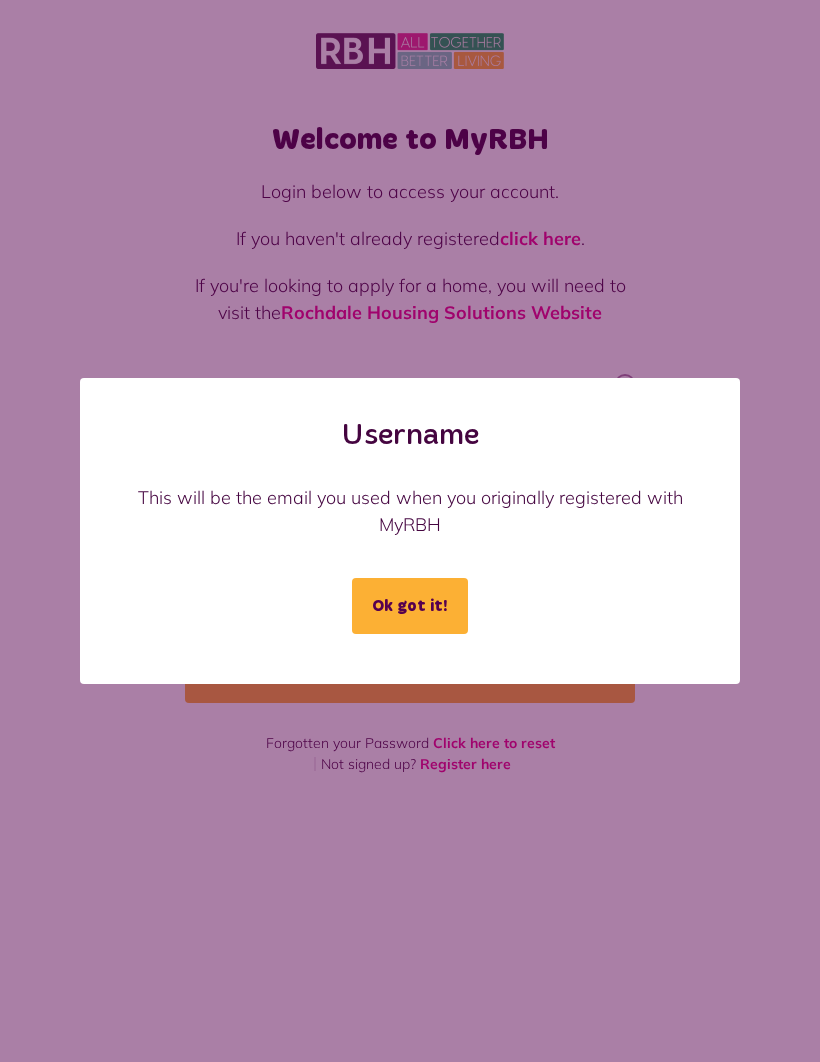 click on "Ok got it!" at bounding box center [410, 606] 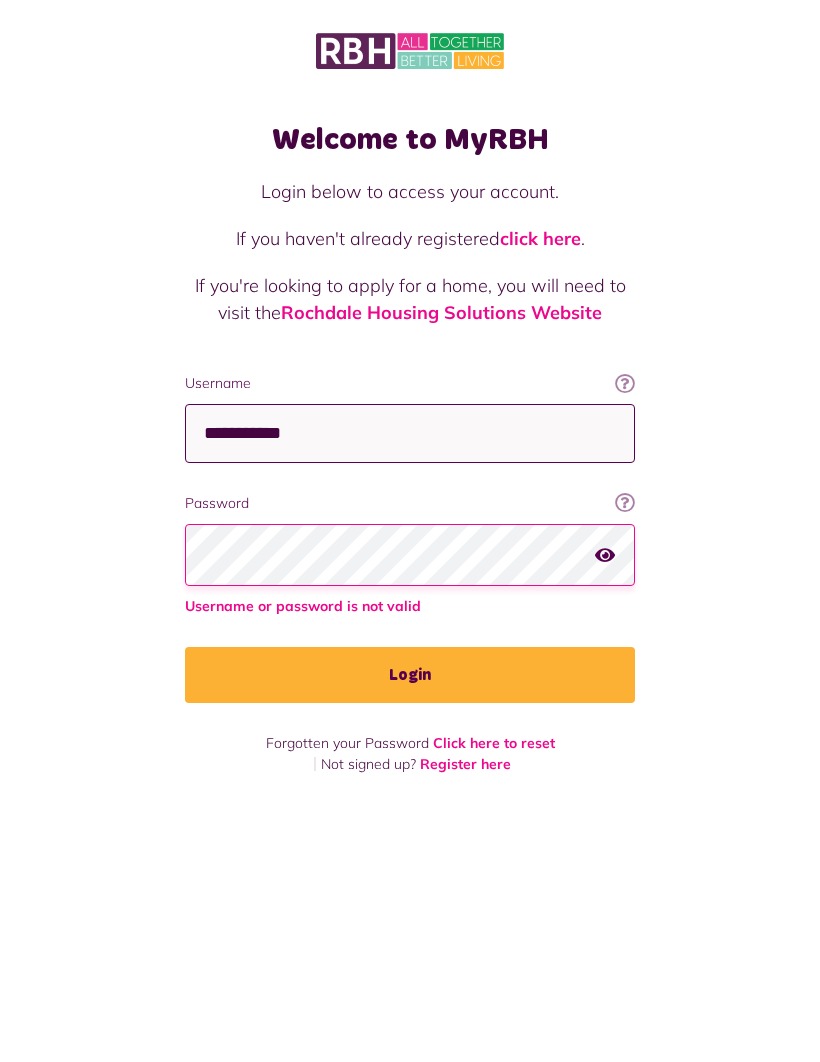 click on "**********" at bounding box center [410, 433] 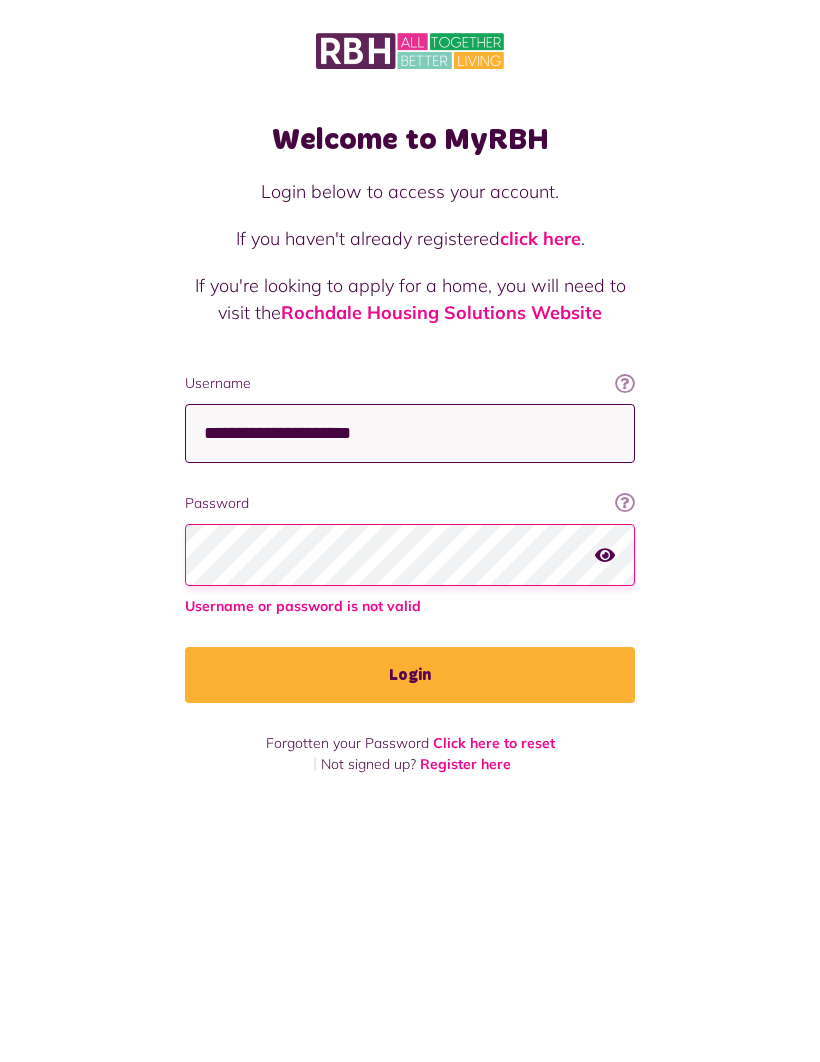 type on "**********" 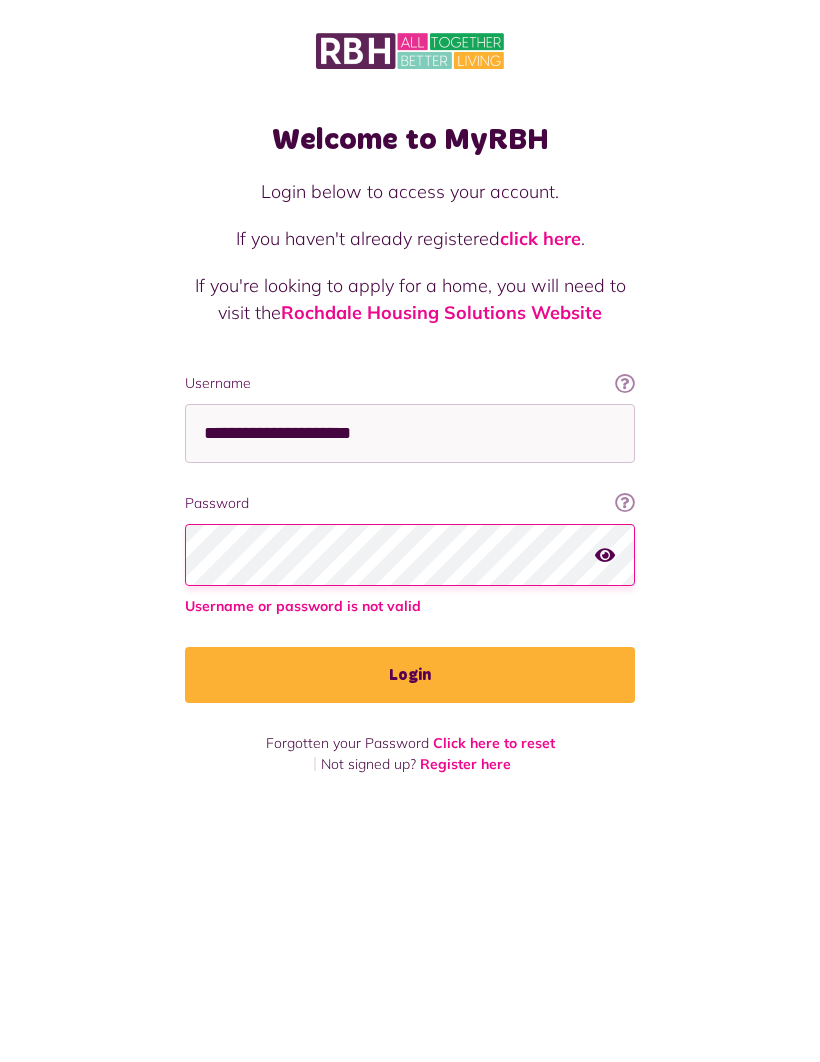 click on "**********" at bounding box center (410, 448) 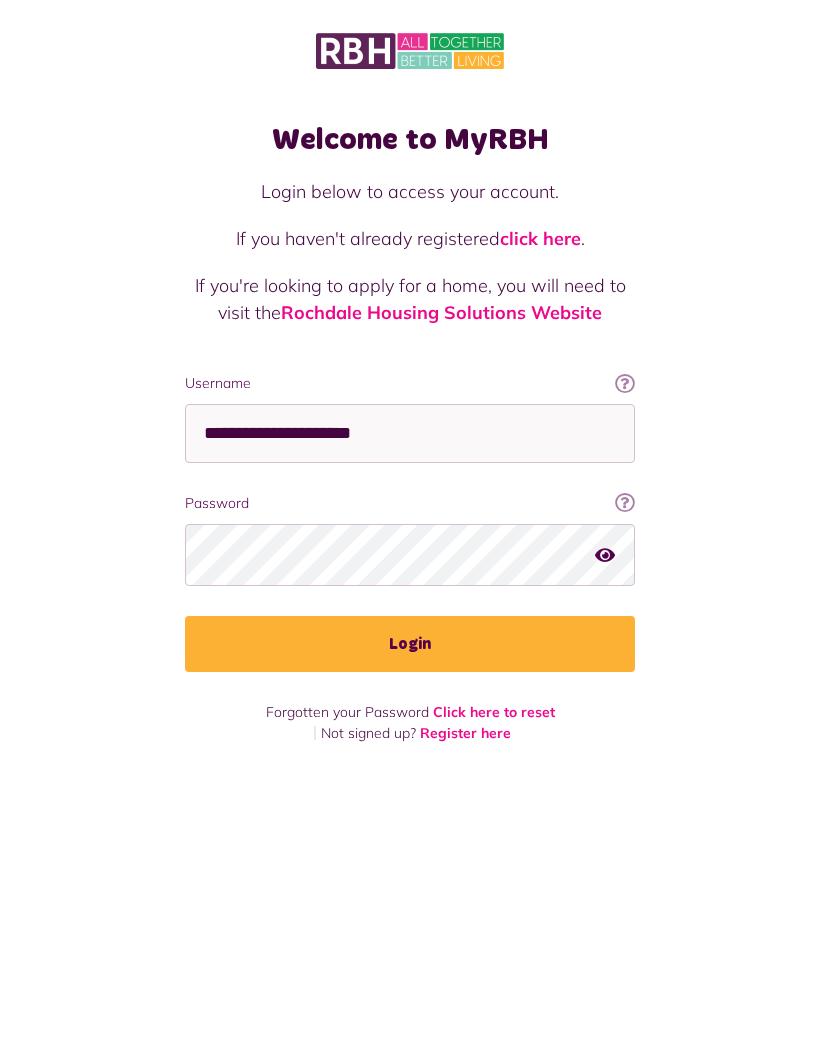 click on "Login" at bounding box center [410, 644] 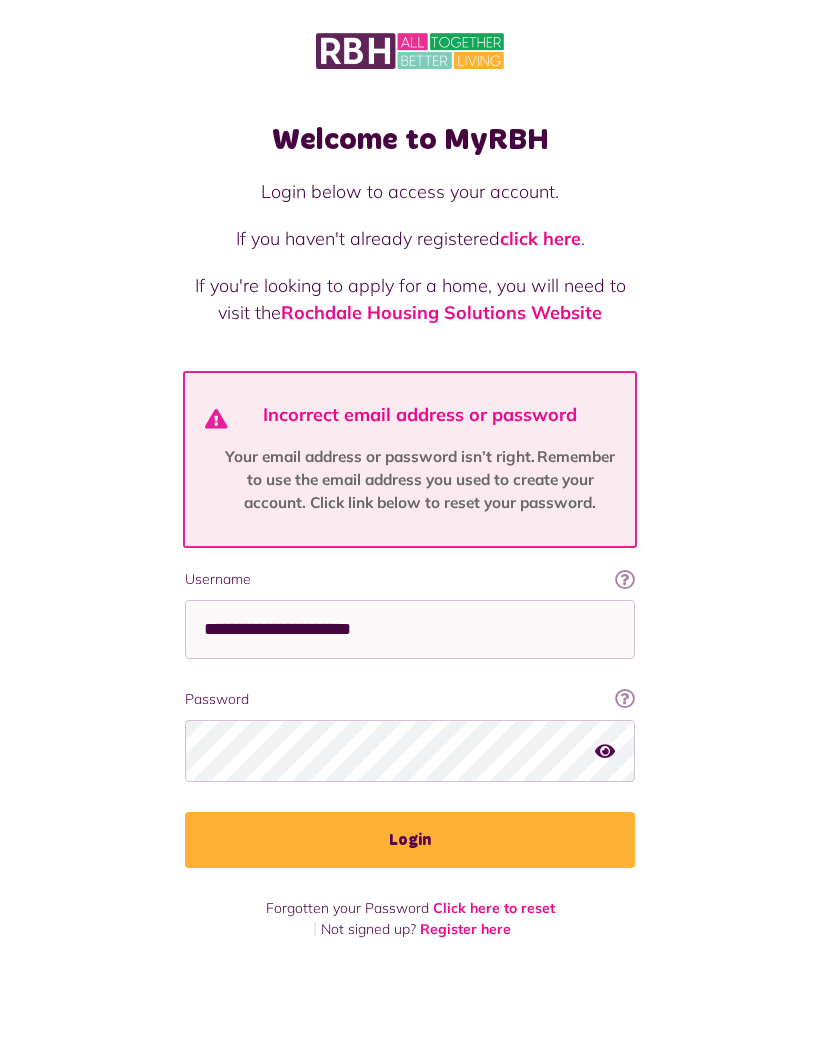 scroll, scrollTop: 0, scrollLeft: 0, axis: both 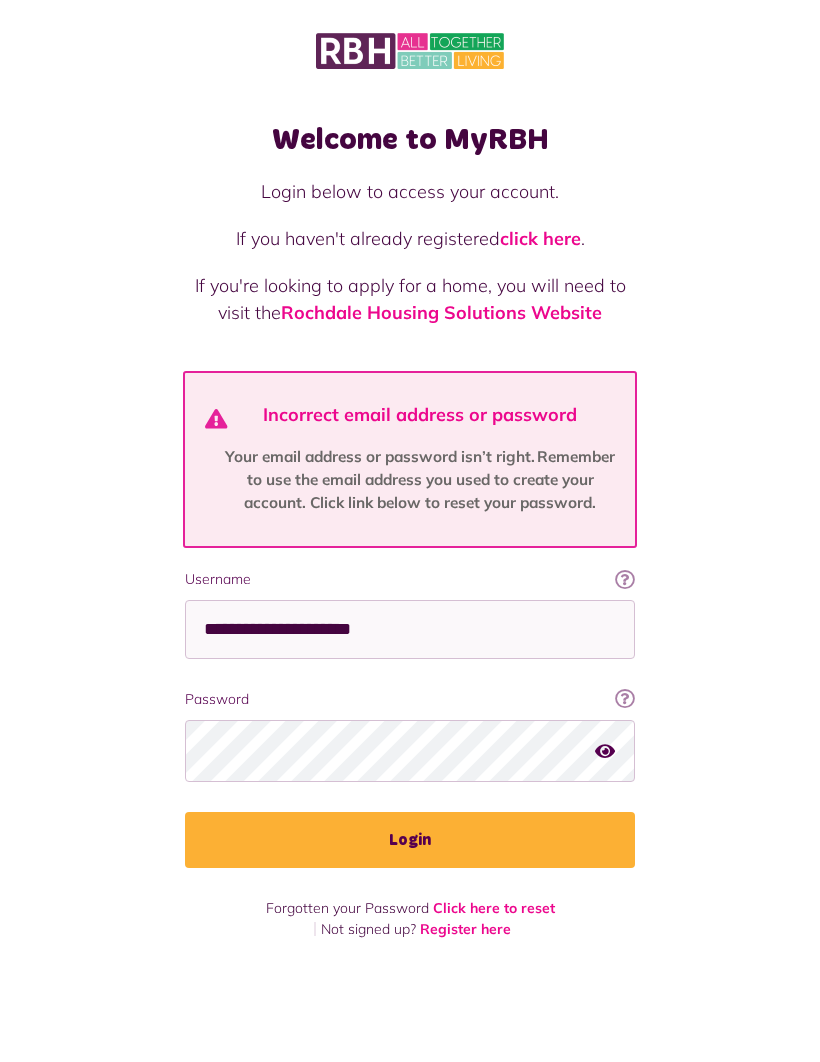 click on "Click here to reset" at bounding box center (494, 908) 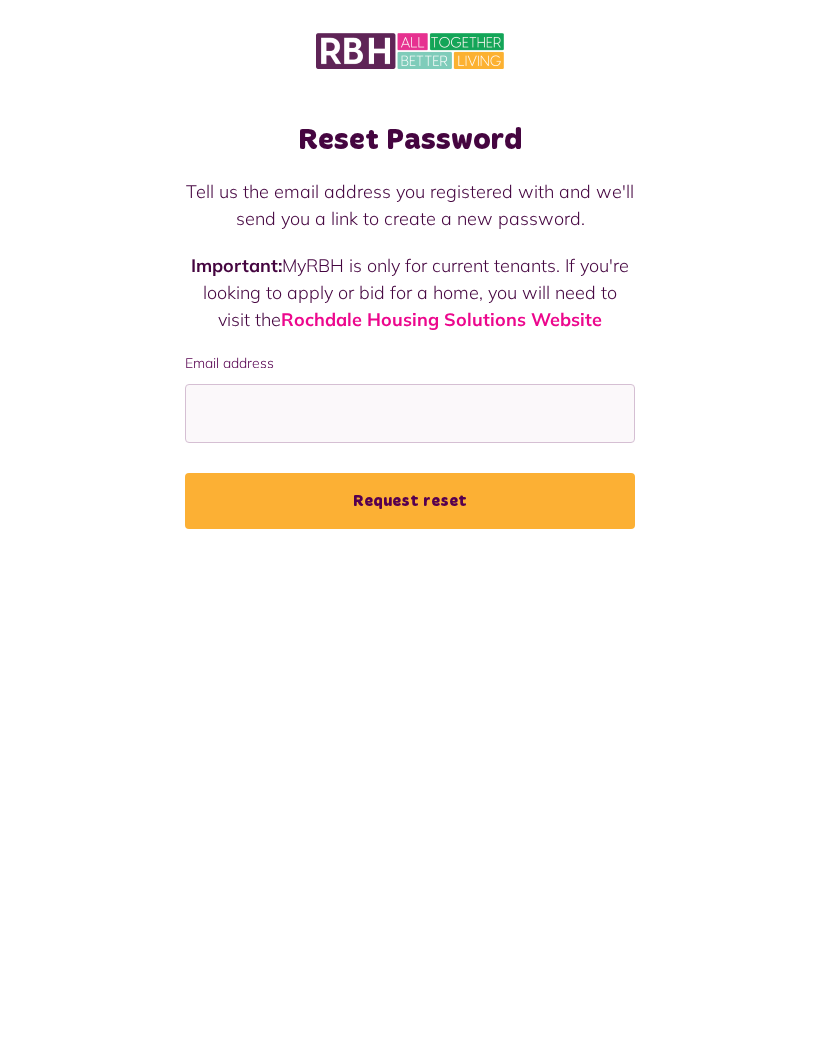 scroll, scrollTop: 0, scrollLeft: 0, axis: both 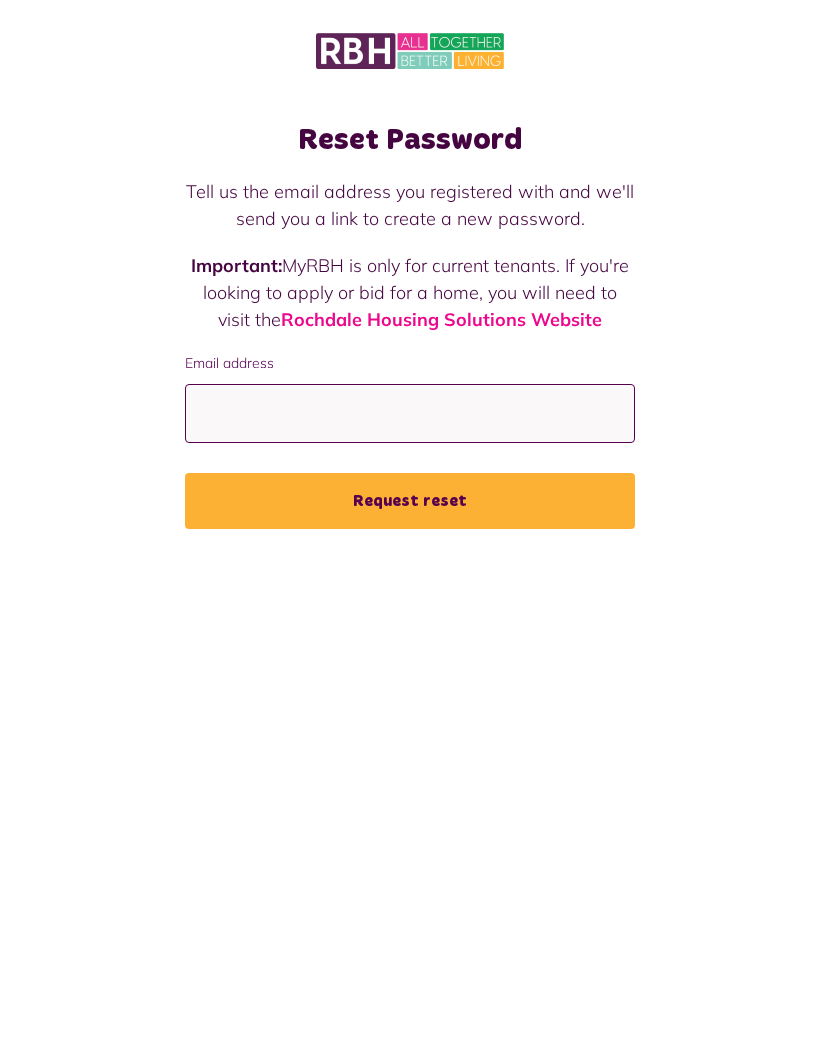 click on "Email address" at bounding box center (410, 413) 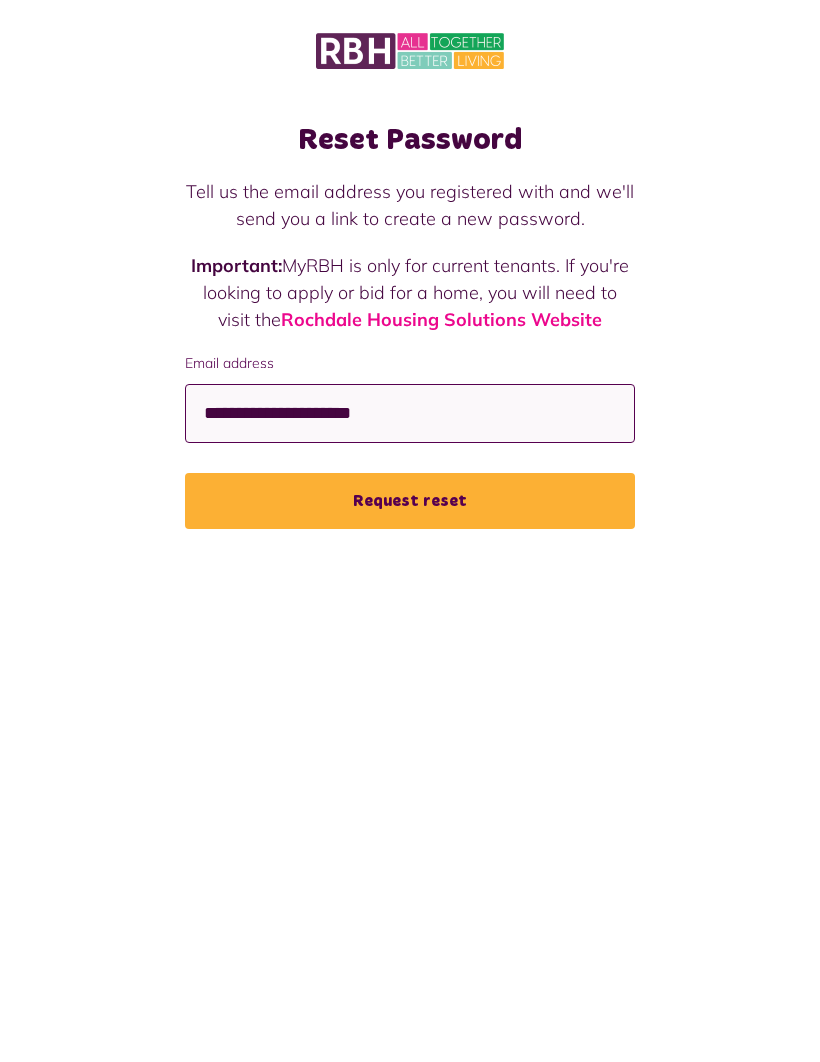 type on "**********" 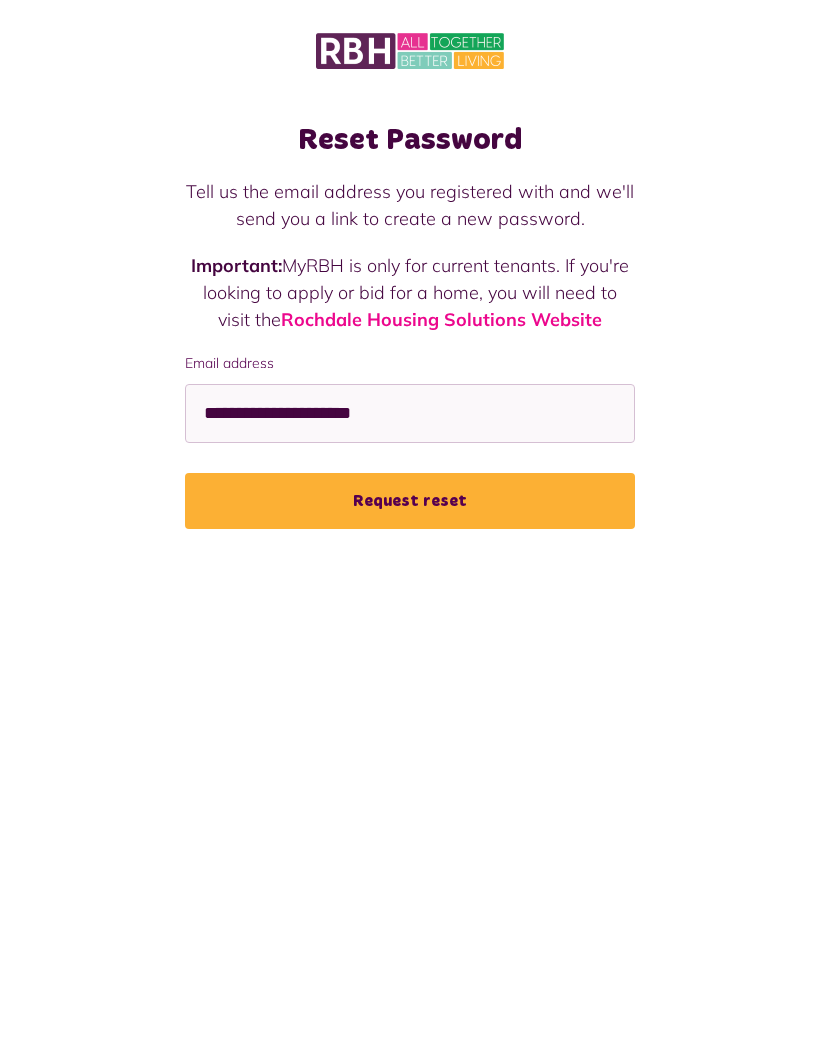 click on "Request reset" at bounding box center (410, 501) 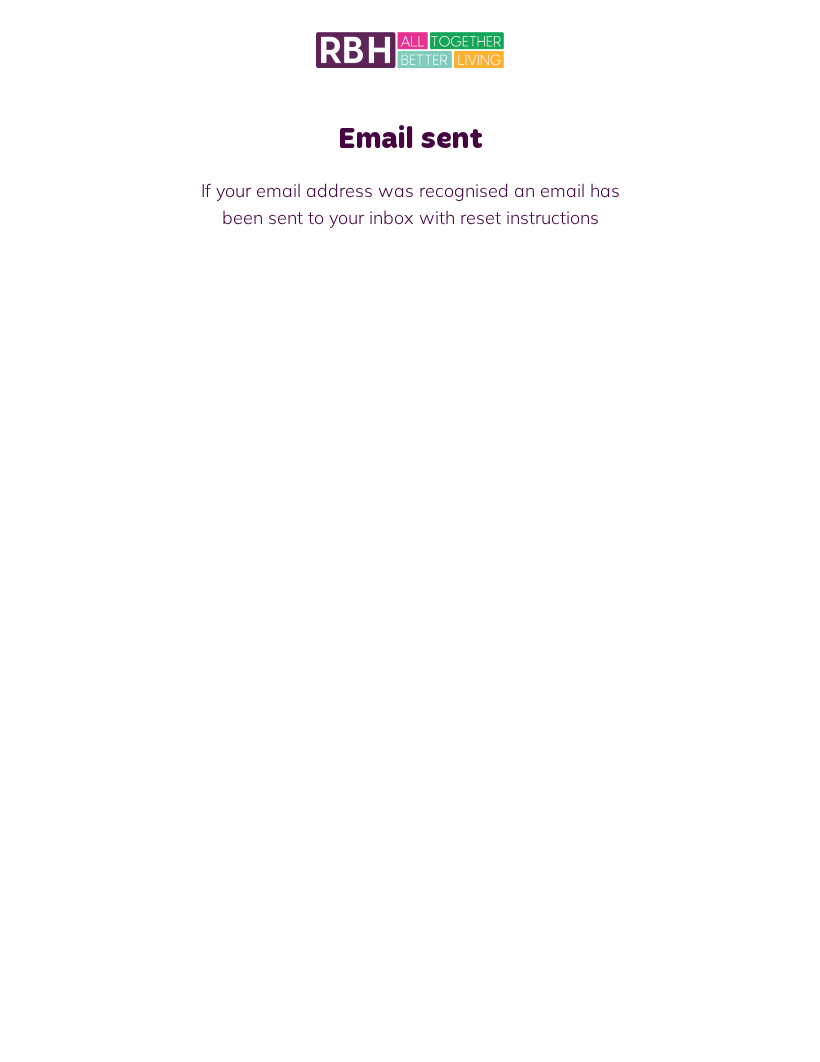 scroll, scrollTop: 69, scrollLeft: 0, axis: vertical 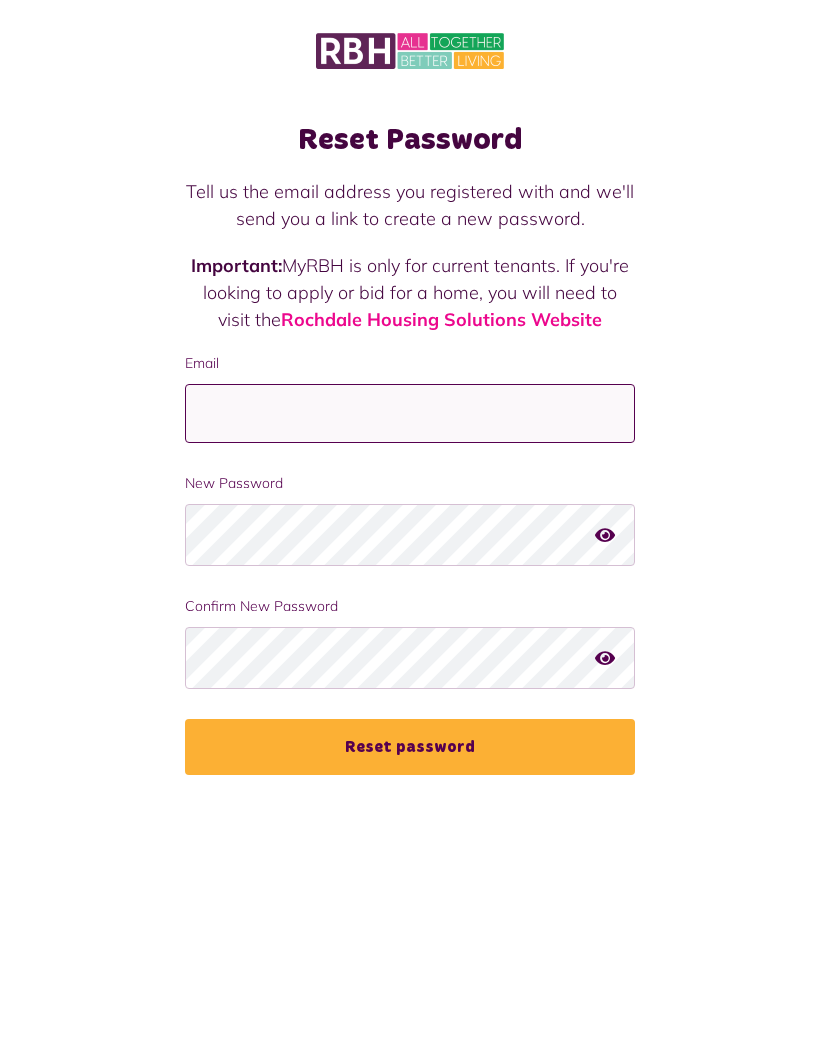 click on "Email" at bounding box center (410, 413) 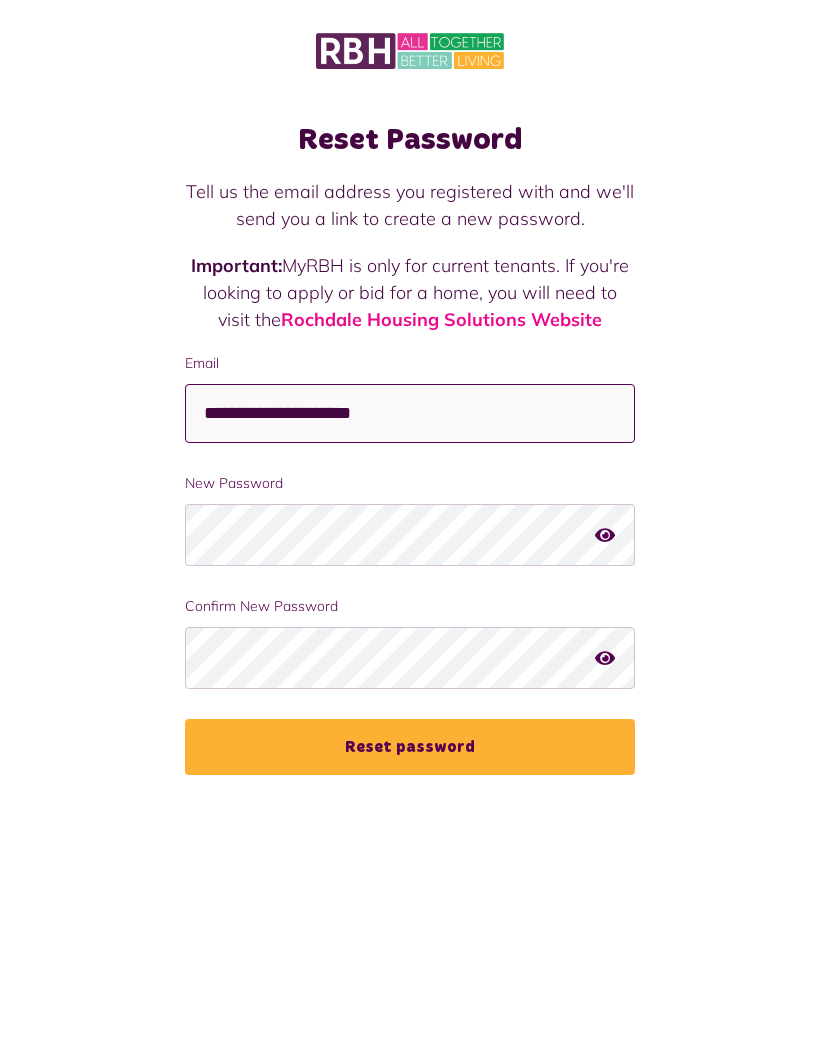 type on "**********" 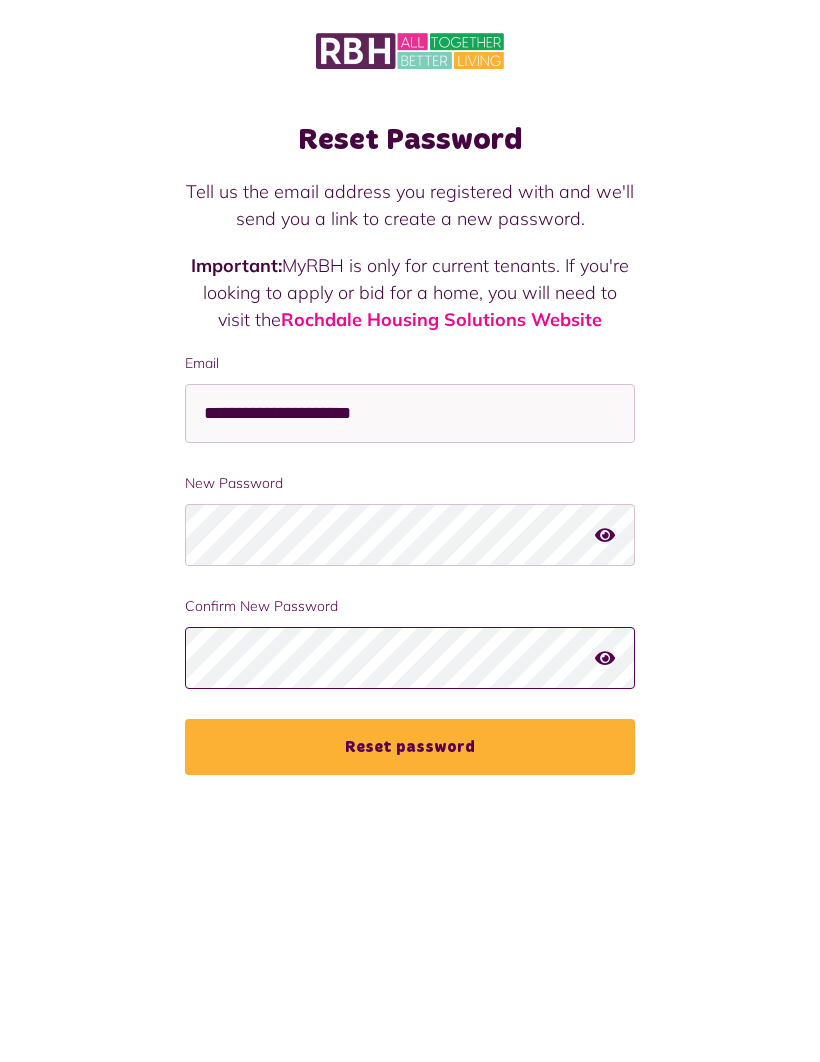 click on "**********" at bounding box center [410, 564] 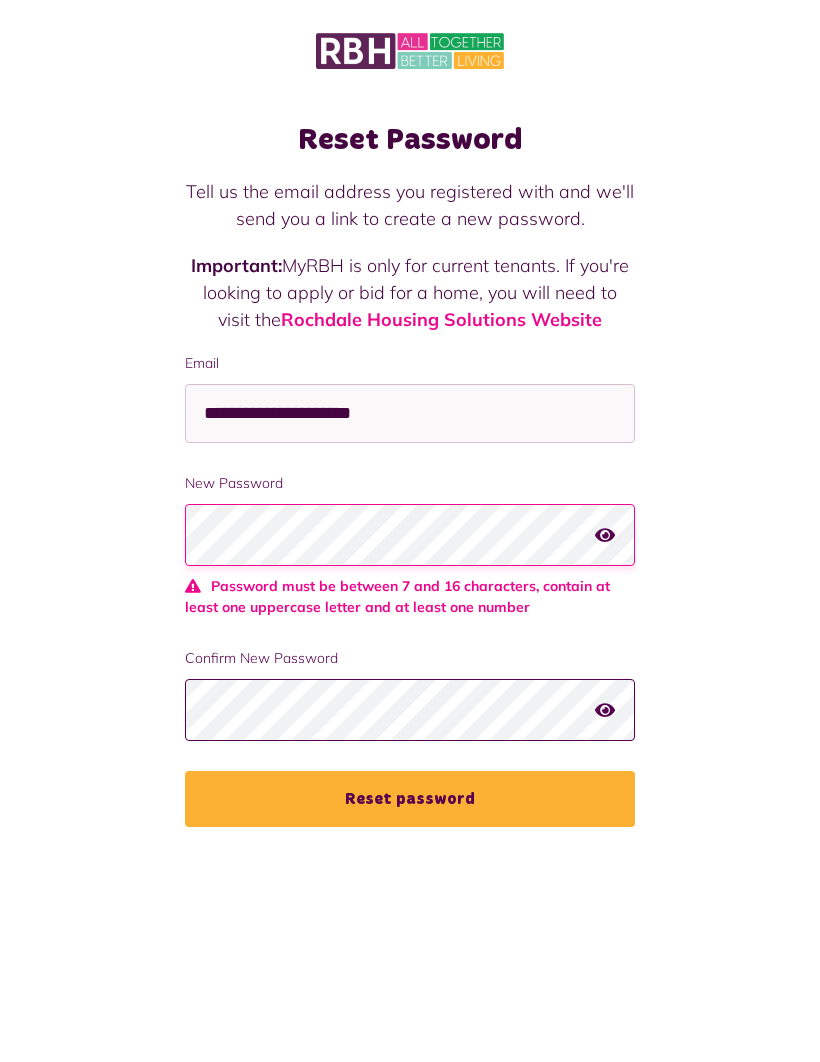 scroll, scrollTop: 13, scrollLeft: 0, axis: vertical 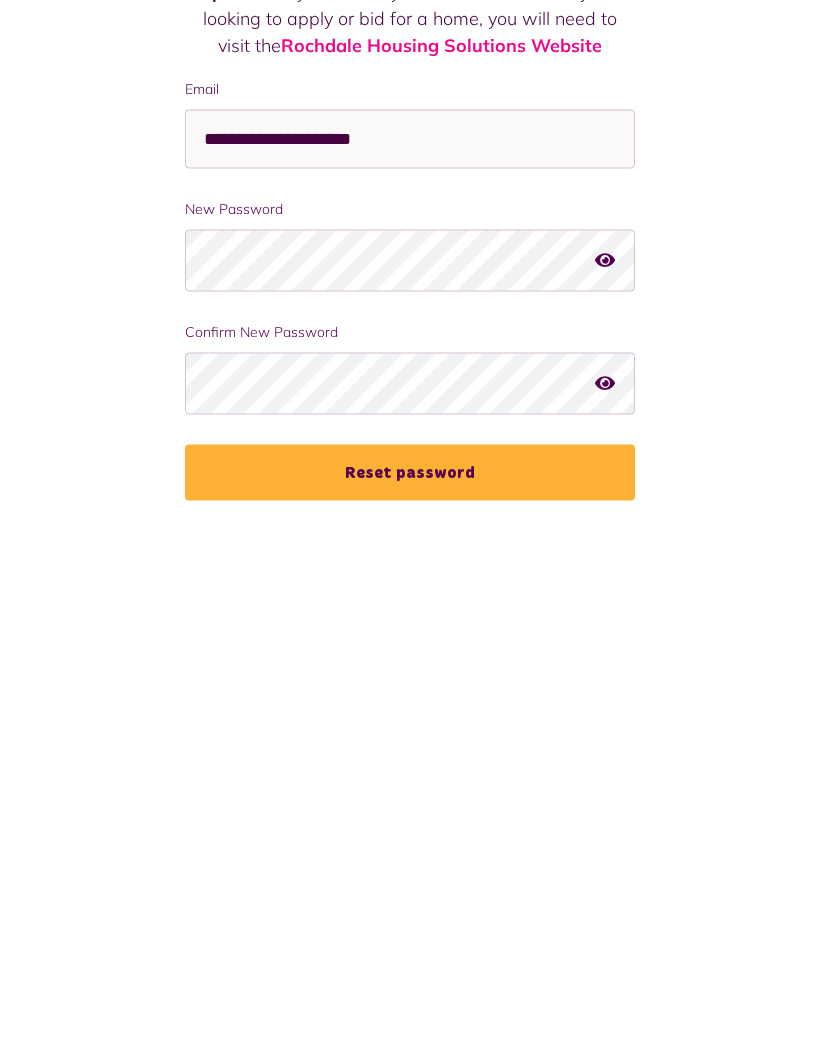 click on "Reset password" at bounding box center (410, 747) 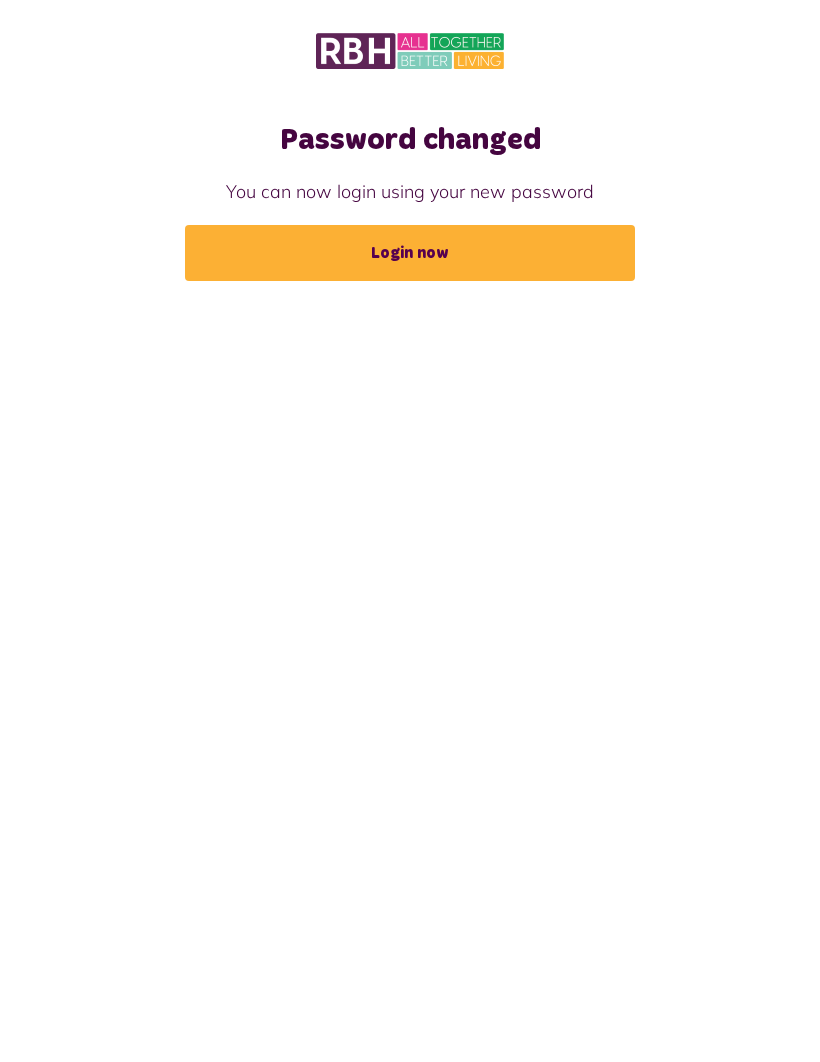 scroll, scrollTop: 0, scrollLeft: 0, axis: both 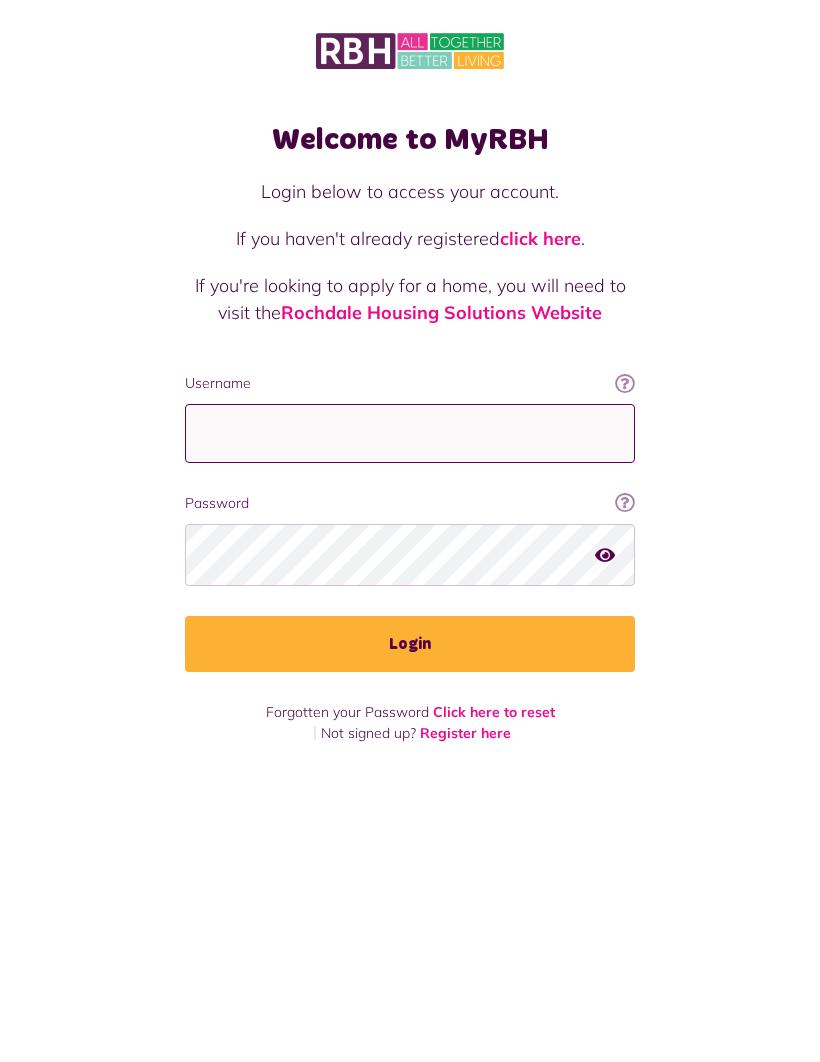 click on "Username" at bounding box center (410, 433) 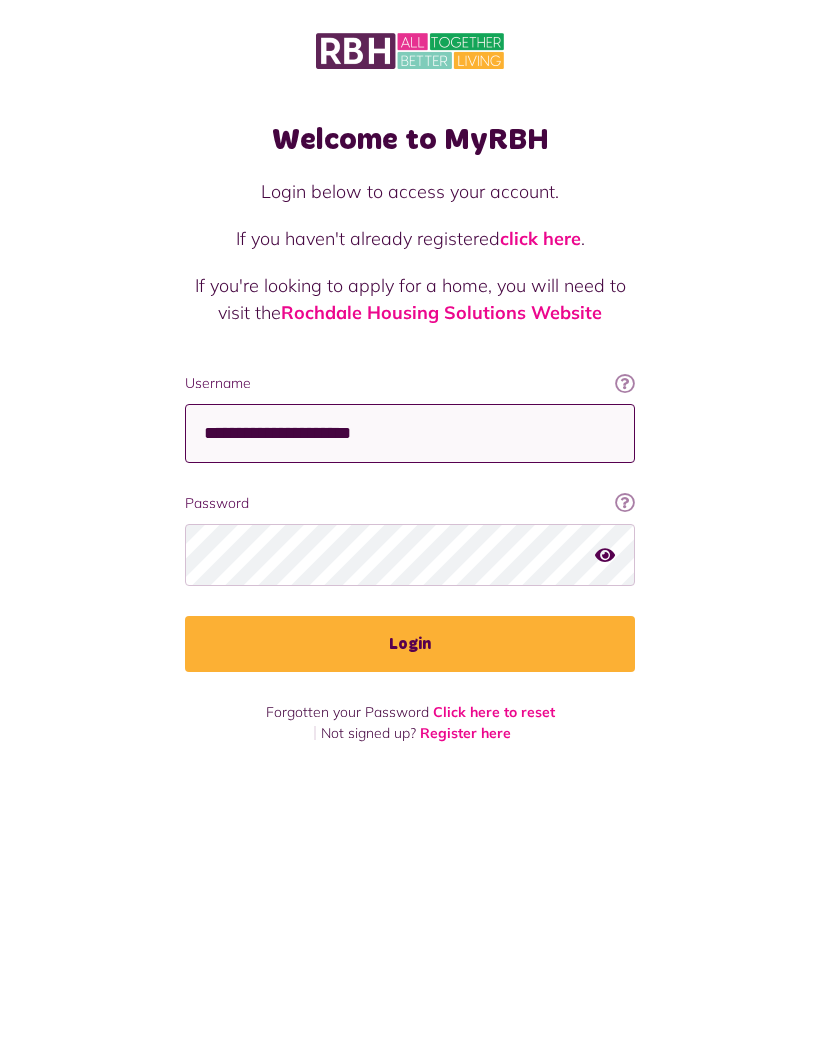 type on "**********" 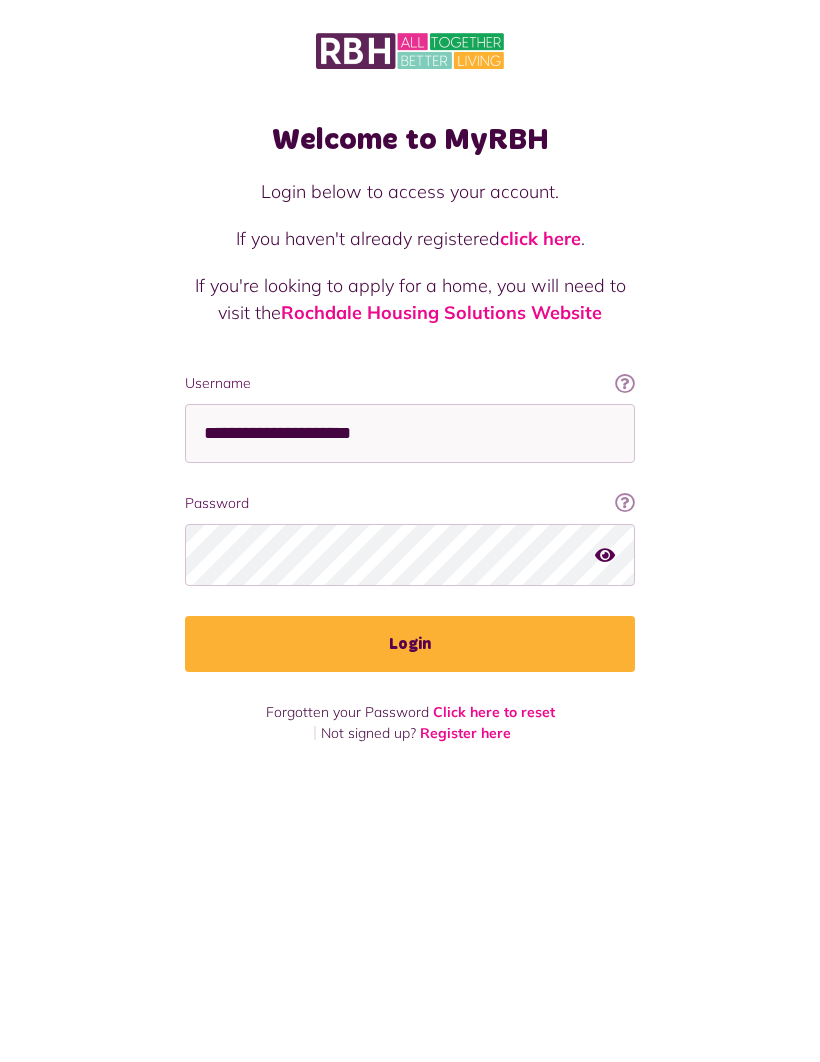 click on "Login" at bounding box center [410, 644] 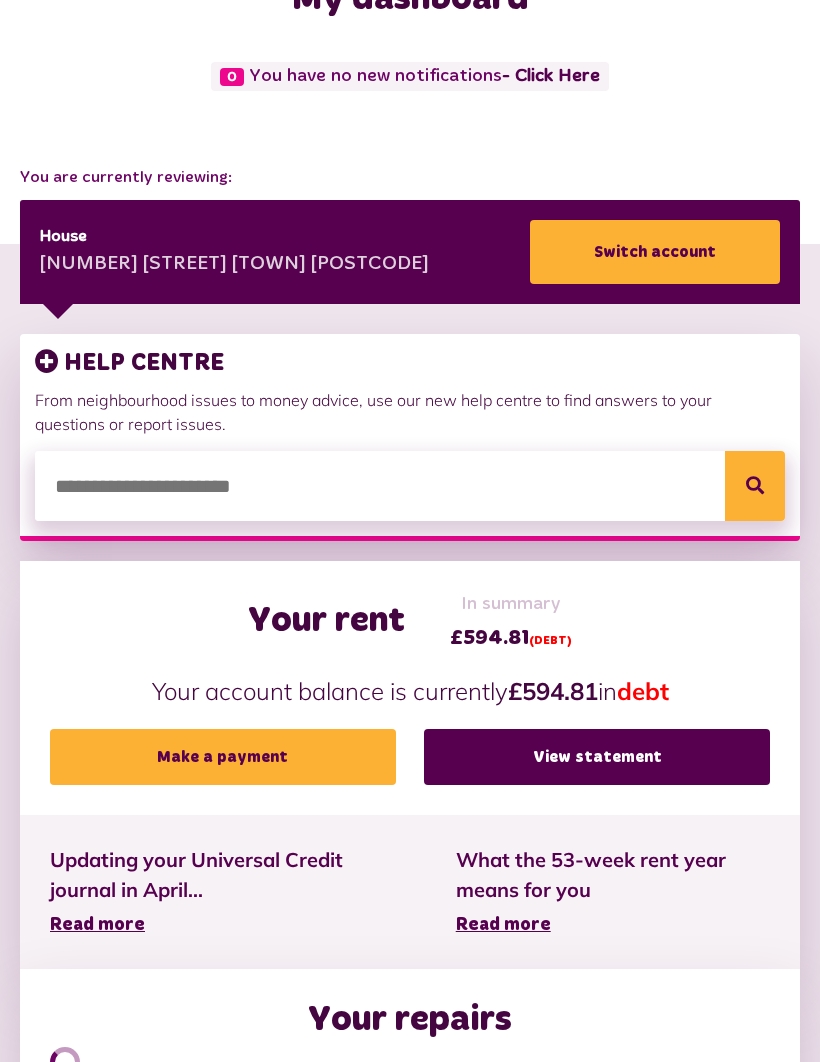 scroll, scrollTop: 144, scrollLeft: 0, axis: vertical 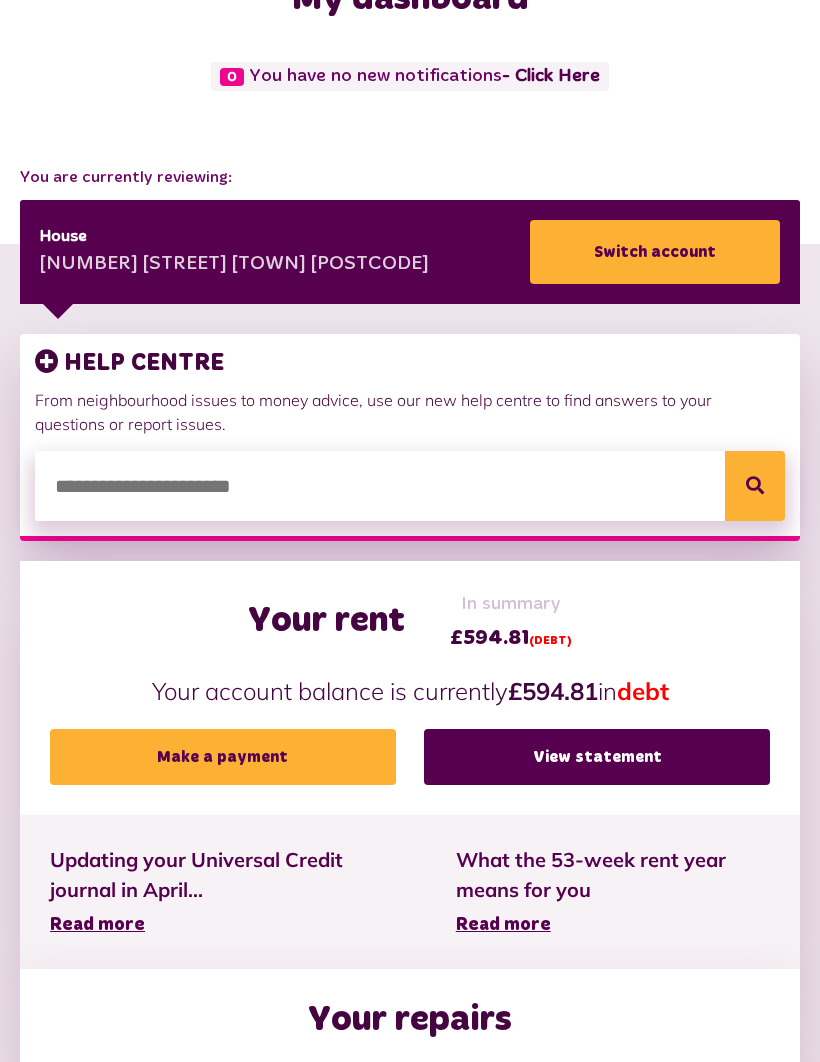 click on "Make a payment" at bounding box center [223, 757] 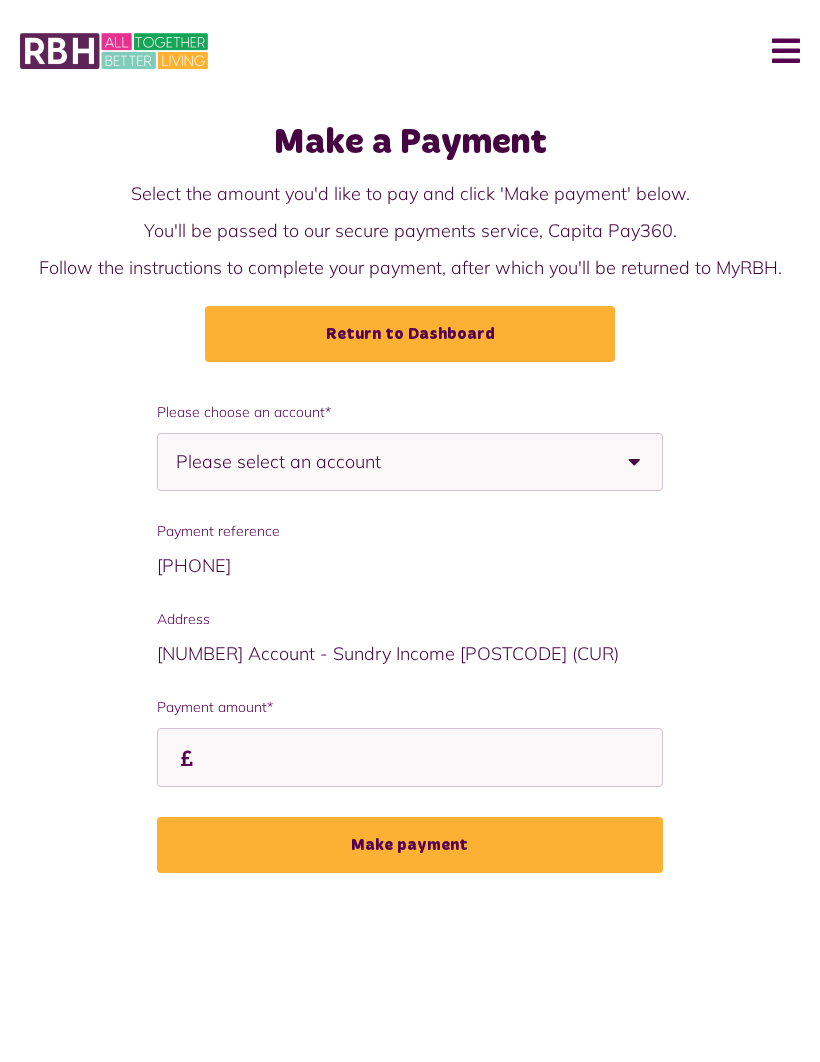 scroll, scrollTop: 0, scrollLeft: 0, axis: both 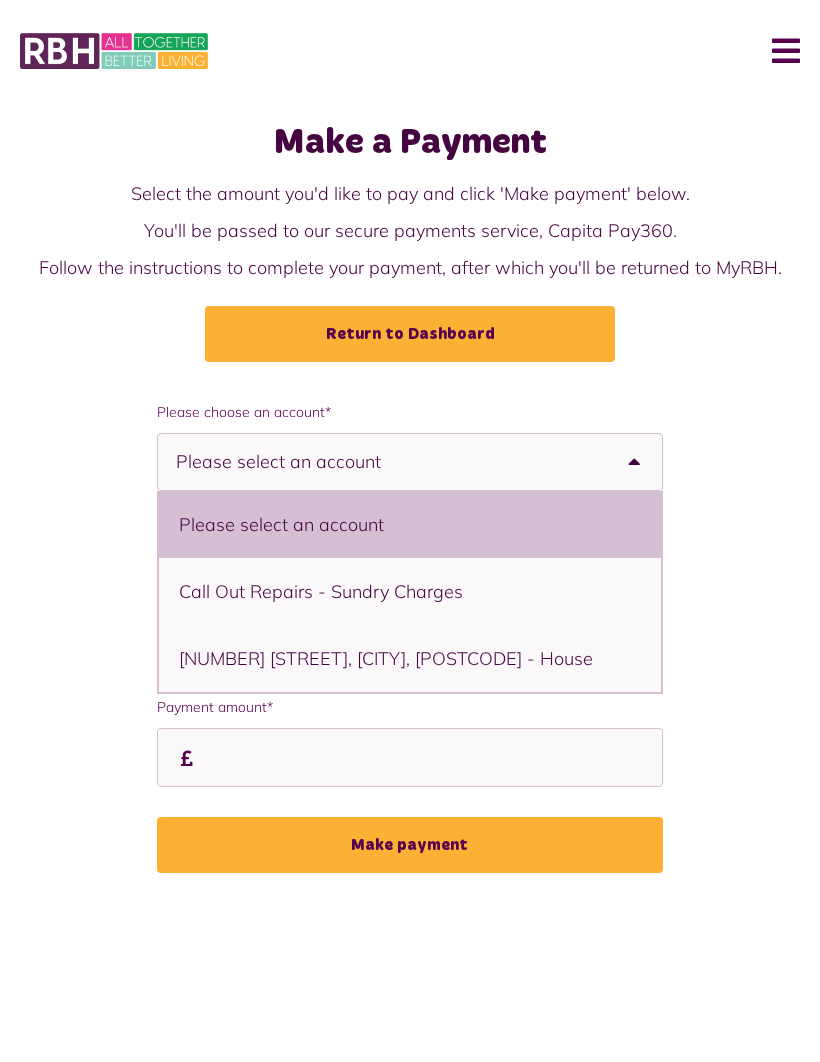 click on "10 Green Meadow, Wardle, Rochdale, OL12 9TJ - House" at bounding box center (410, 658) 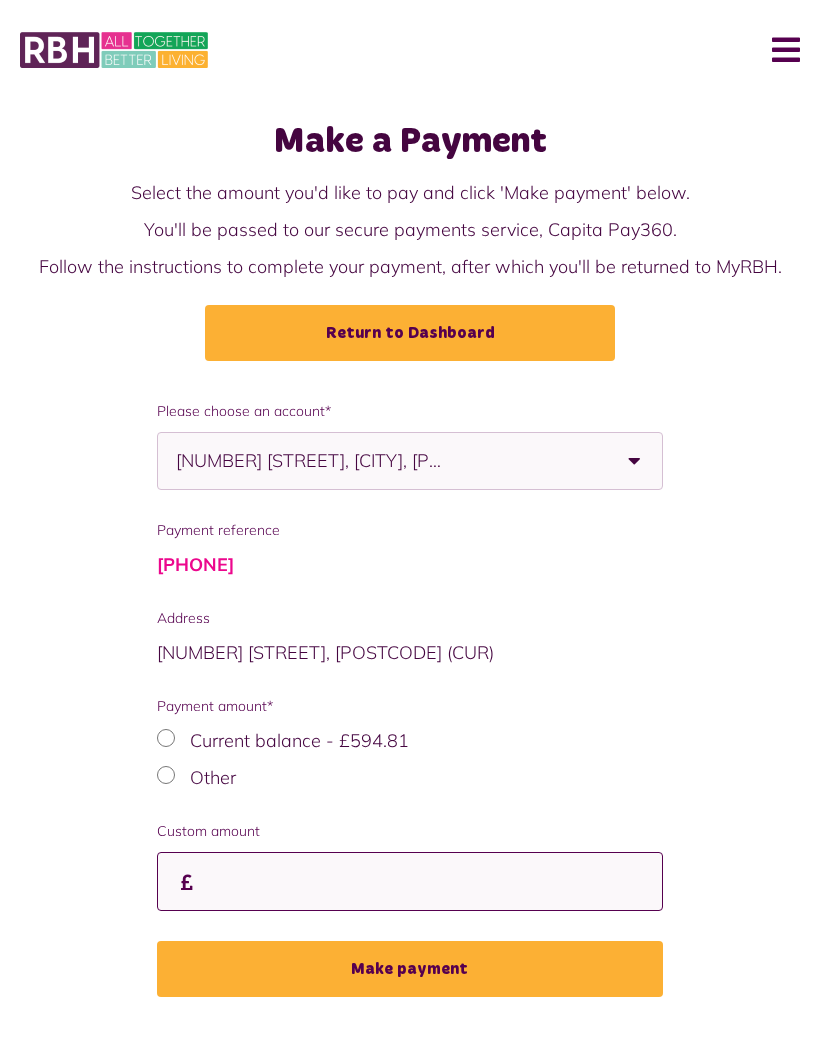 click on "Payment amount*" at bounding box center [0, 0] 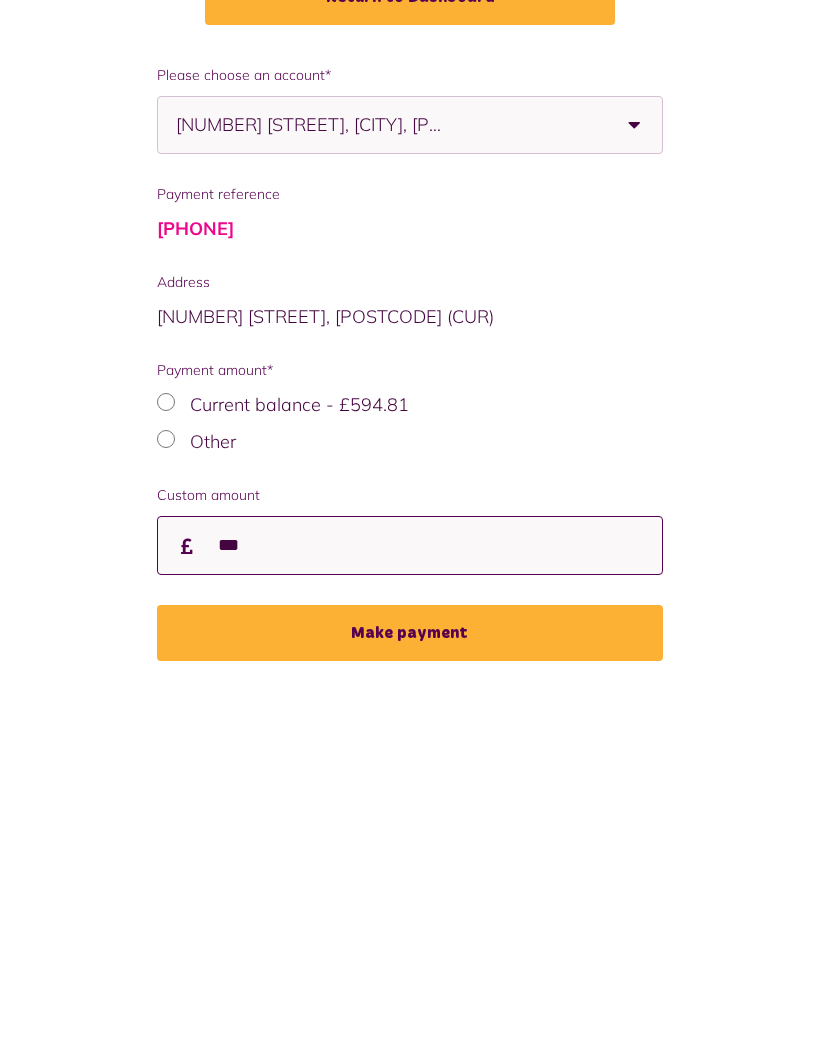 type on "***" 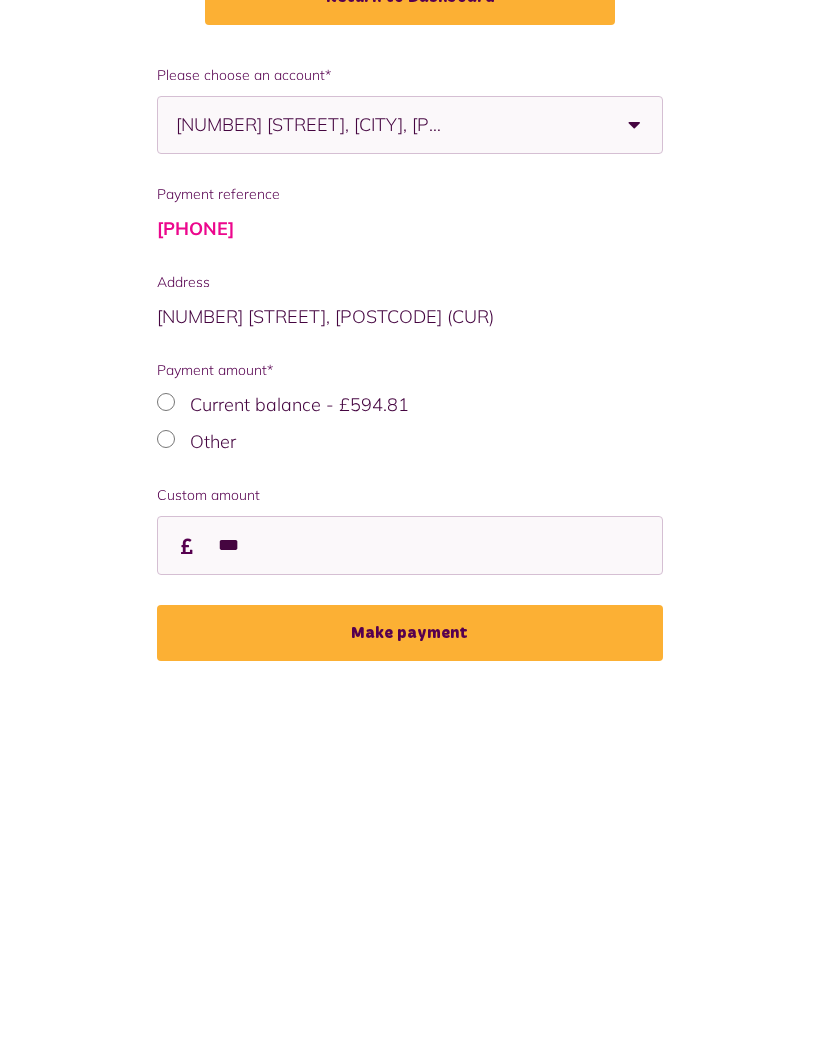 click on "Make payment" at bounding box center [410, 970] 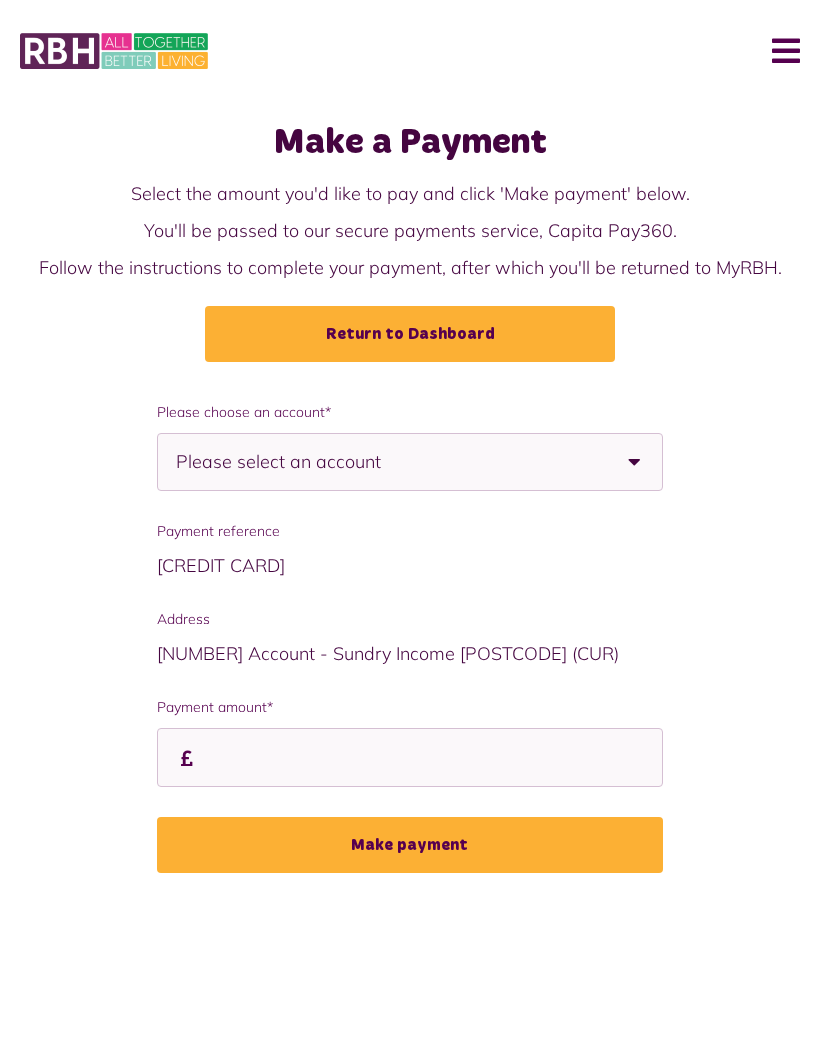 scroll, scrollTop: 0, scrollLeft: 0, axis: both 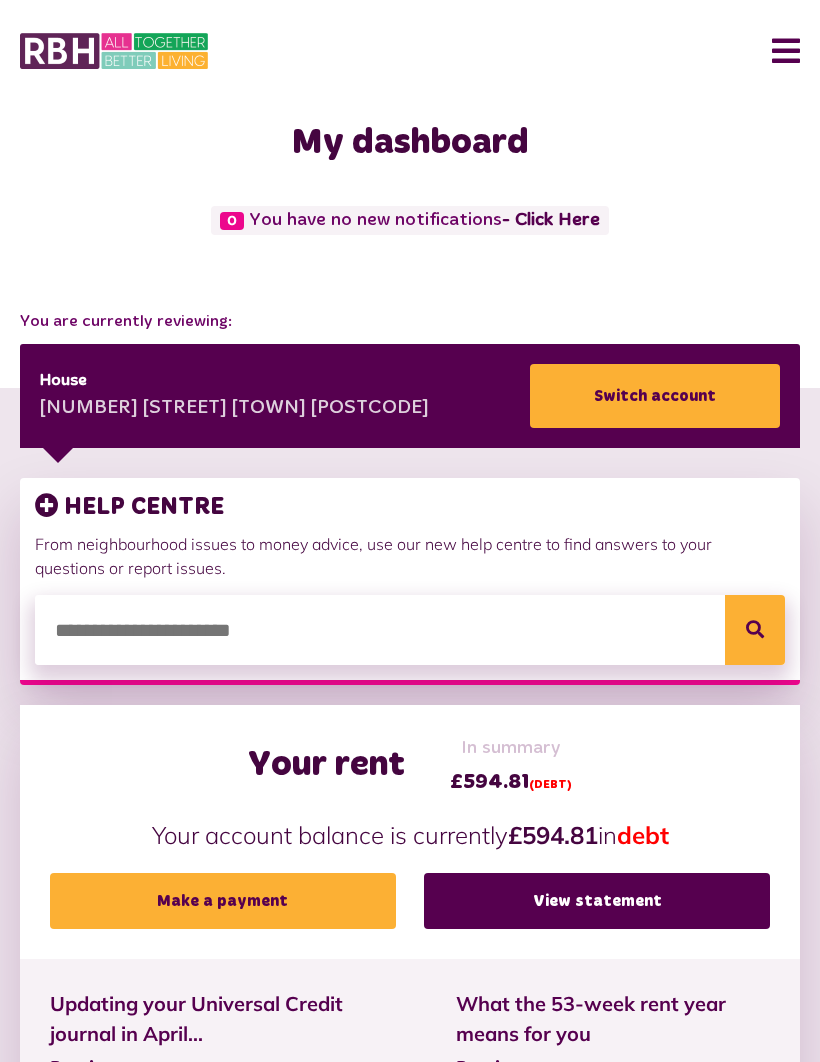 click on "Switch account" at bounding box center [655, 396] 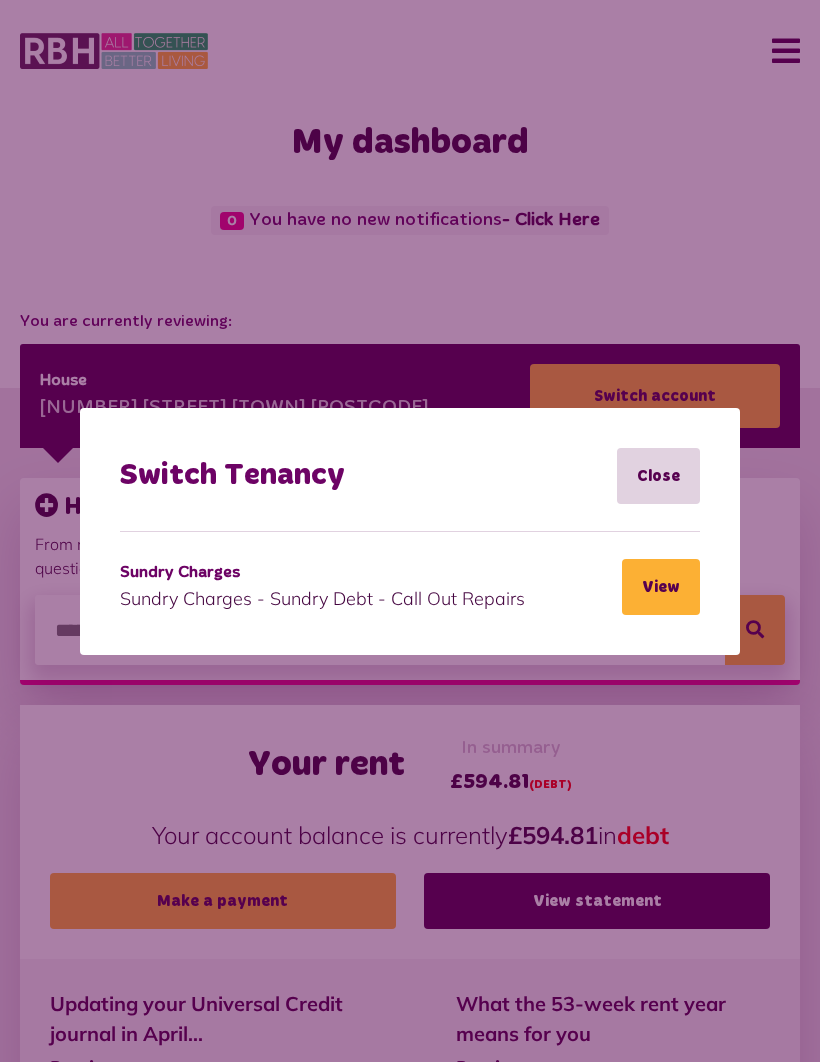 click on "Close" at bounding box center (658, 476) 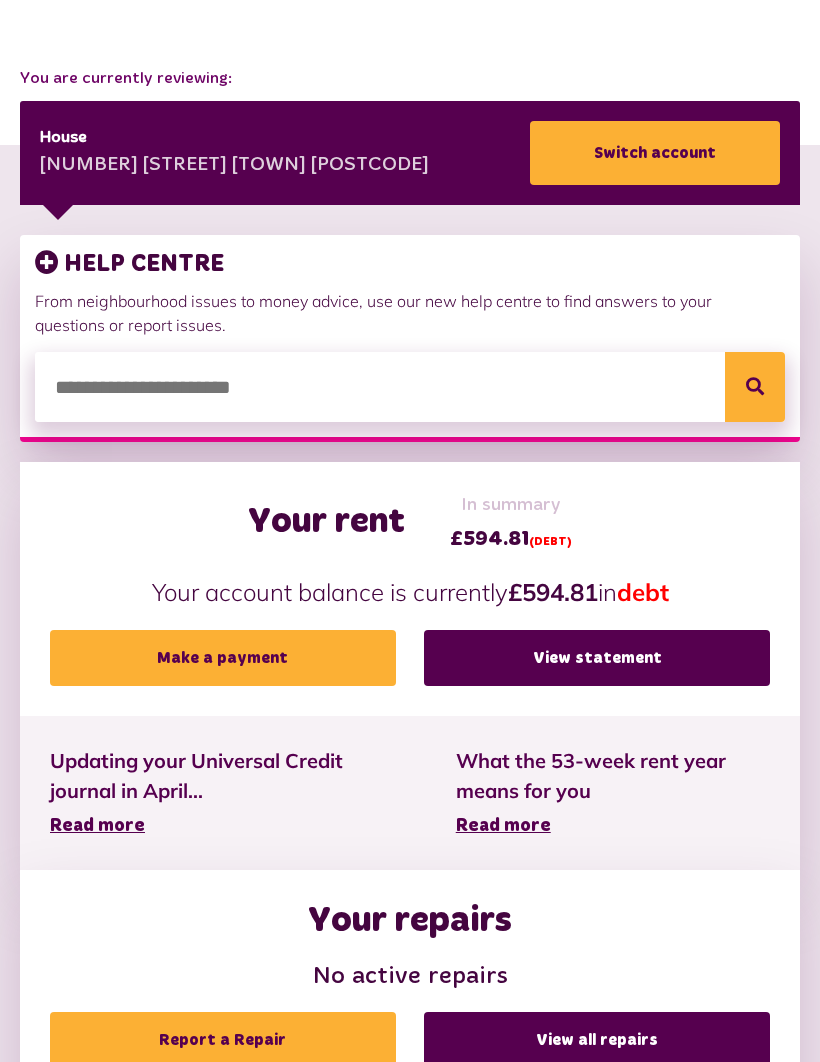 scroll, scrollTop: 0, scrollLeft: 0, axis: both 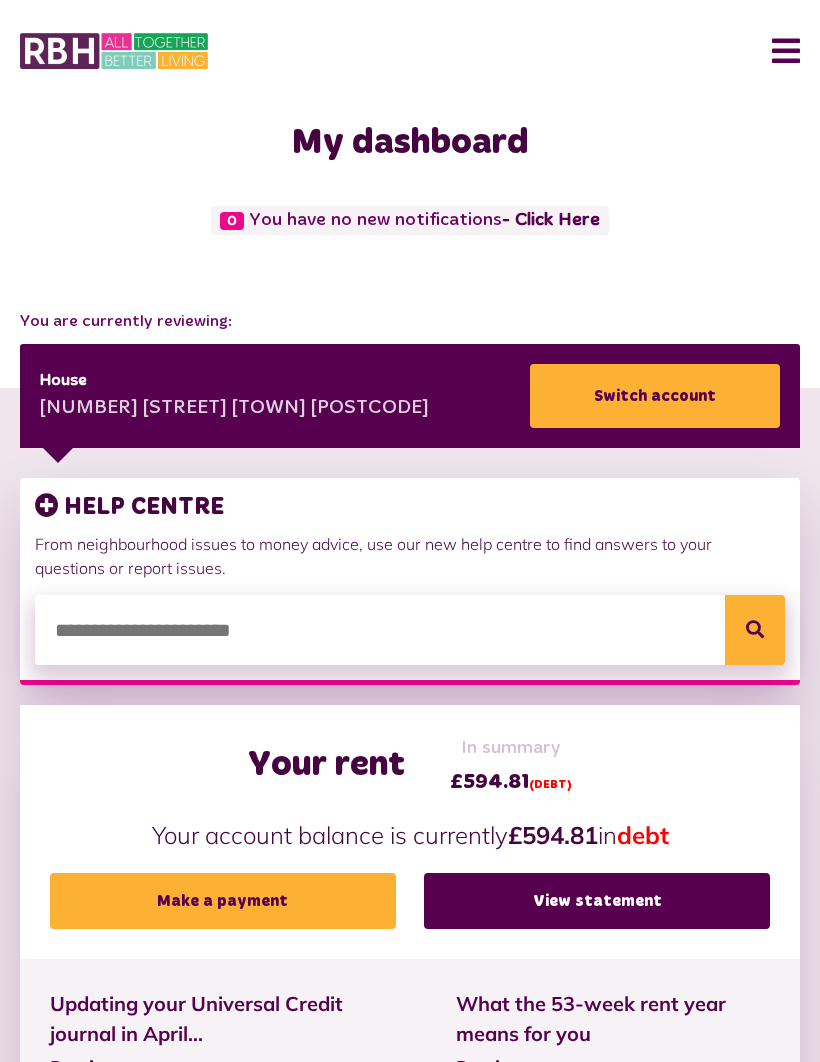 click at bounding box center (114, 51) 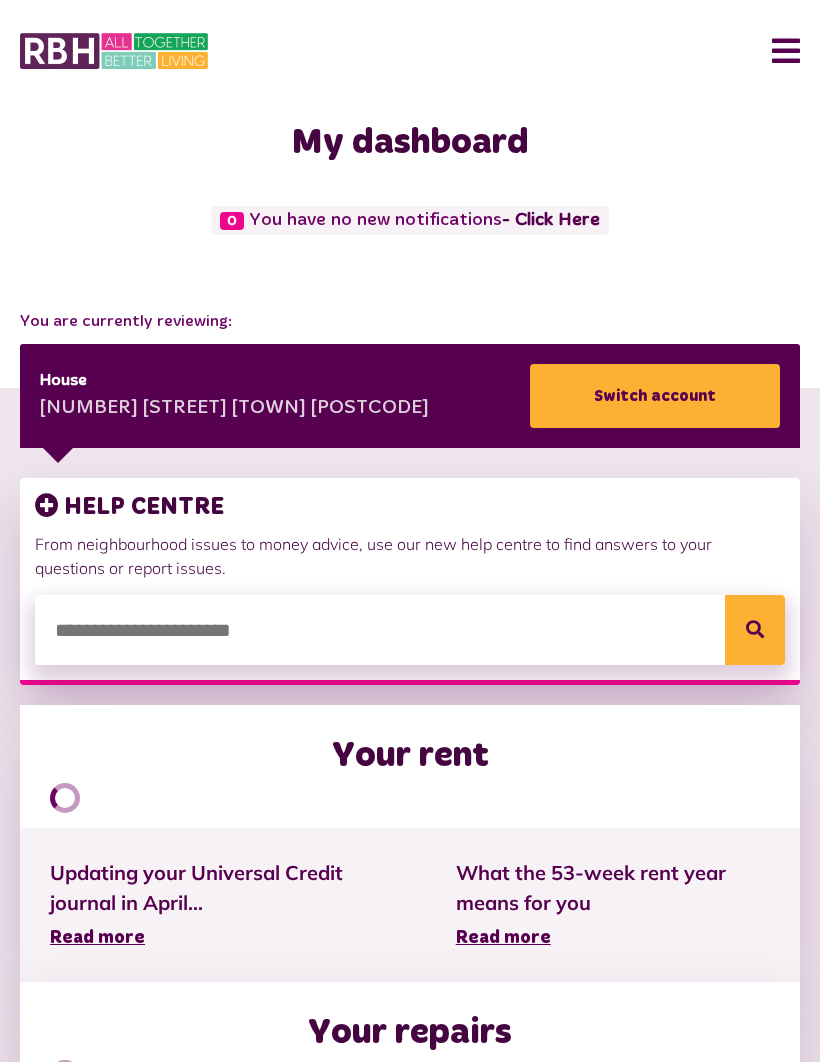 scroll, scrollTop: 0, scrollLeft: 0, axis: both 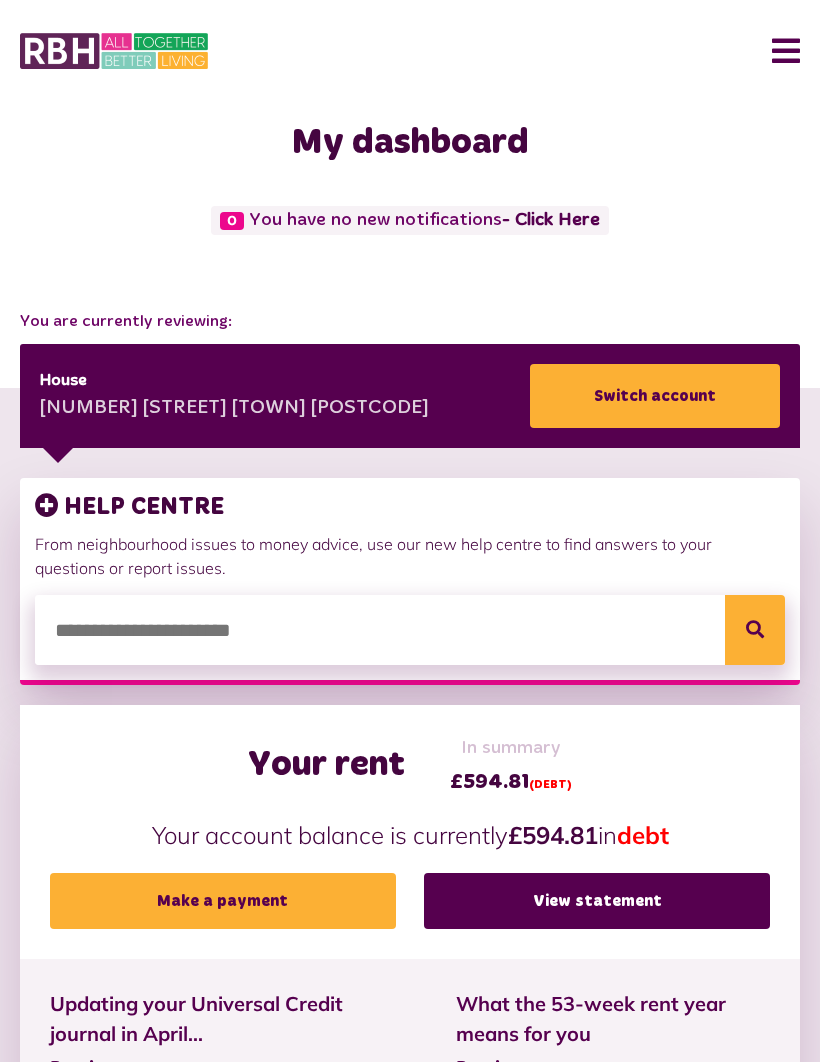 click on "Menu" at bounding box center [778, 51] 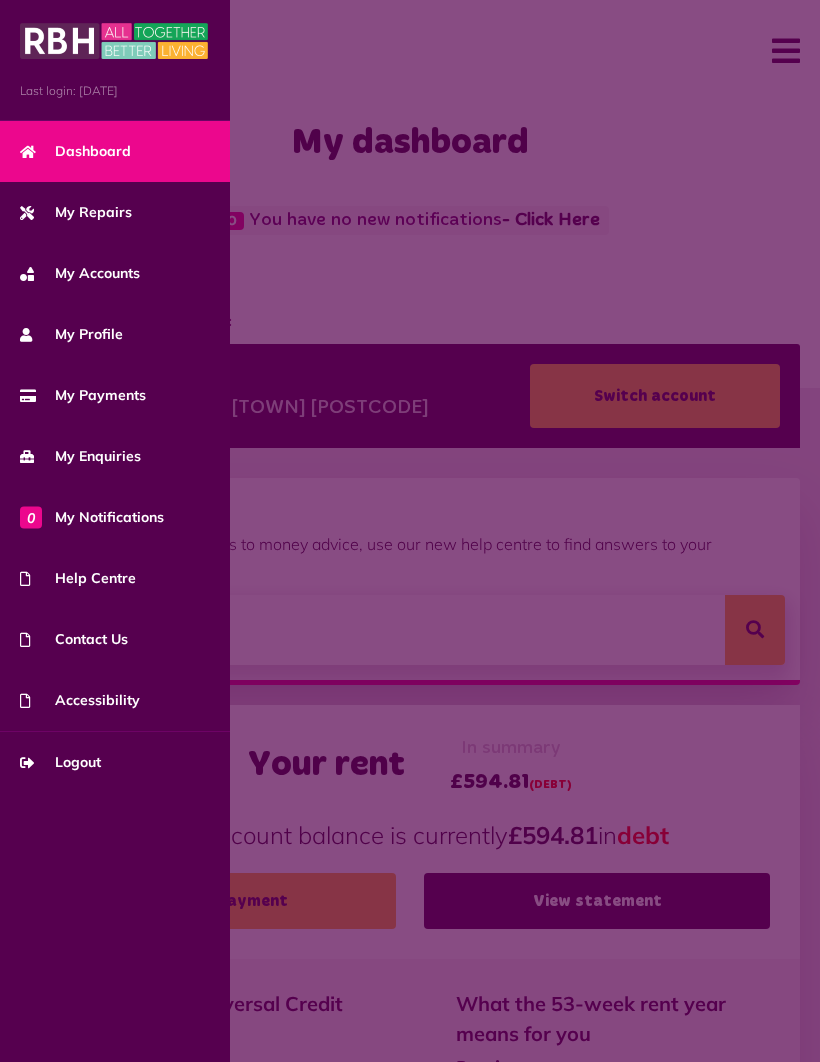 click on "Logout" at bounding box center [60, 762] 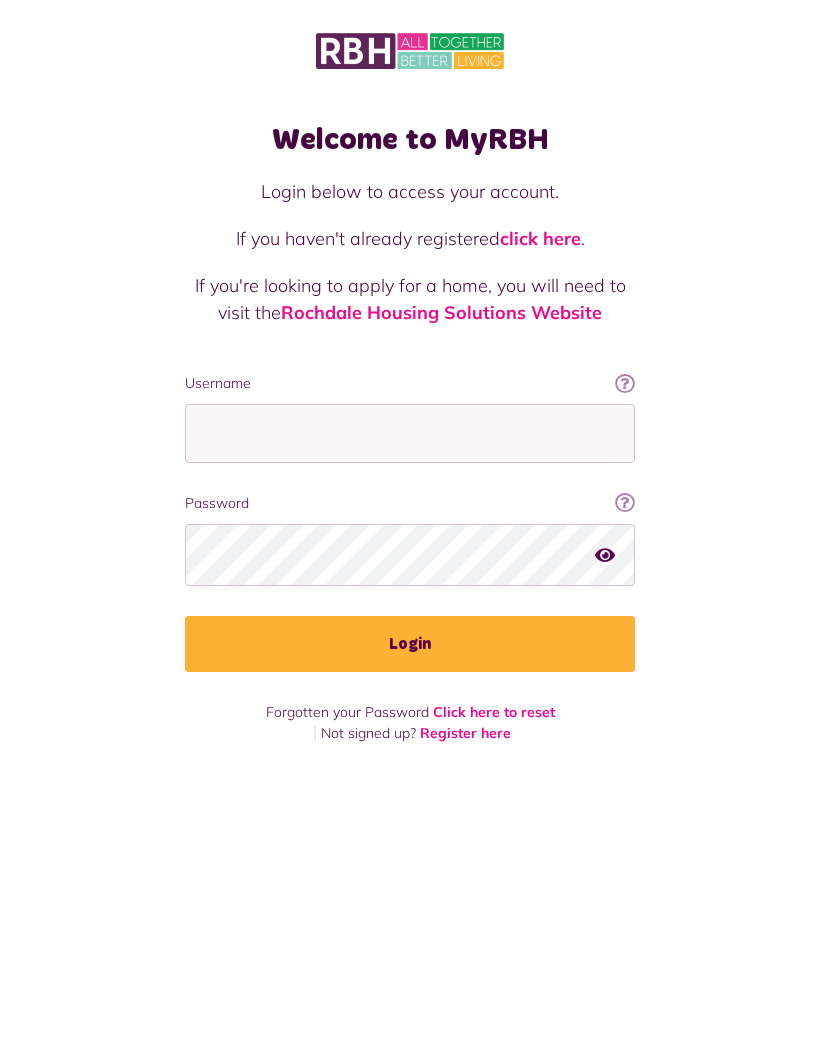 scroll, scrollTop: 0, scrollLeft: 0, axis: both 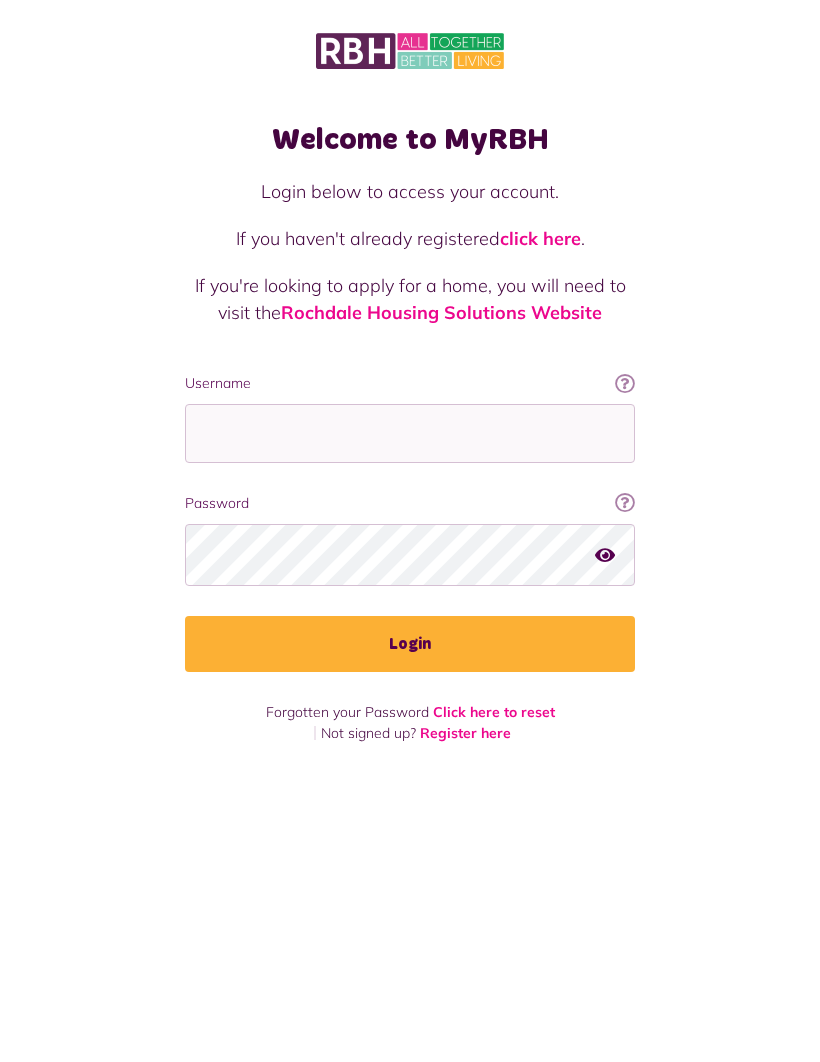 click on "Username" at bounding box center [410, 383] 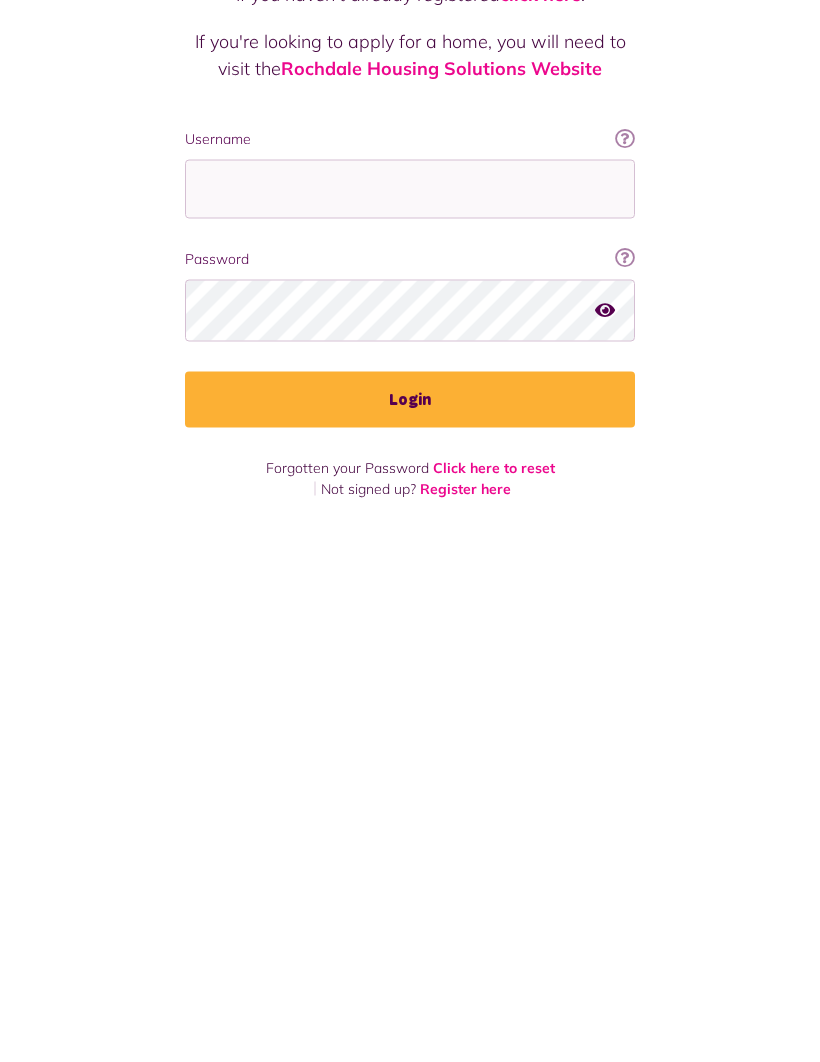 click on "Register here" at bounding box center [465, 733] 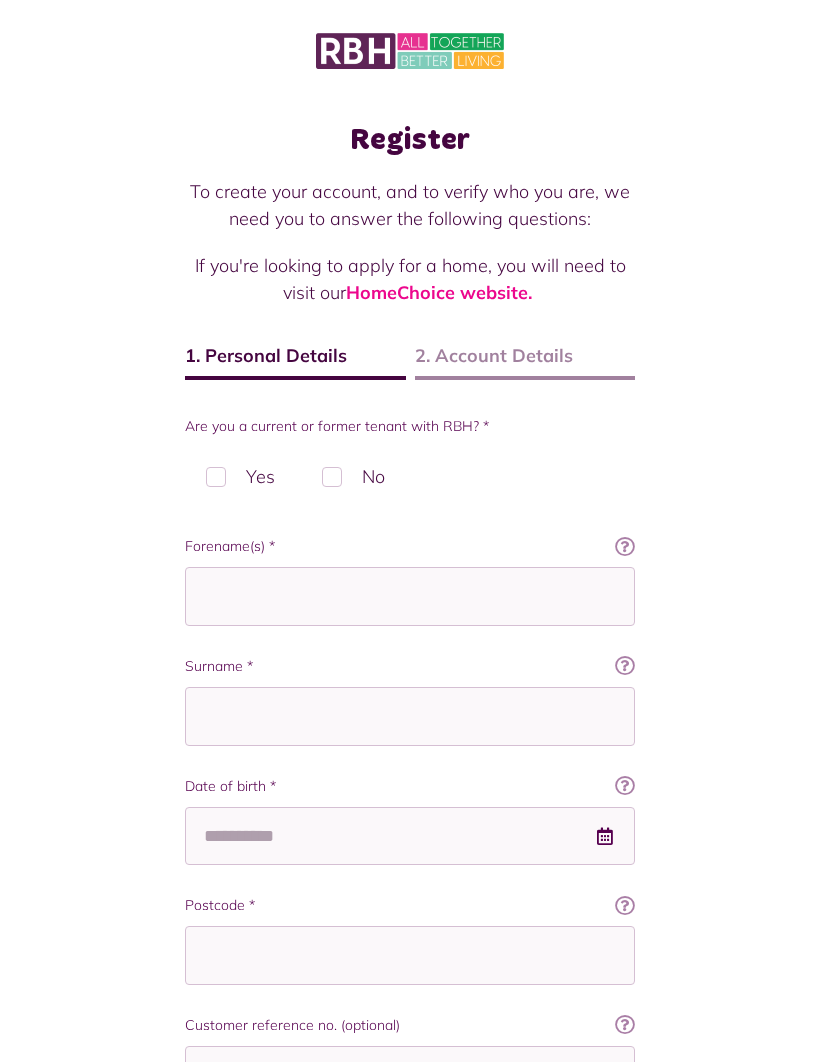 scroll, scrollTop: 0, scrollLeft: 0, axis: both 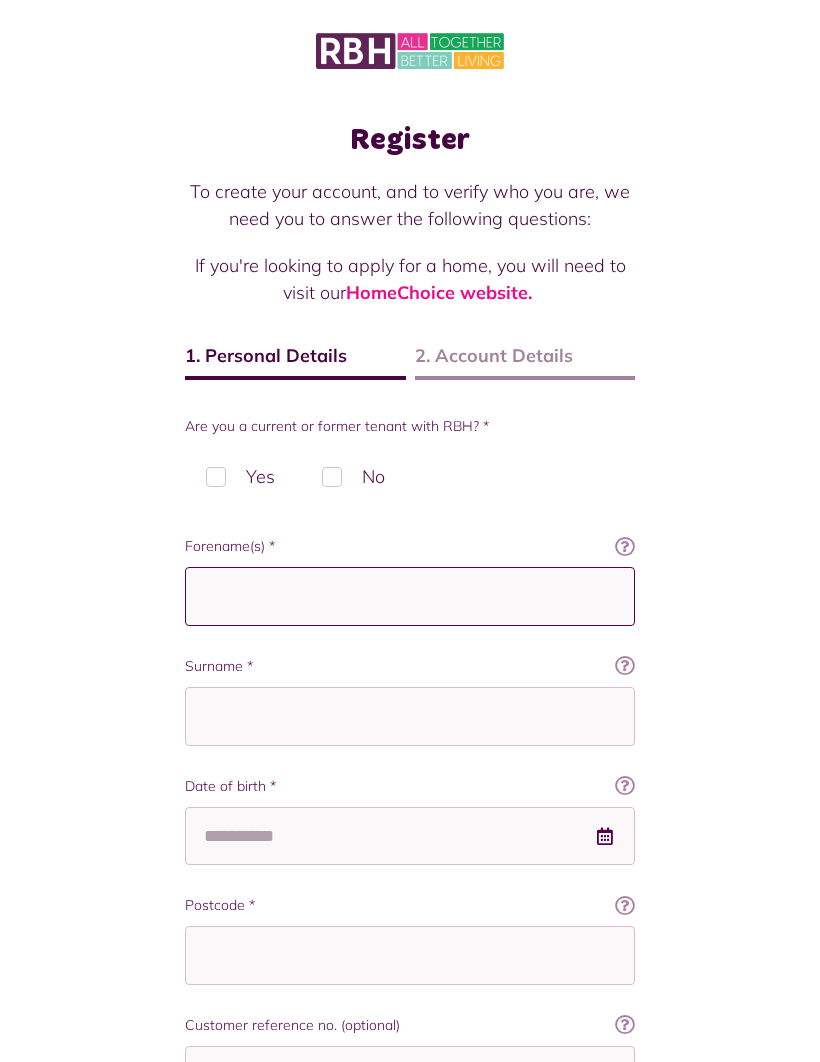 click on "Forename(s) *" at bounding box center [410, 596] 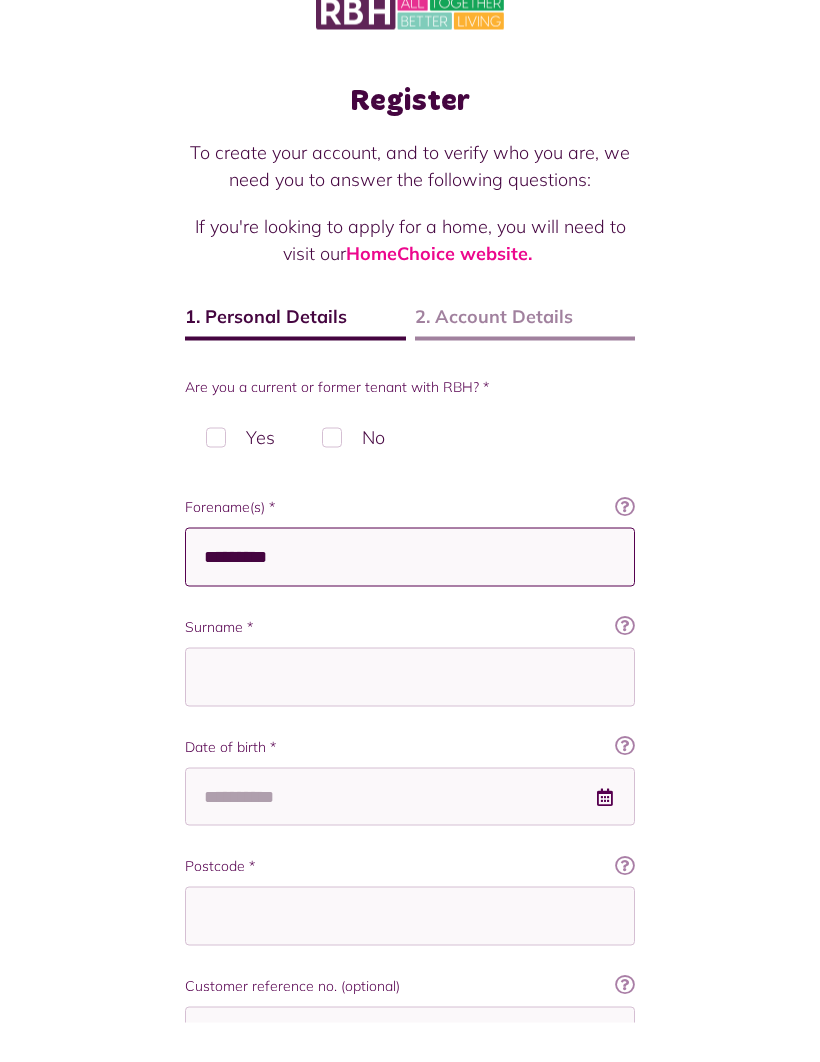 type on "********" 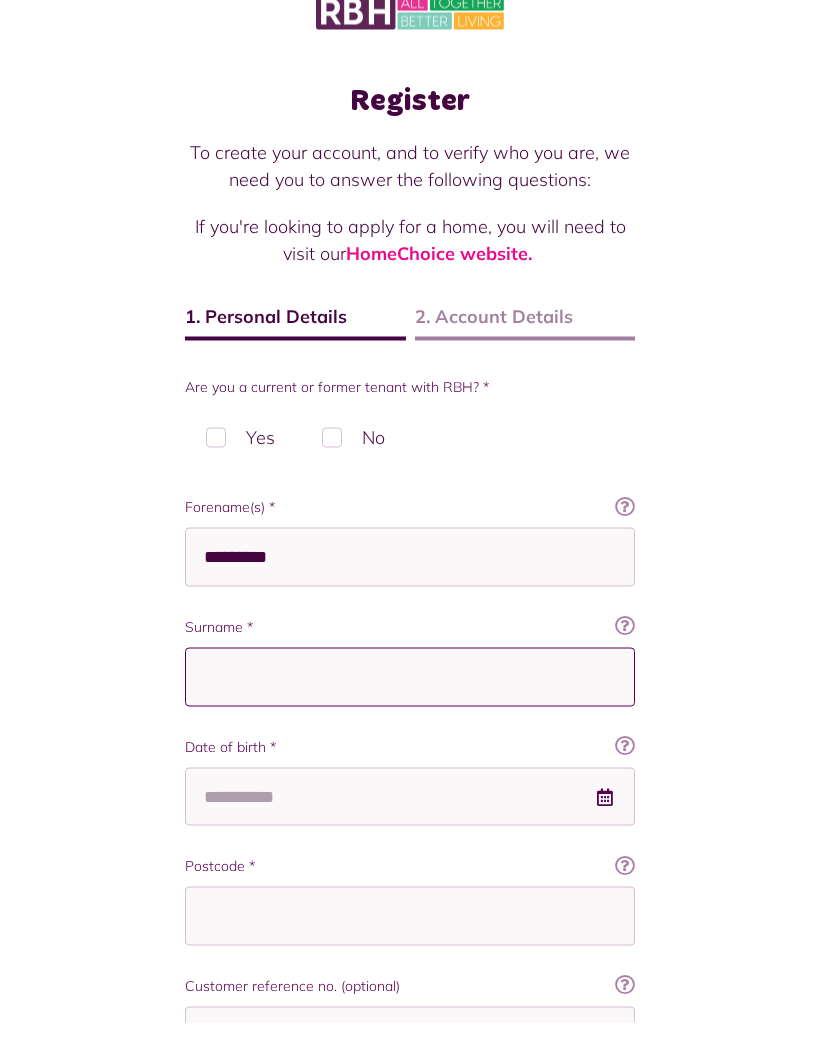 click on "Surname *" at bounding box center (410, 716) 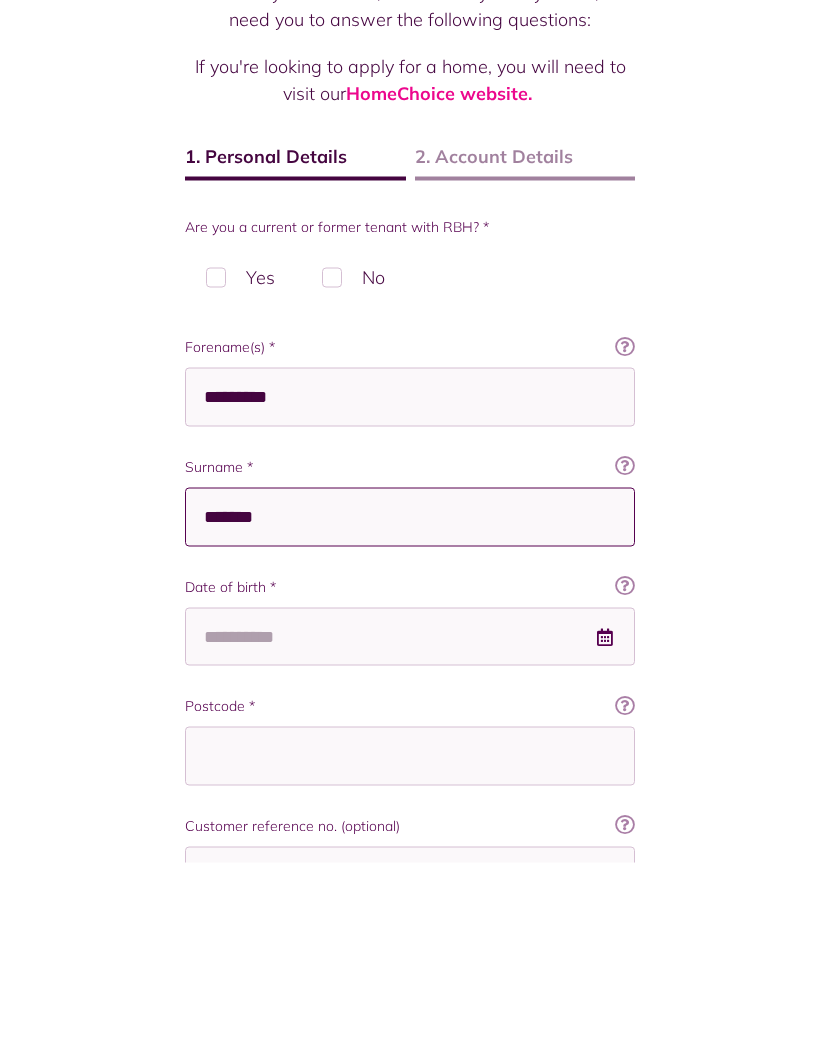 type on "******" 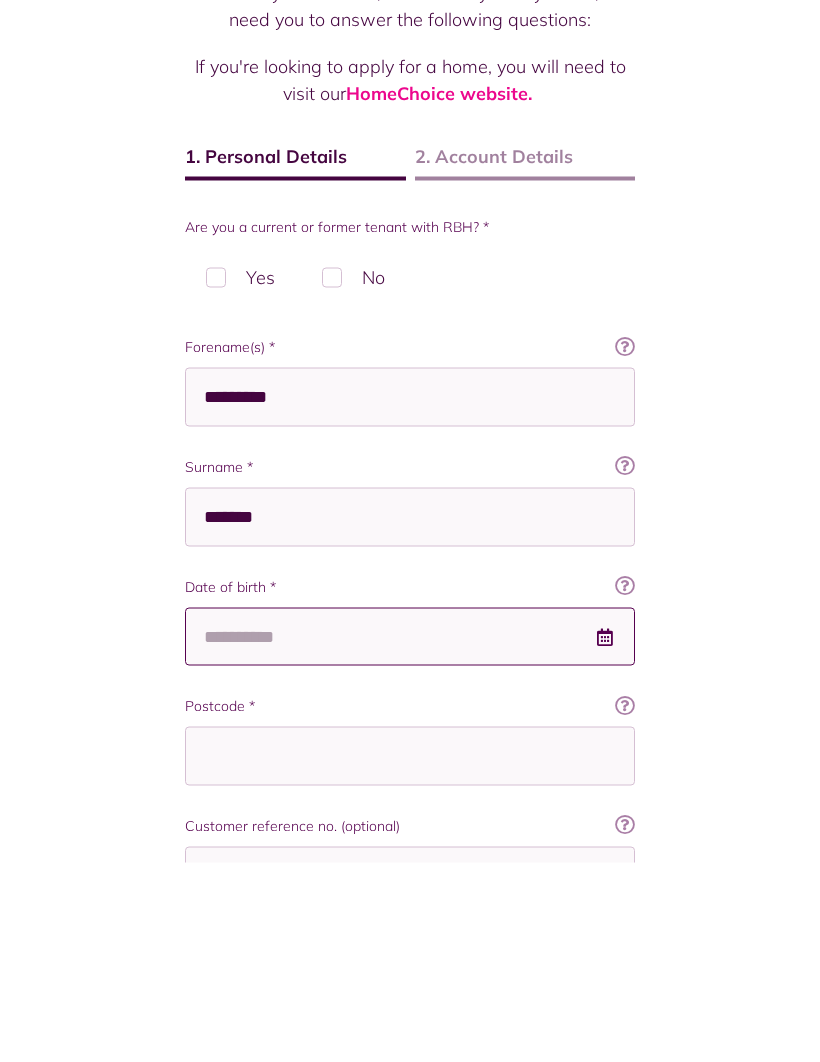 click on "Date of birth *" at bounding box center [410, 836] 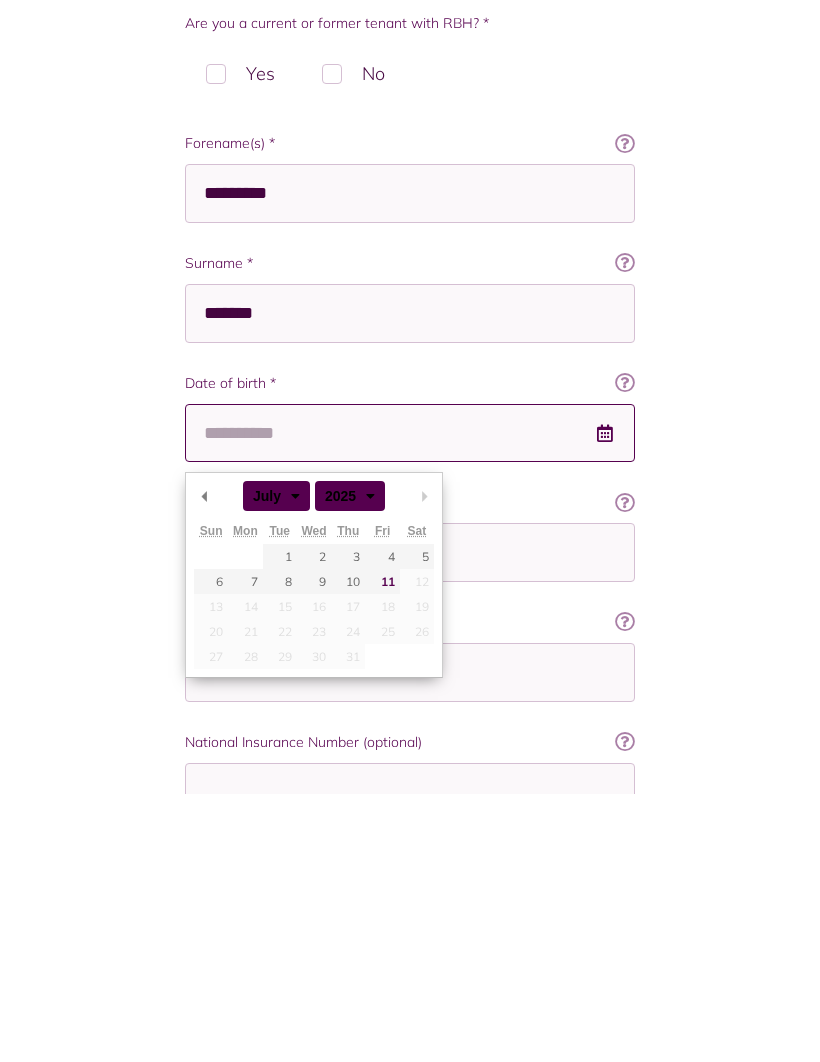 scroll, scrollTop: 140, scrollLeft: 0, axis: vertical 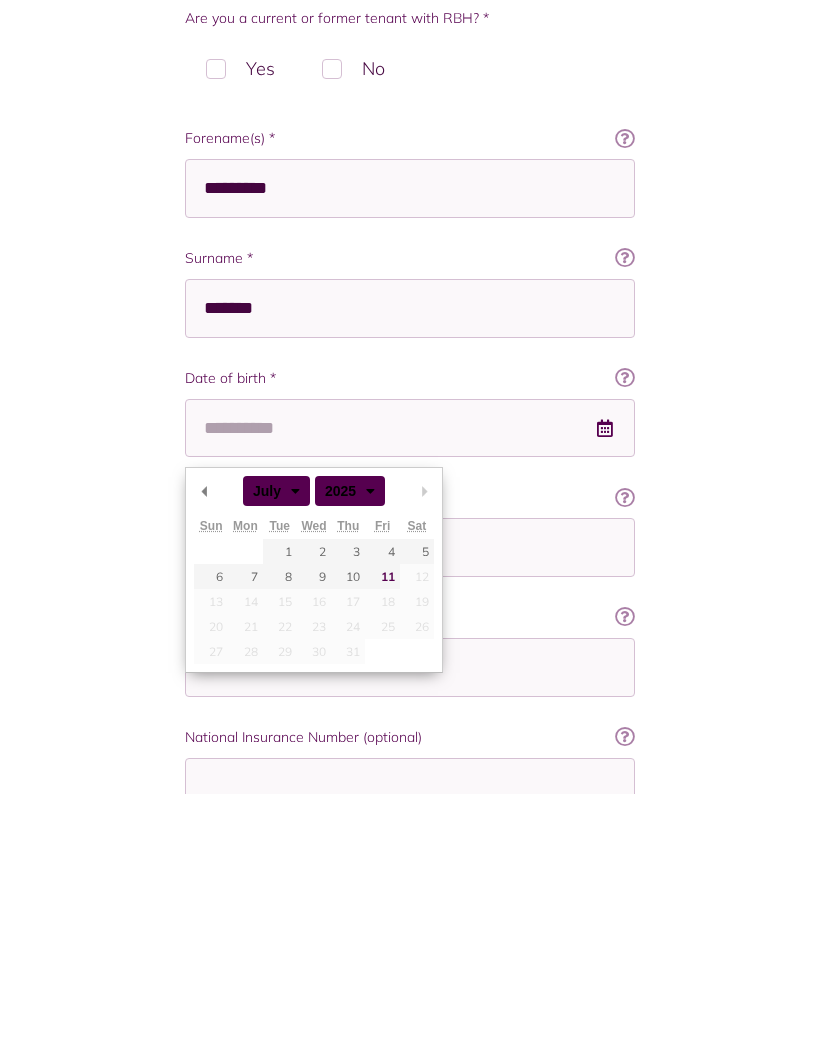 click on "******* ******** ***** ***** *** **** **** ****** ********* ******* ******** ********" at bounding box center (277, 758) 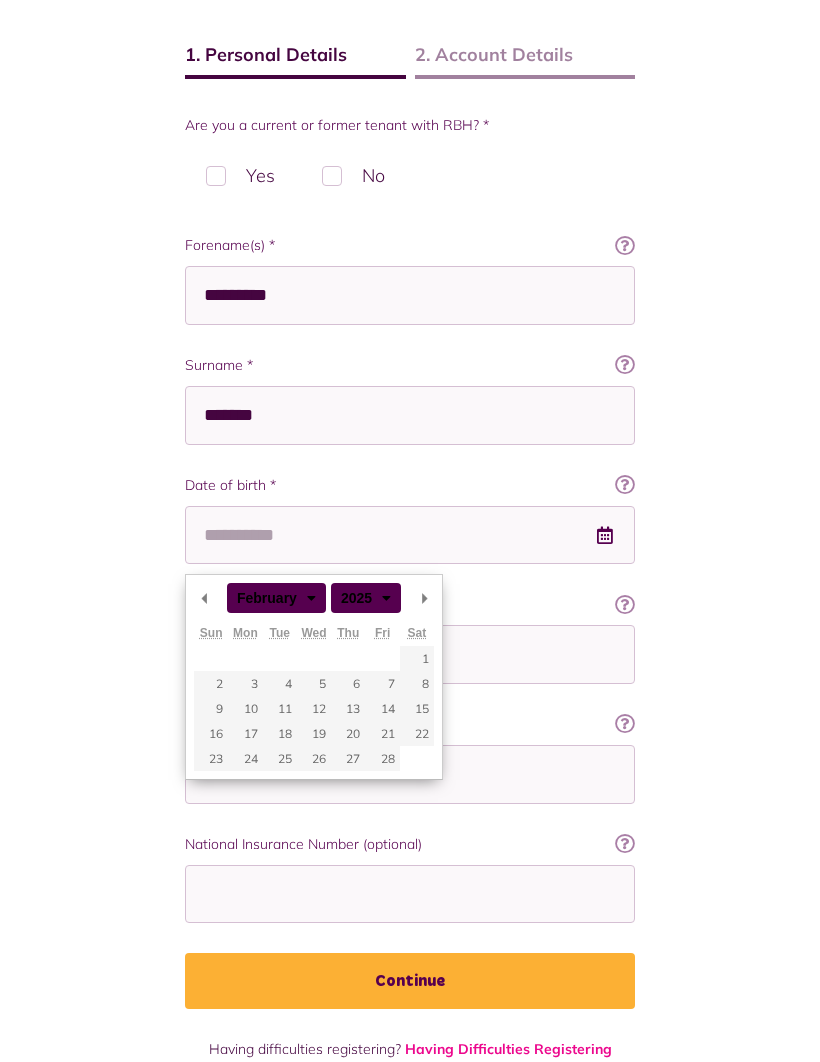 click on "**** **** **** **** **** **** **** **** **** **** **** **** **** **** **** **** **** **** **** **** **** **** **** **** **** **** **** **** **** **** **** **** **** **** **** **** **** **** **** **** **** **** **** **** **** **** **** **** **** **** **** **** **** **** **** **** **** **** **** **** **** **** **** **** **** **** **** **** **** **** **** **** **** **** **** **** **** **** **** **** **** **** **** **** **** **** **** **** **** **** **** **** **** **** **** **** **** **** **** **** **** **** **** **** **** **** **** **** **** **** ****" at bounding box center (353, 597) 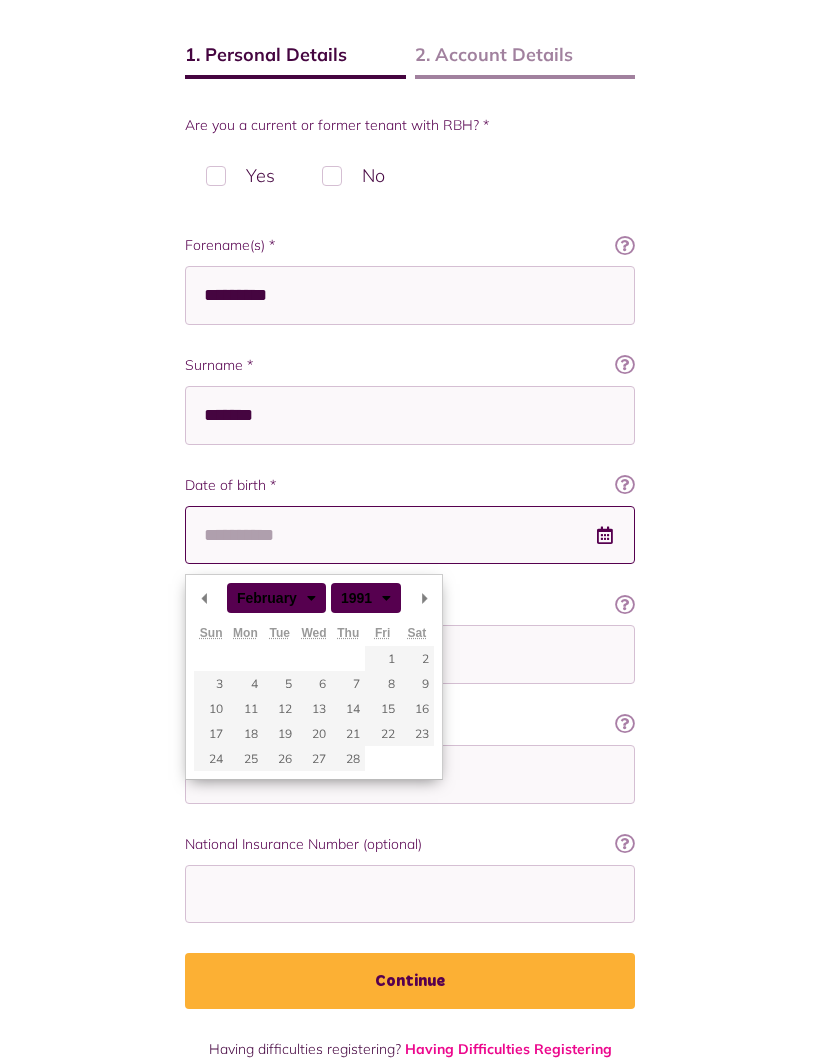 type on "**********" 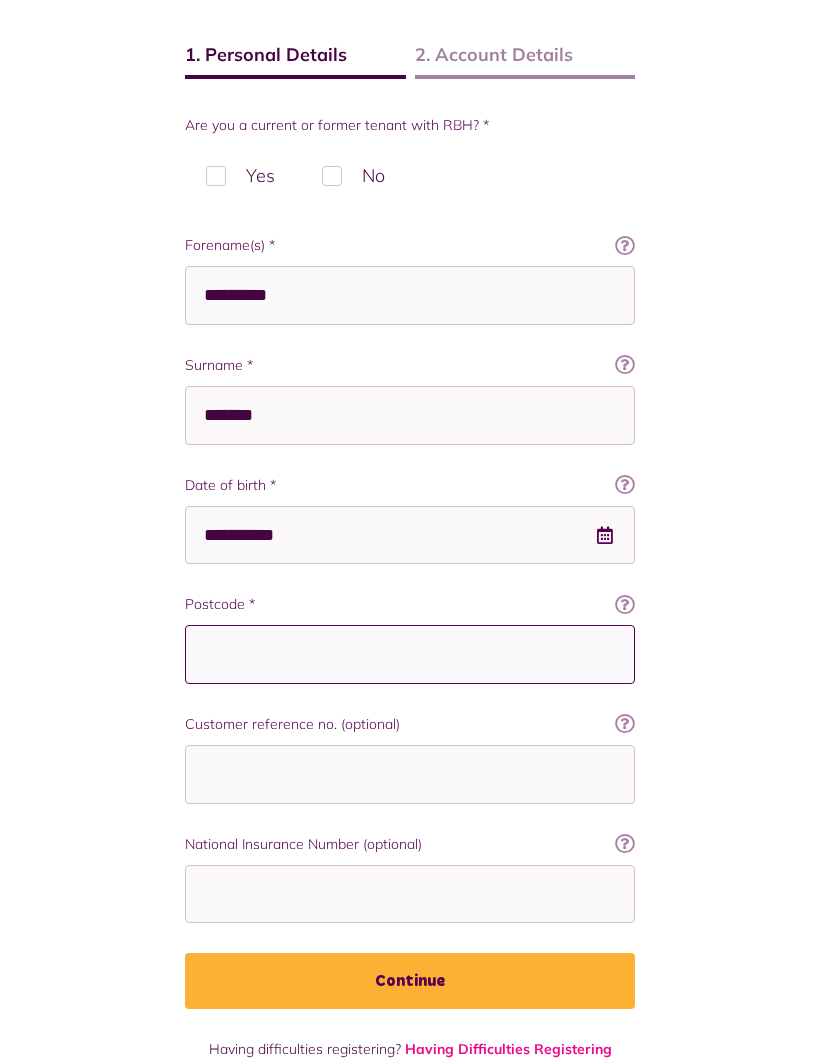 click on "Postcode *" at bounding box center [410, 654] 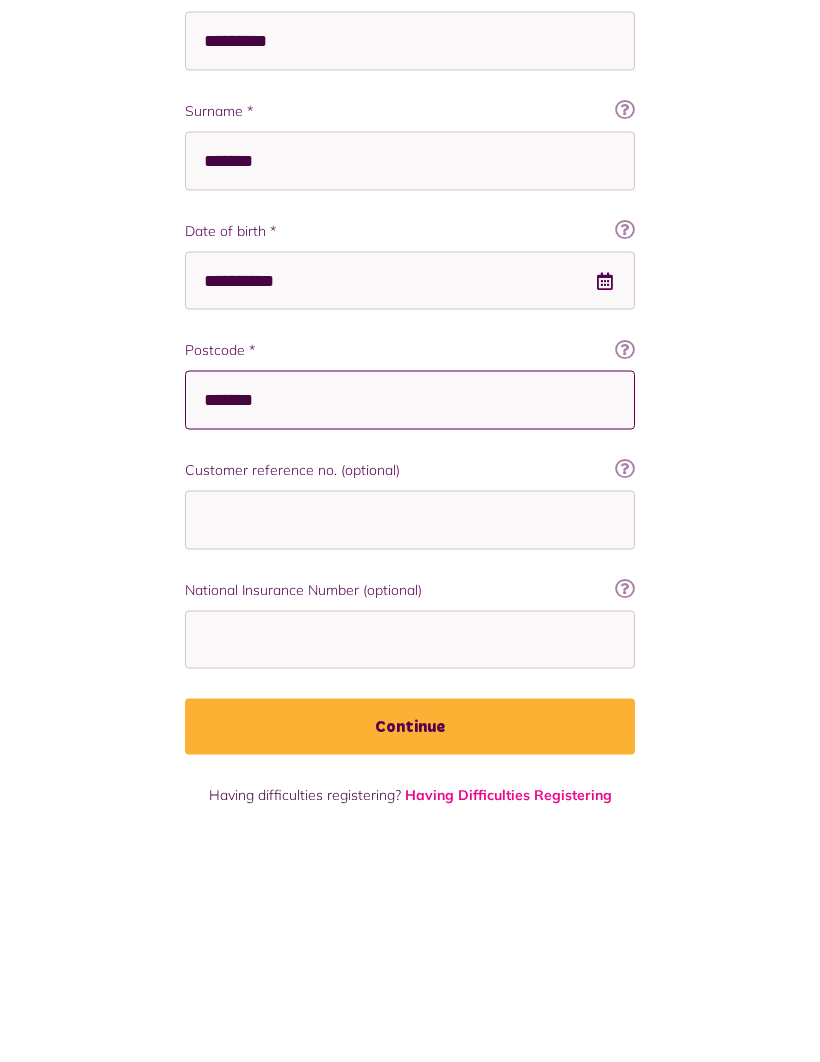 scroll, scrollTop: 323, scrollLeft: 0, axis: vertical 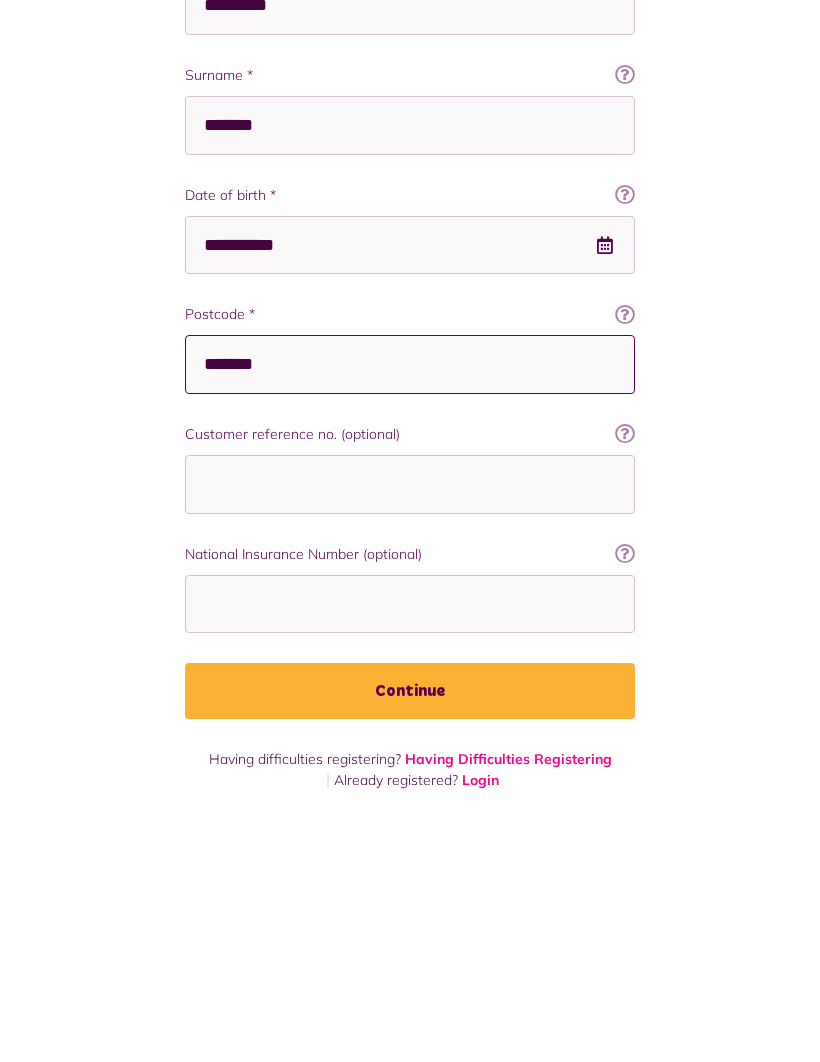 type on "*******" 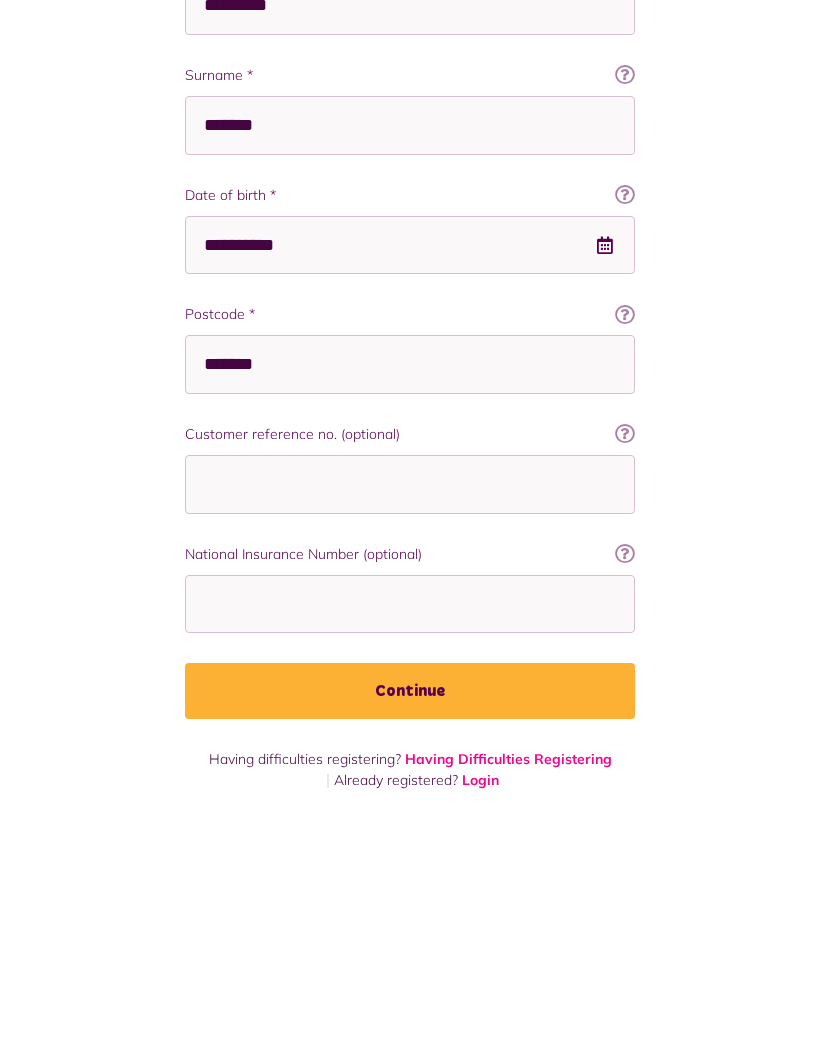 click on "Continue" at bounding box center (410, 959) 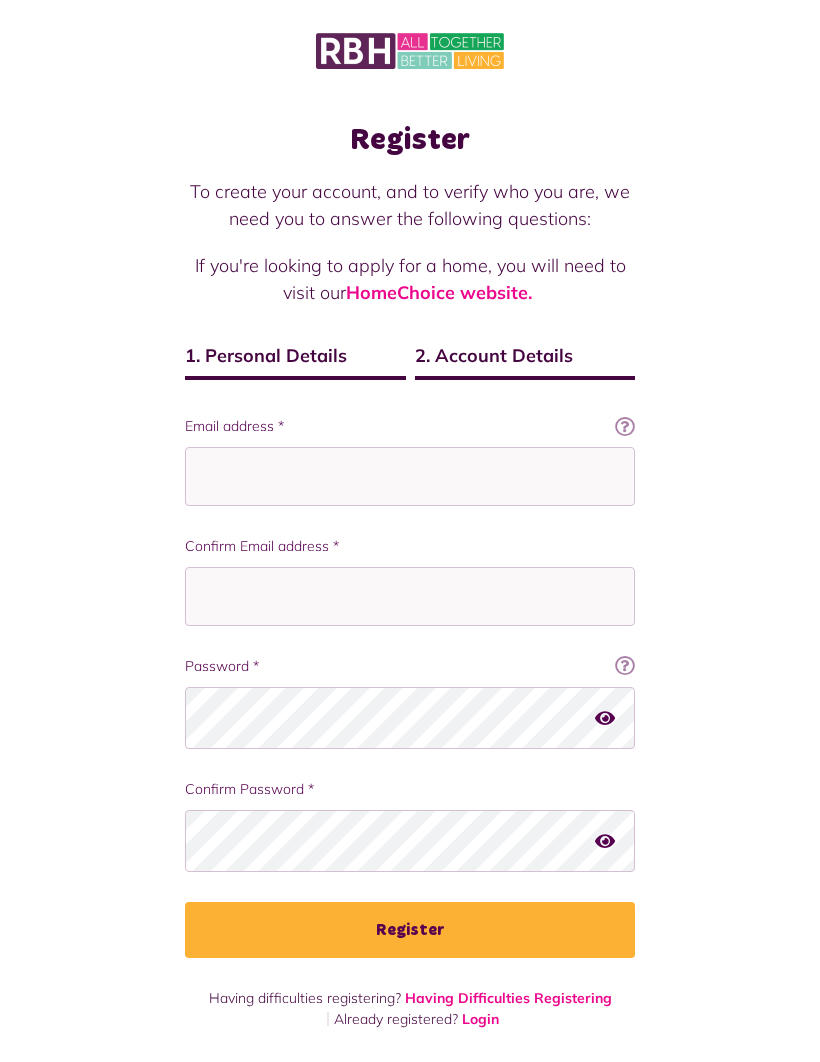 scroll, scrollTop: 0, scrollLeft: 0, axis: both 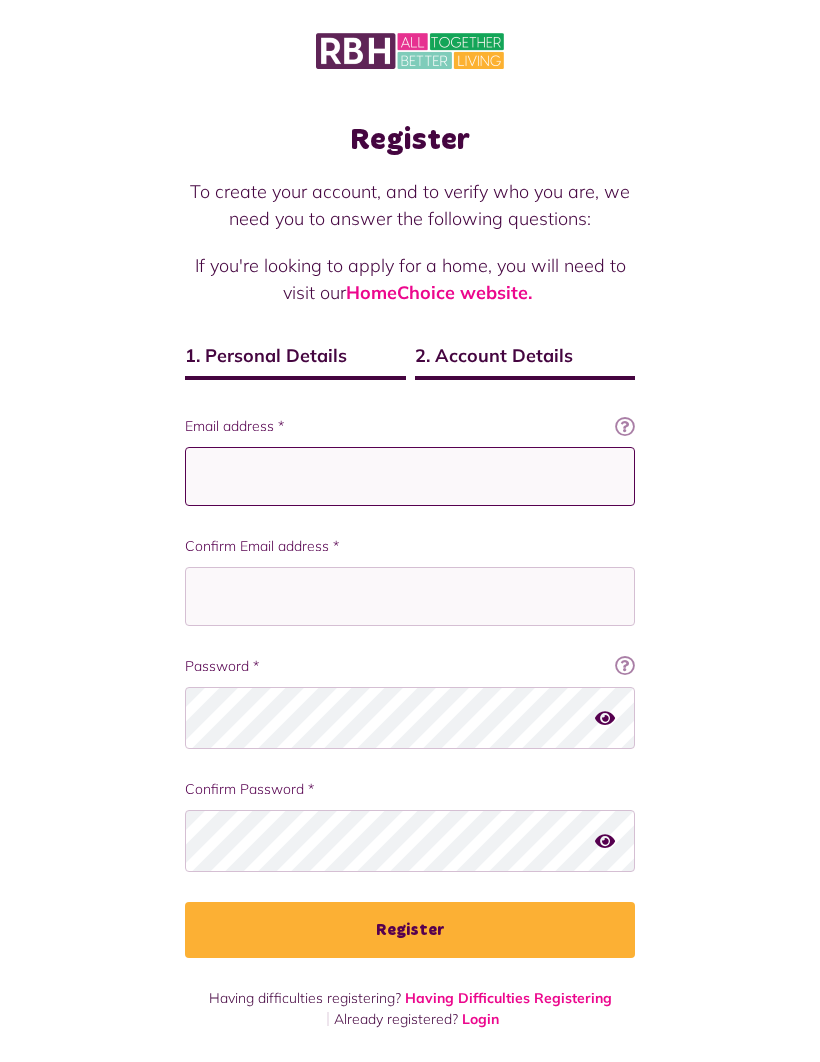 click on "Email address *" at bounding box center [410, 476] 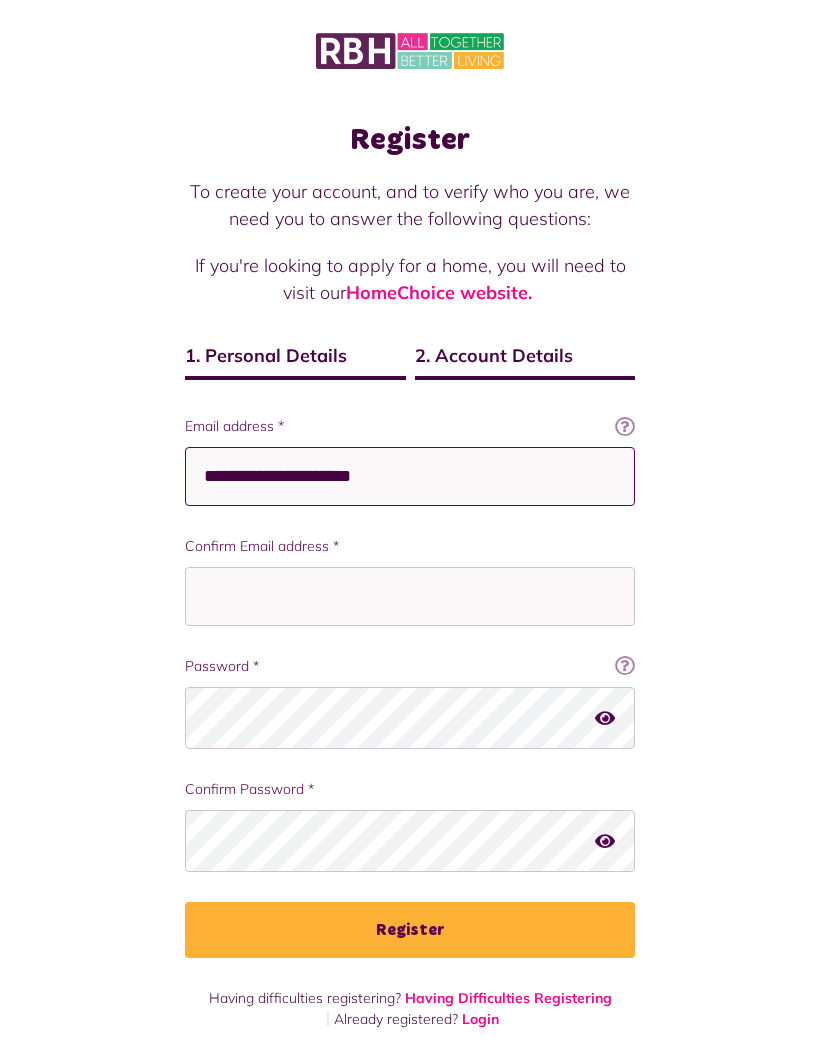 type on "**********" 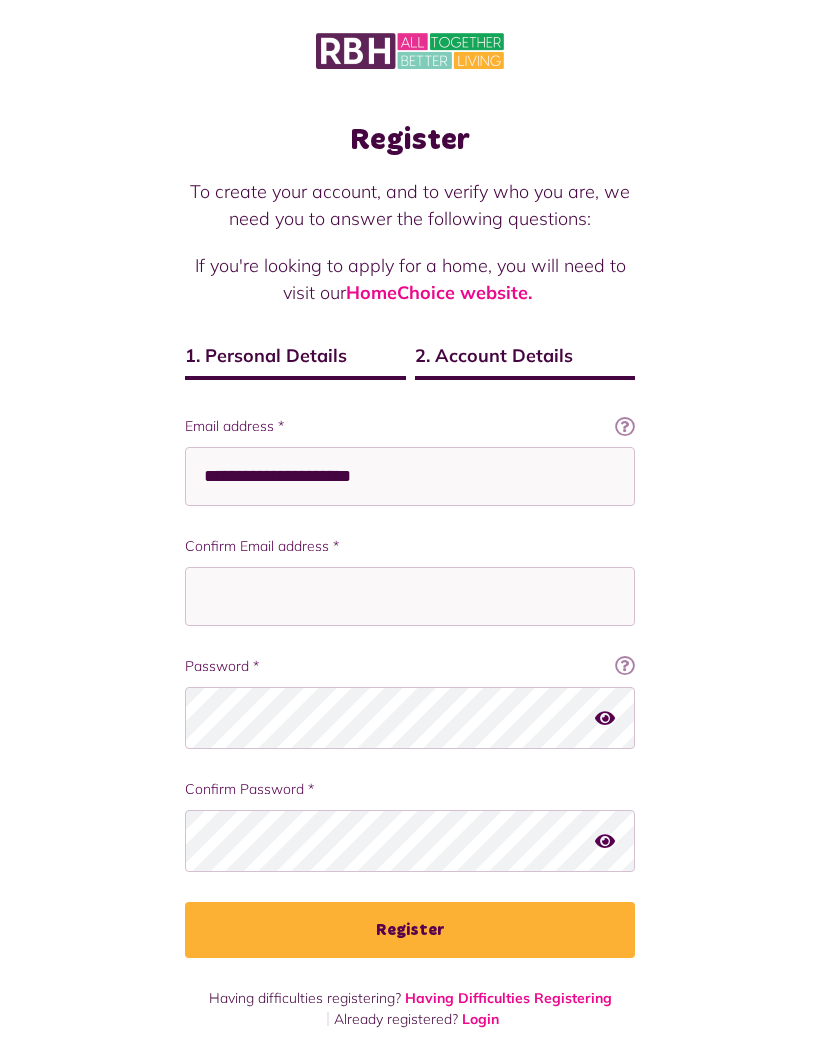 click on "Confirm Email address *" at bounding box center (410, 546) 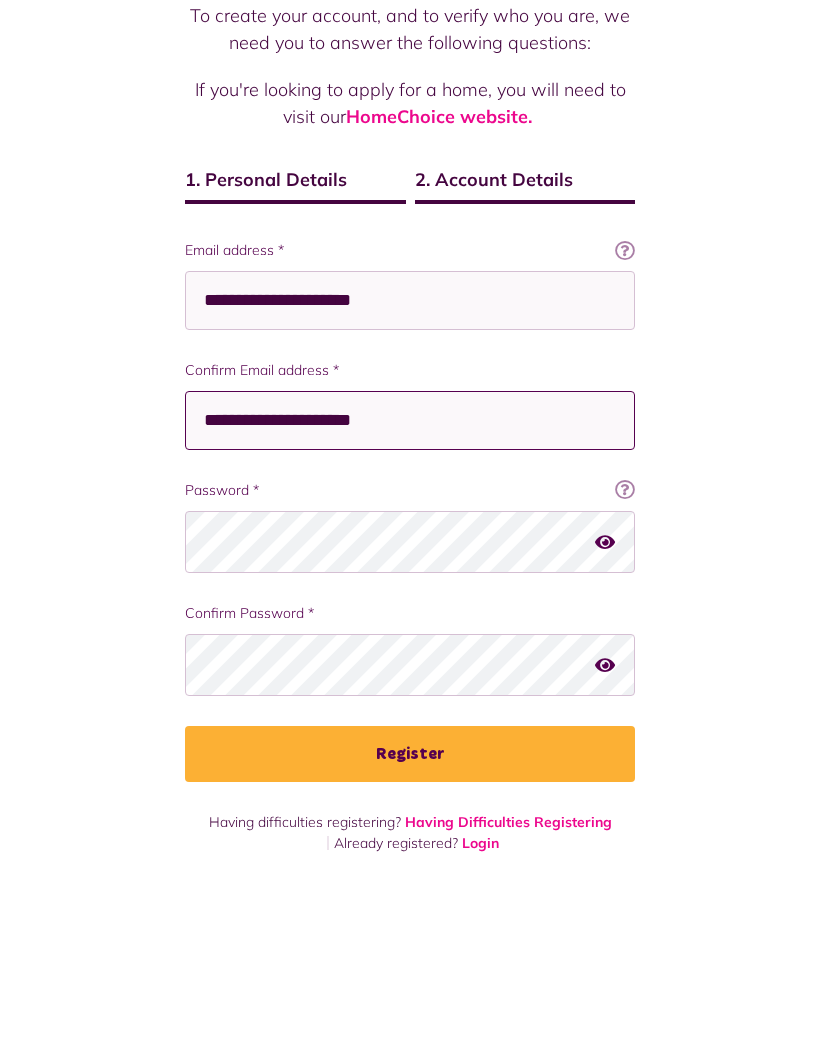 type on "**********" 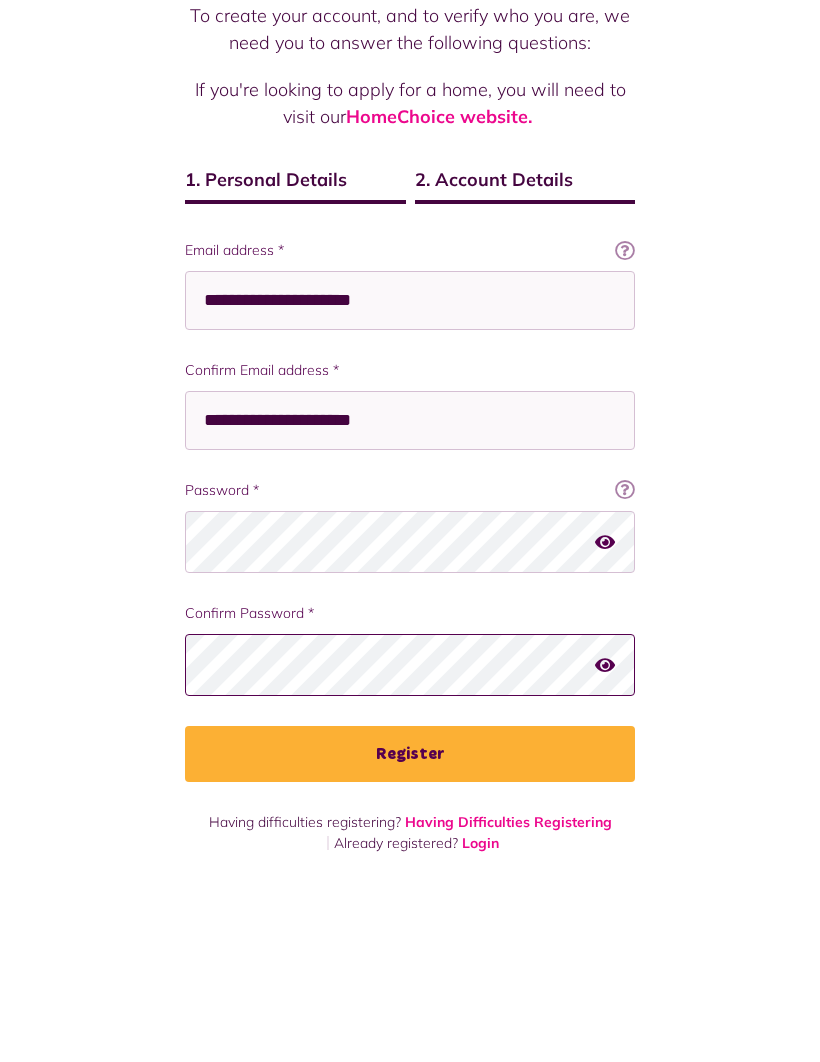 click on "Email Address
To help you get the most out MyRBH we need to know your email address. If you don't have an email and are unsure about how to get one  click here .
Ok got it!
Email address *
[EMAIL]
Confirm Email address *
[EMAIL]
Password" at bounding box center (410, 686) 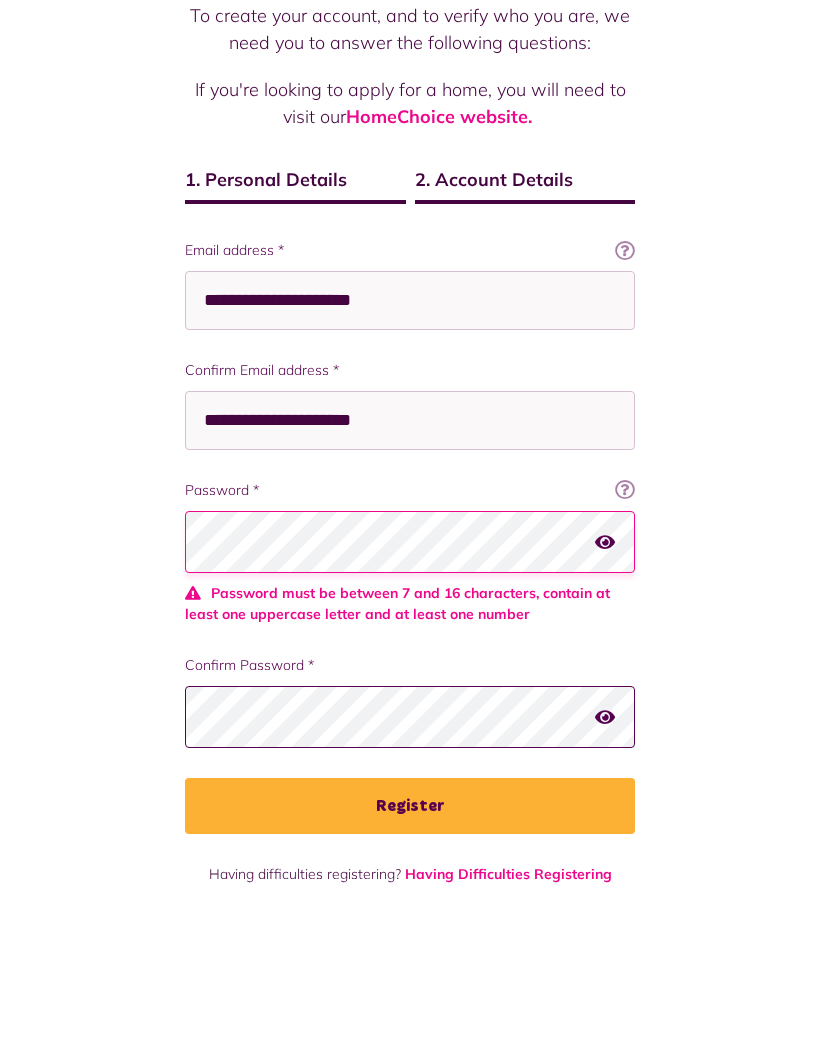scroll, scrollTop: 69, scrollLeft: 0, axis: vertical 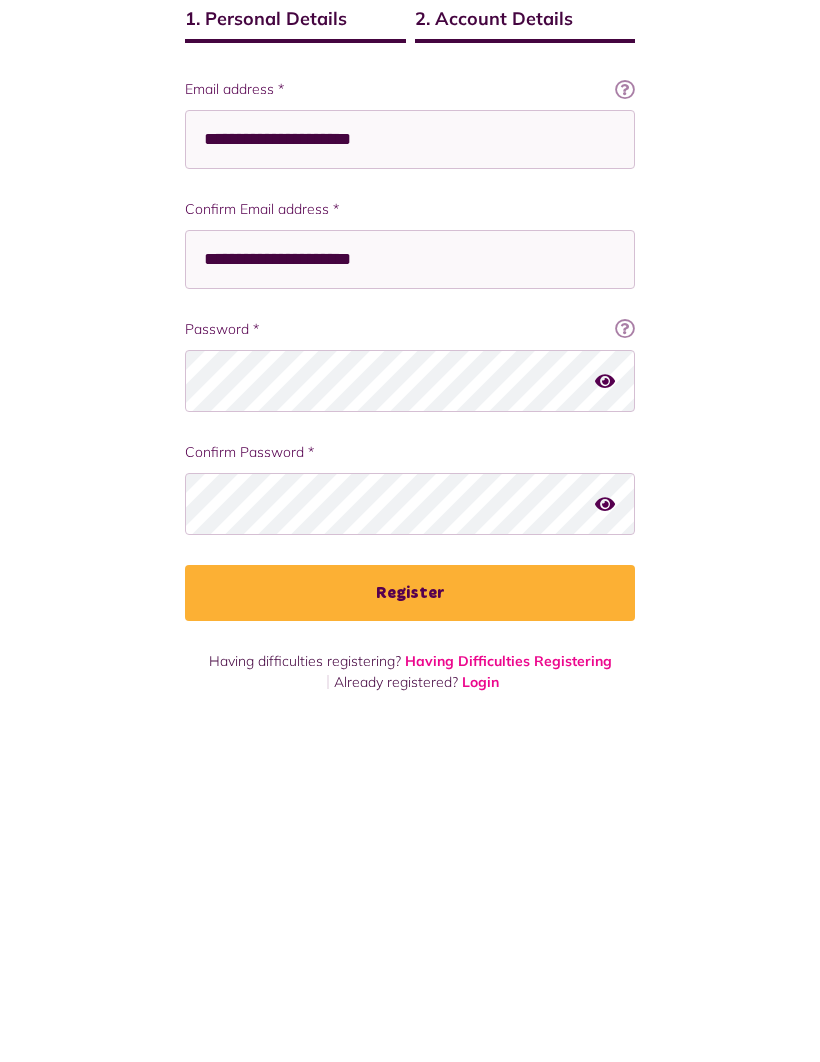 click on "Register" at bounding box center [410, 930] 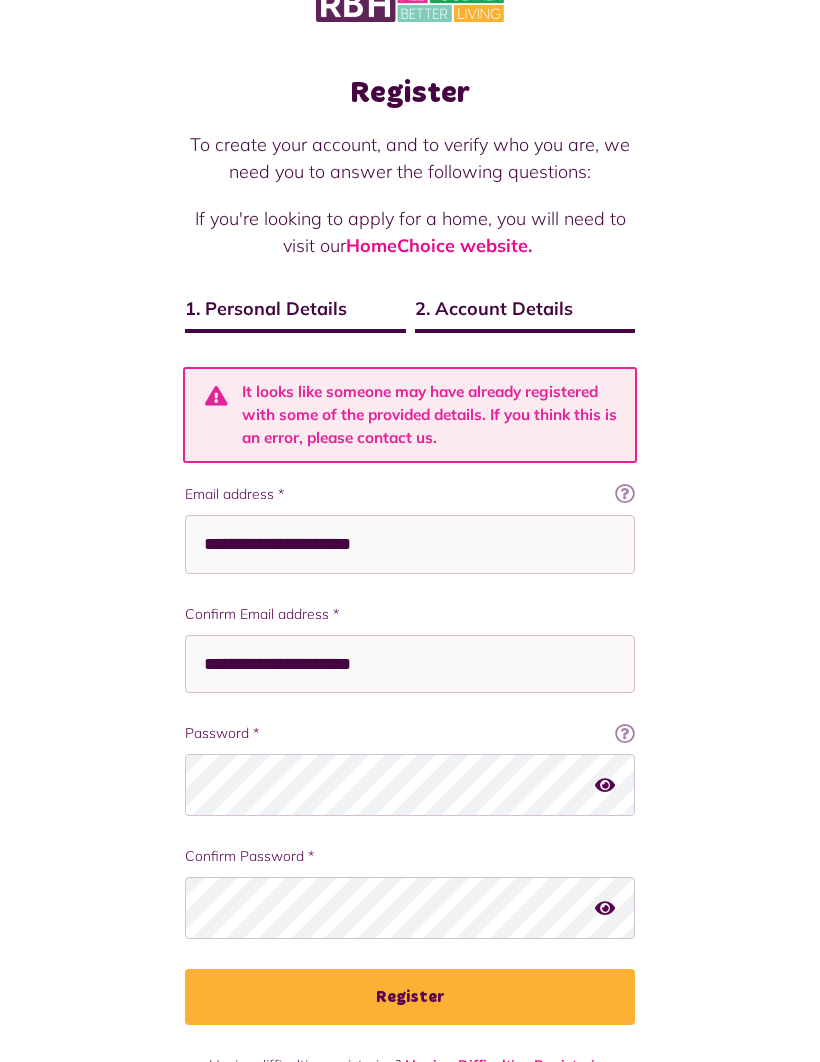 scroll, scrollTop: 0, scrollLeft: 0, axis: both 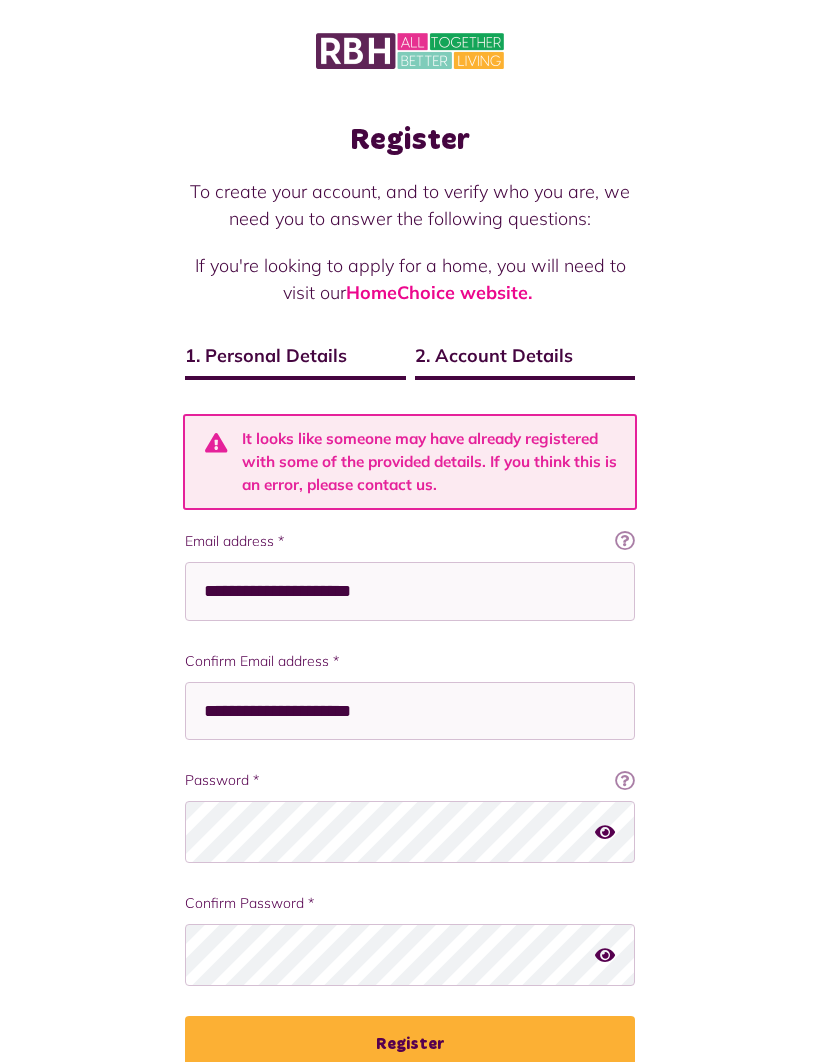 click at bounding box center [410, 51] 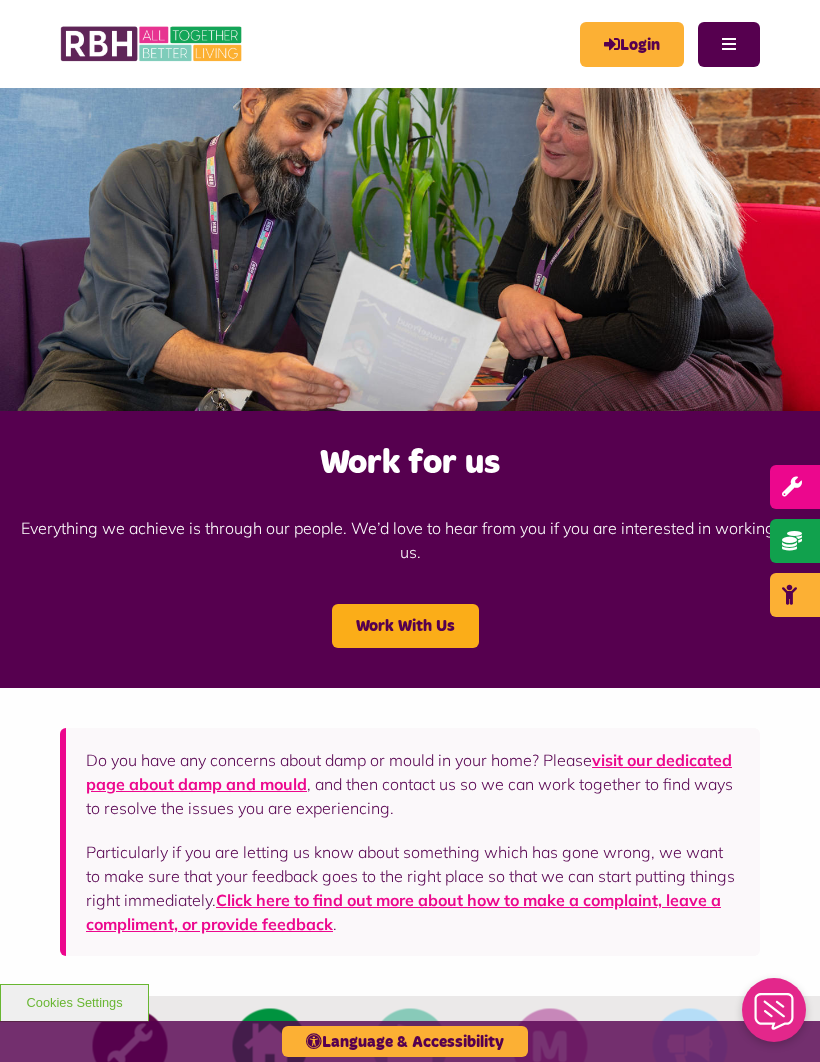 scroll, scrollTop: 0, scrollLeft: 0, axis: both 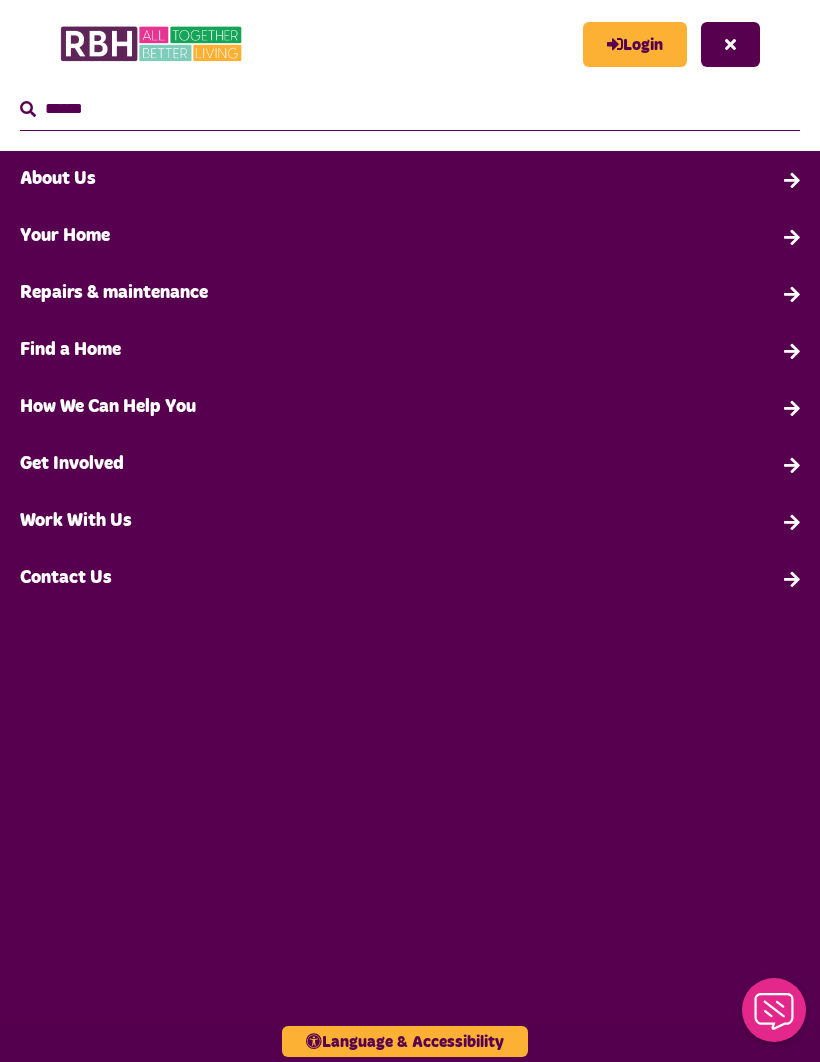 click on "Your Home" at bounding box center [410, 236] 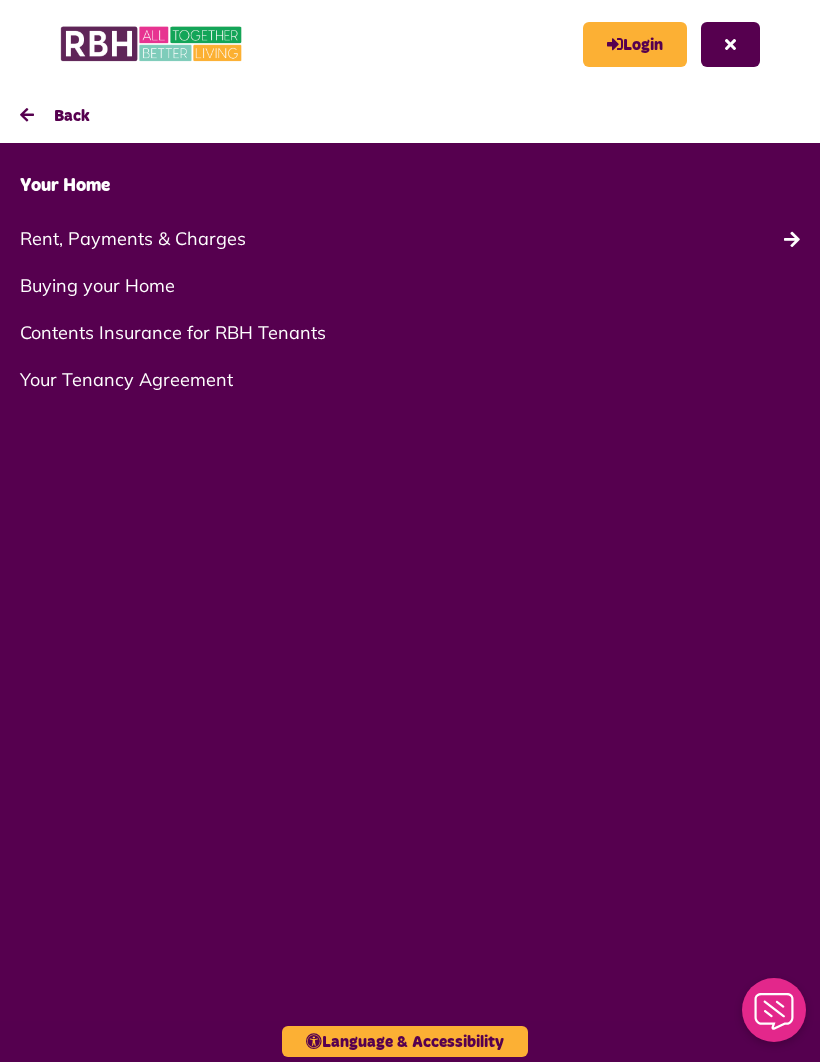 click on "Rent, Payments & Charges" at bounding box center [410, 238] 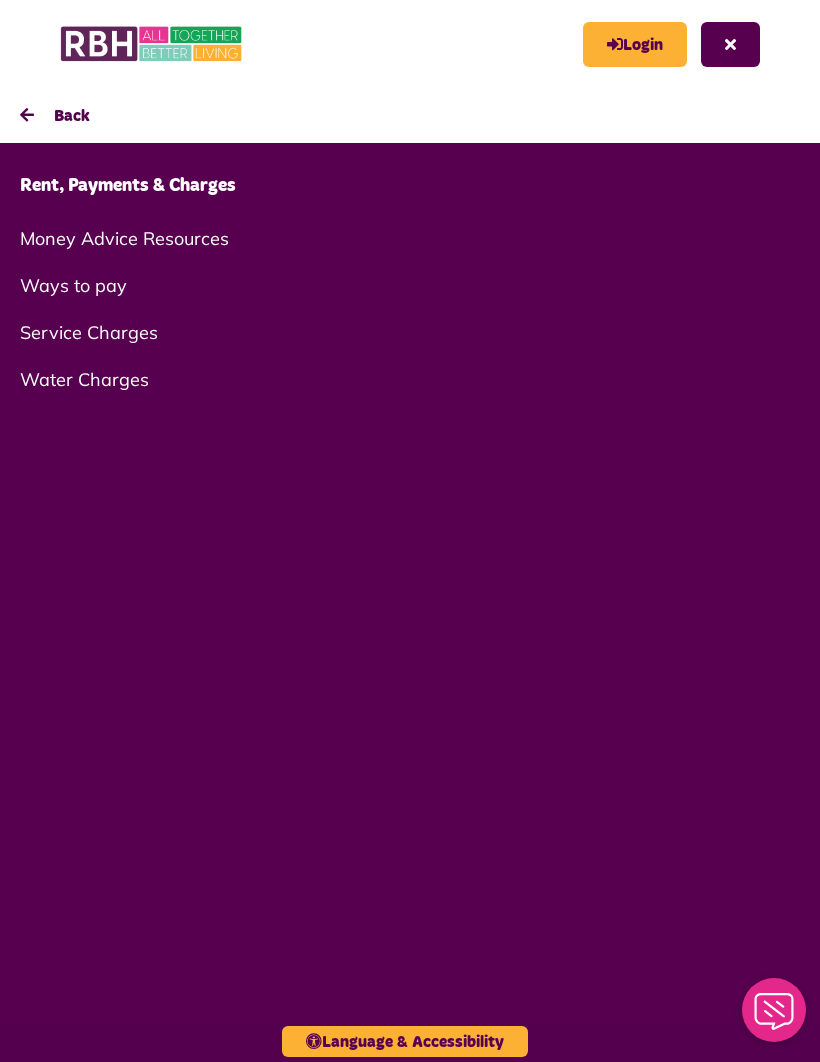 click on "Back" at bounding box center (410, 115) 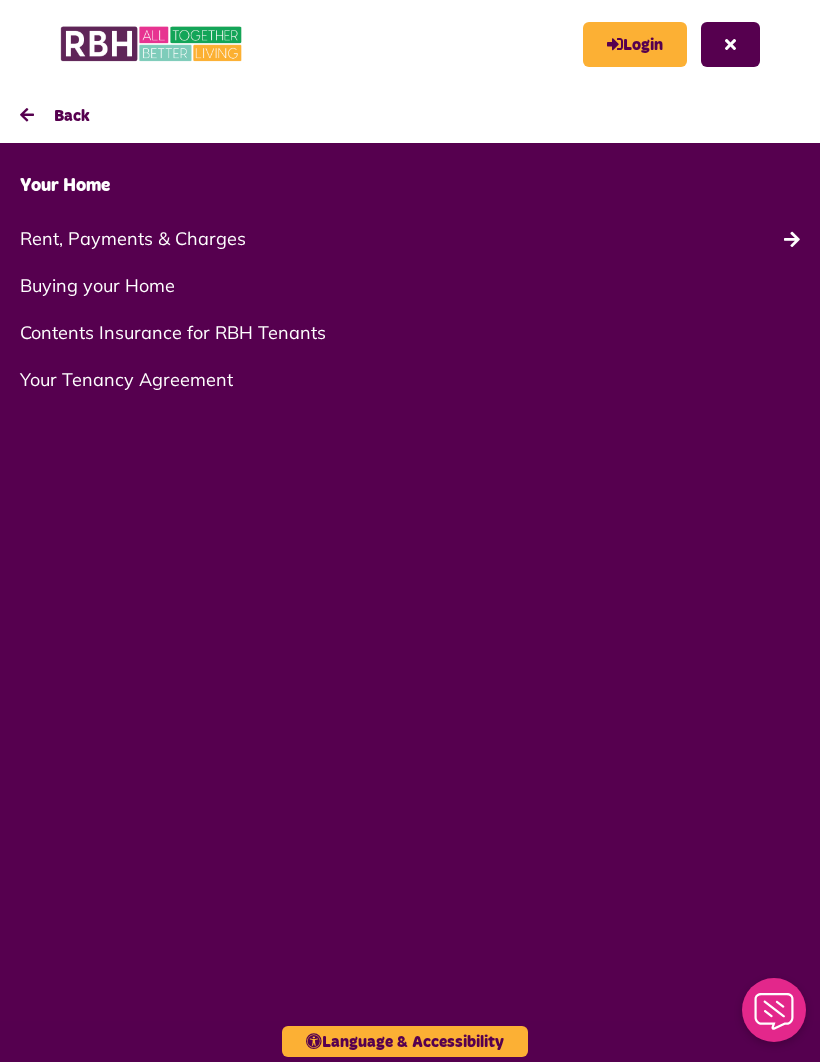 click on "Contents Insurance for RBH Tenants" 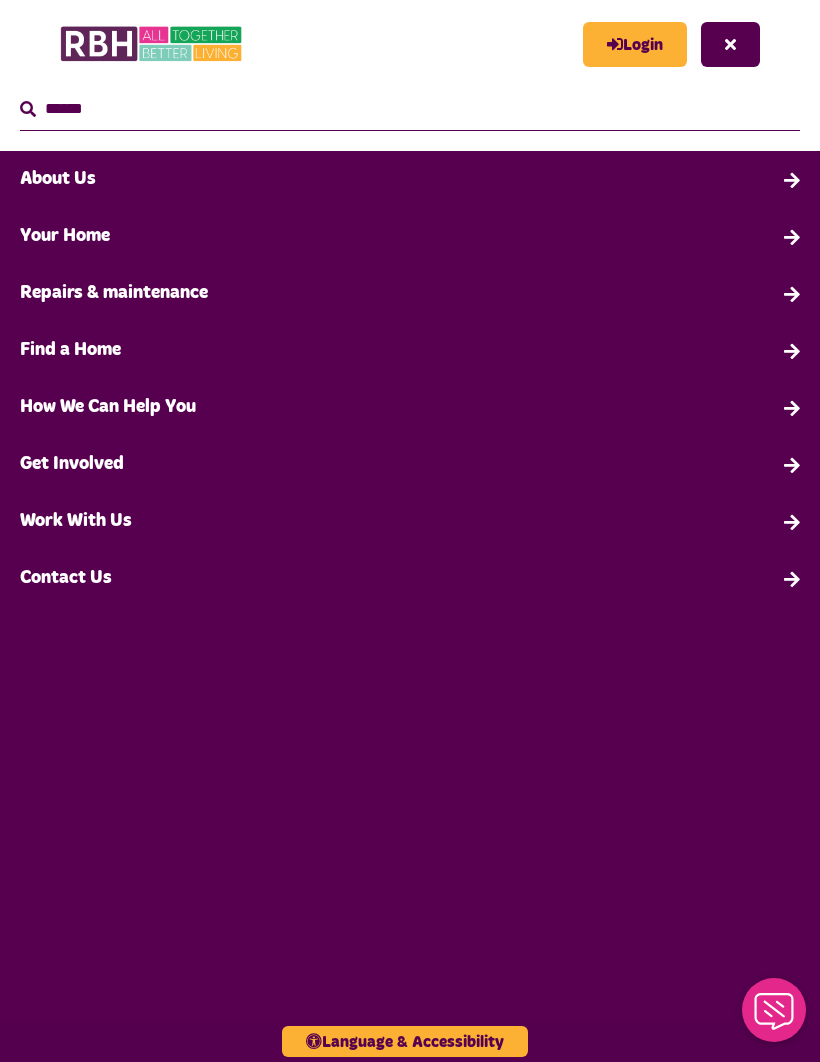 click on "How We Can Help You" 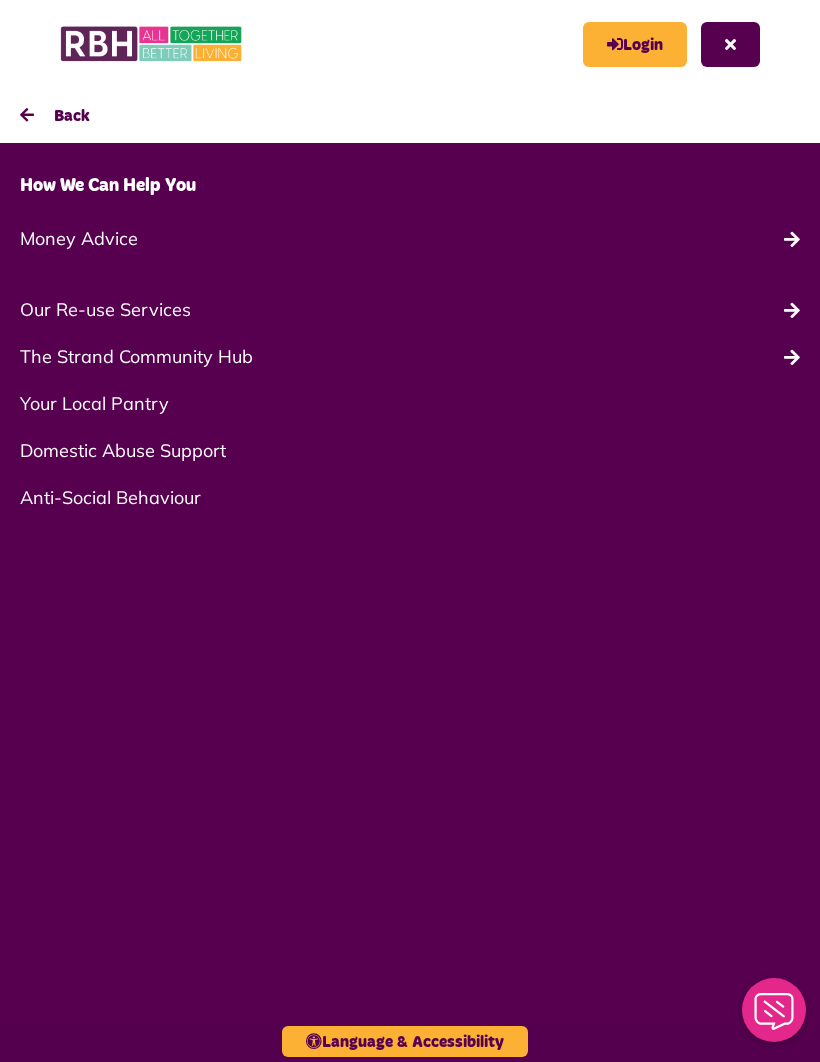 click on "Back" 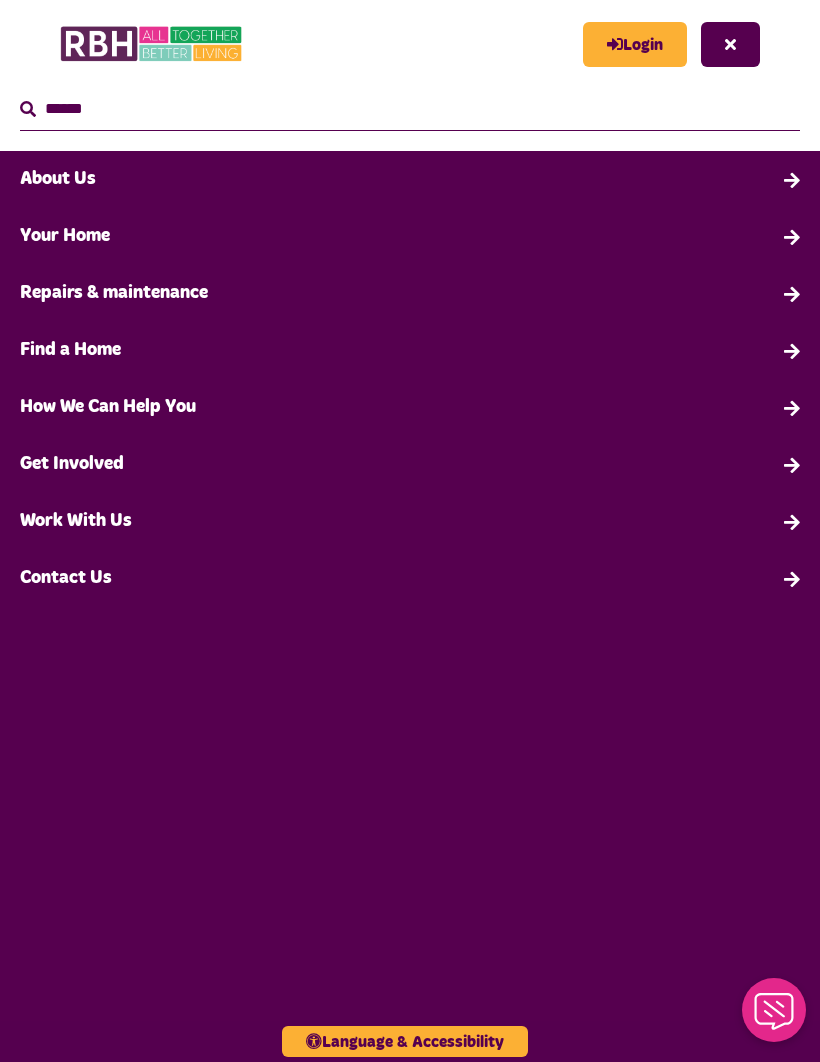 click on "About Us" 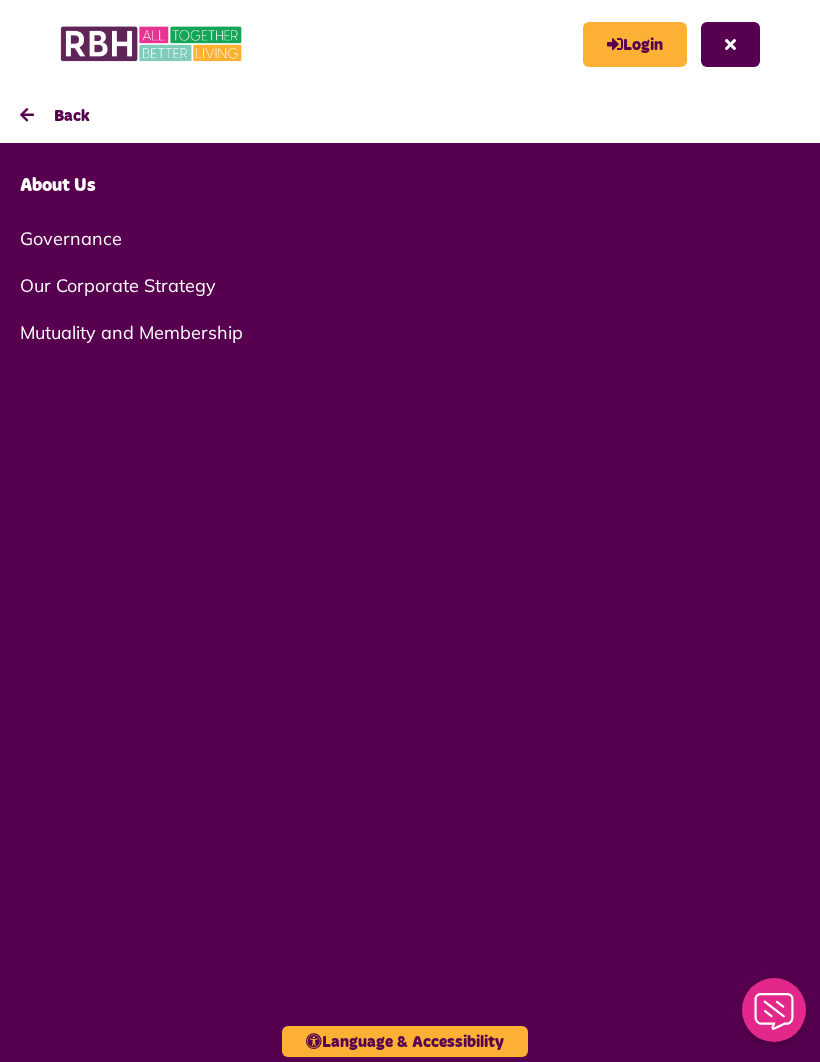 click on "Back" 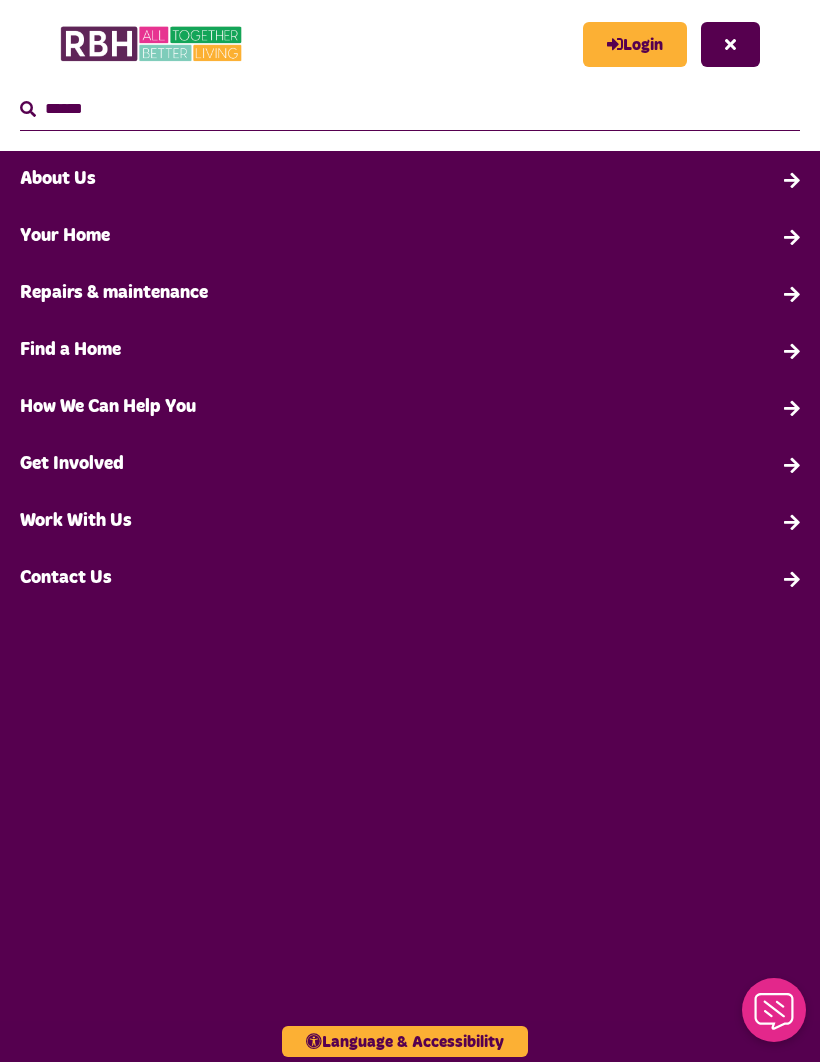 click on "How We Can Help You" 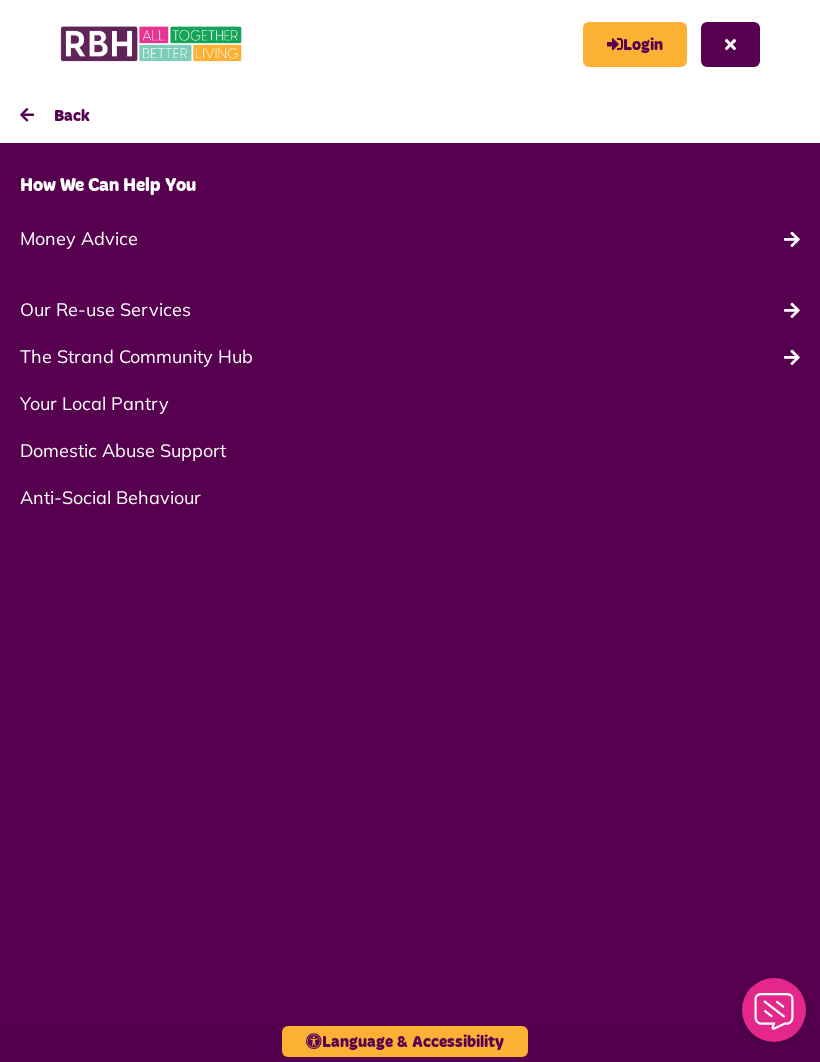 click on "Back" 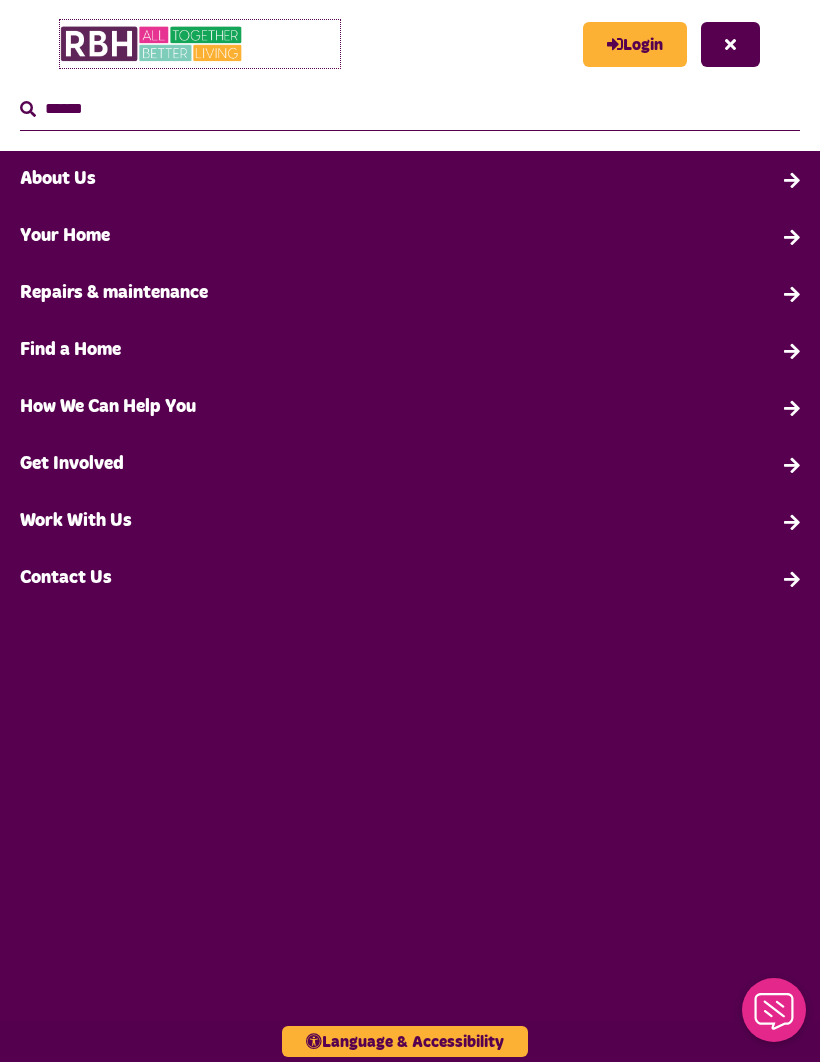 click 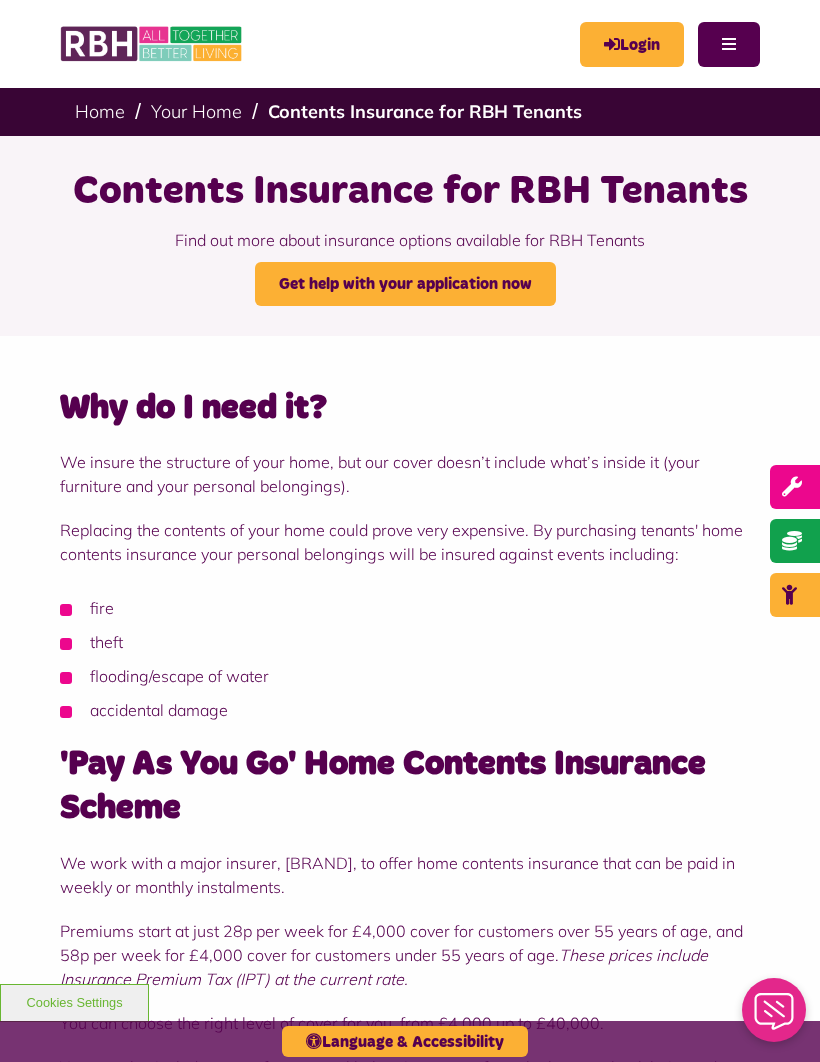 scroll, scrollTop: 0, scrollLeft: 0, axis: both 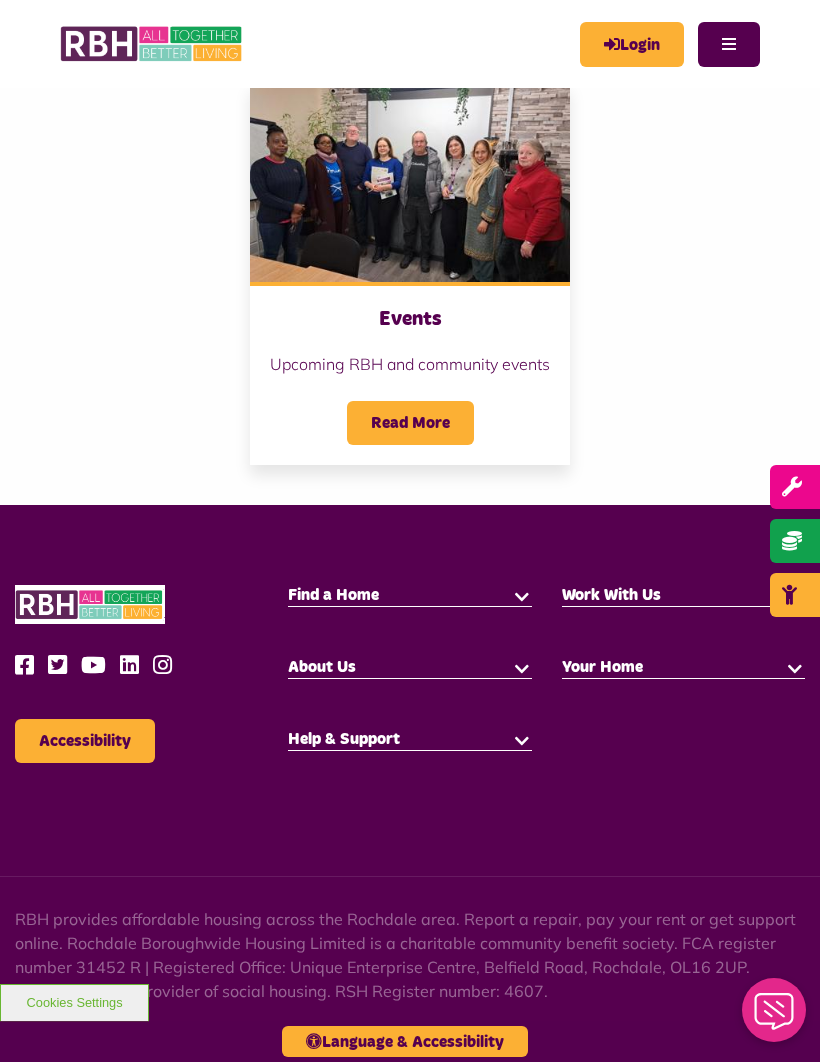 click at bounding box center [522, 739] 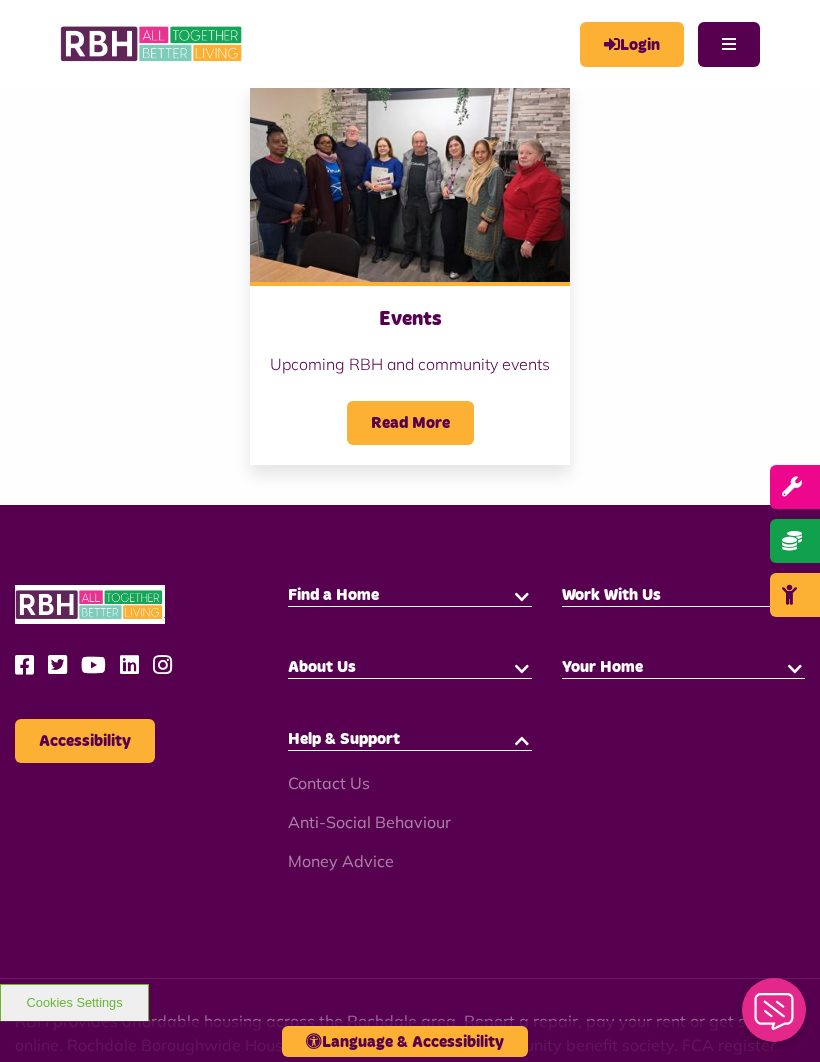 click on "Contact Us" at bounding box center (329, 783) 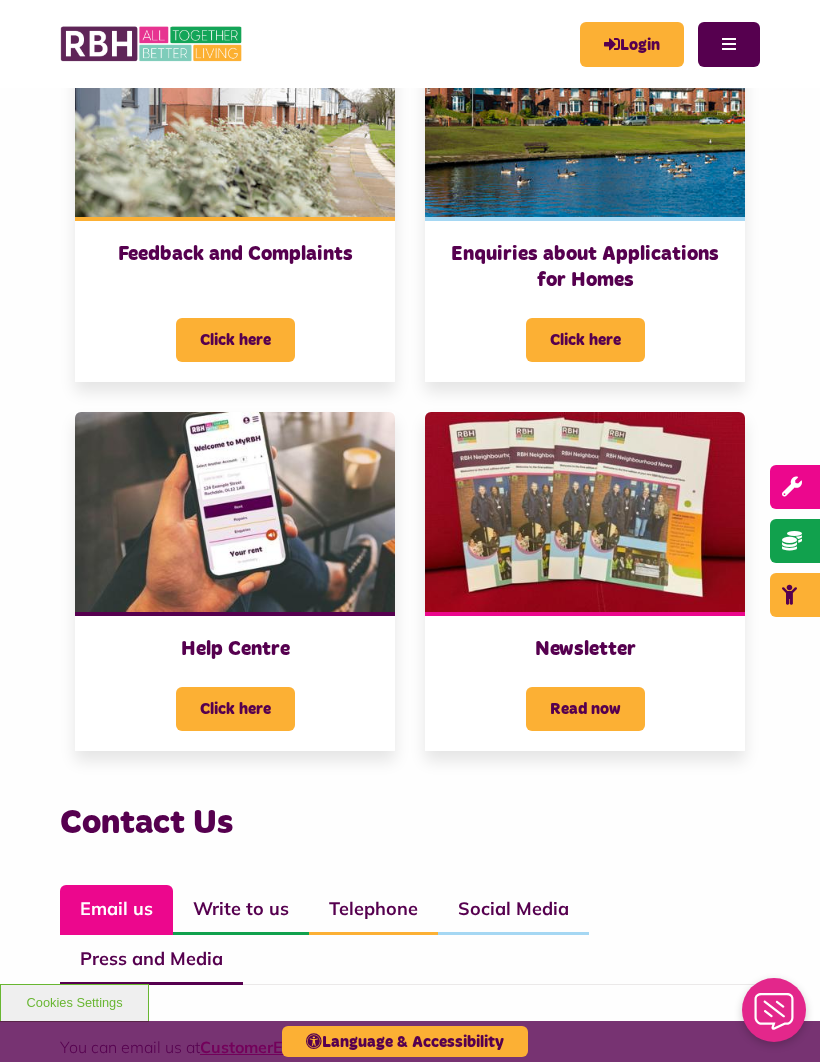 scroll, scrollTop: 737, scrollLeft: 0, axis: vertical 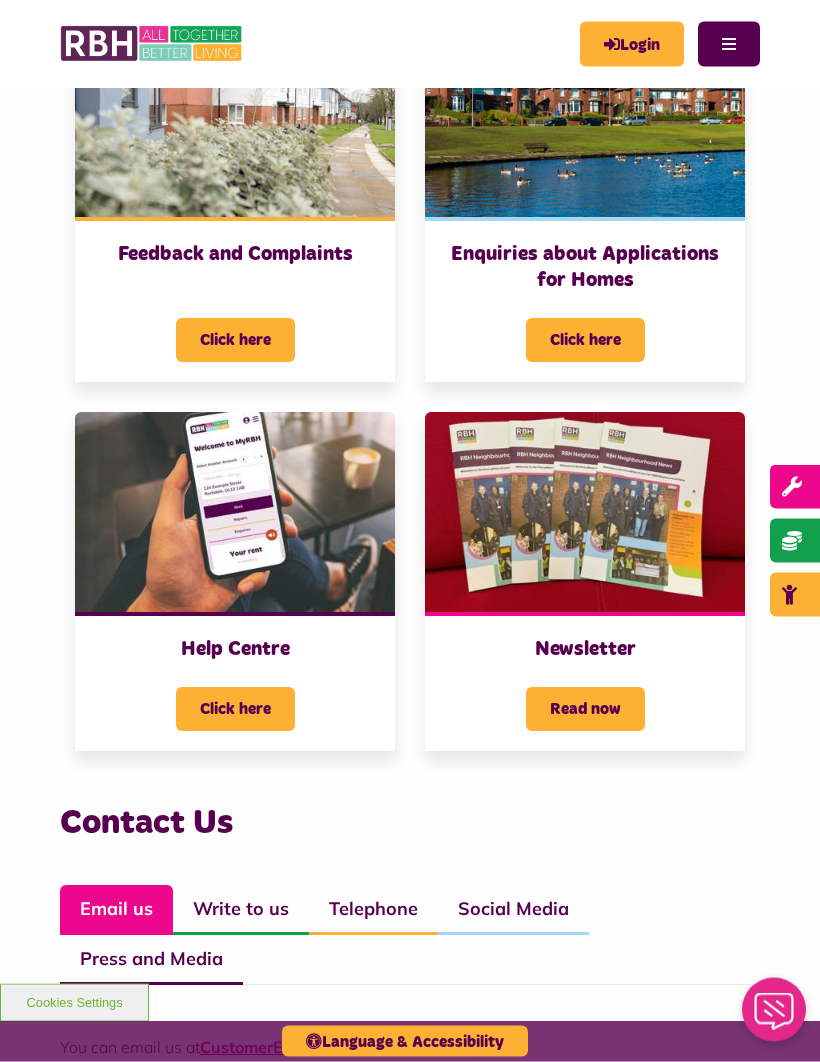 click on "Click here" at bounding box center [235, 710] 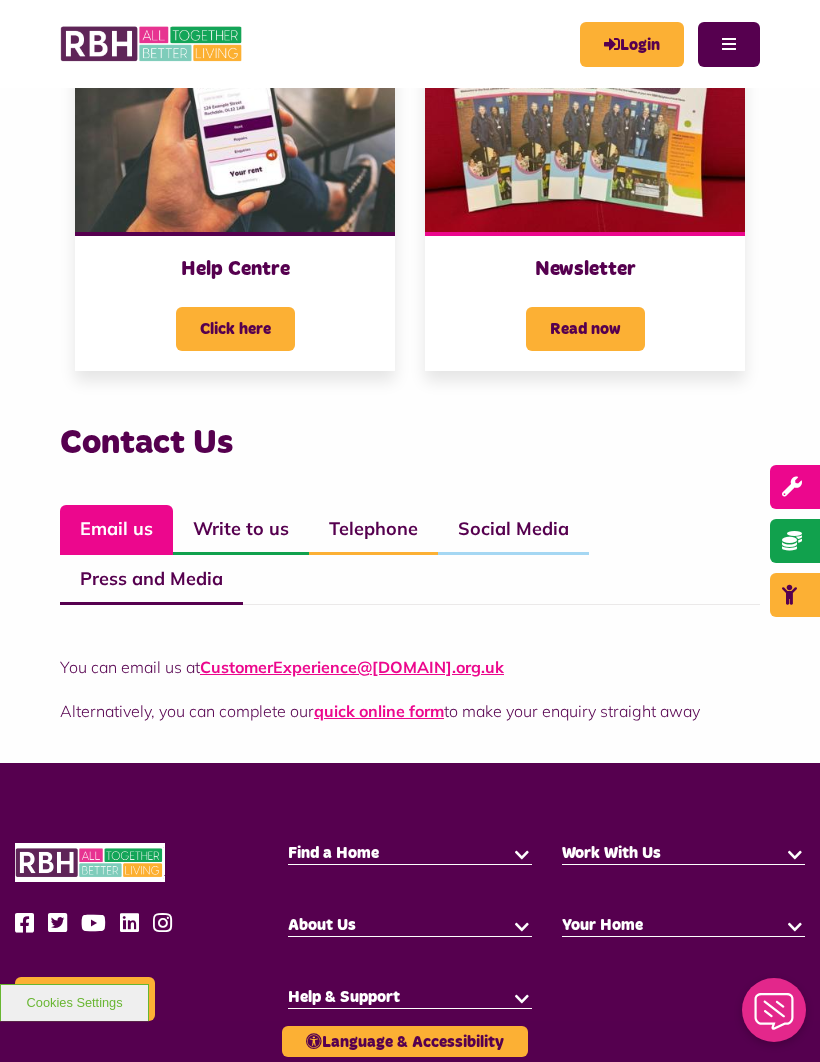 scroll, scrollTop: 1117, scrollLeft: 0, axis: vertical 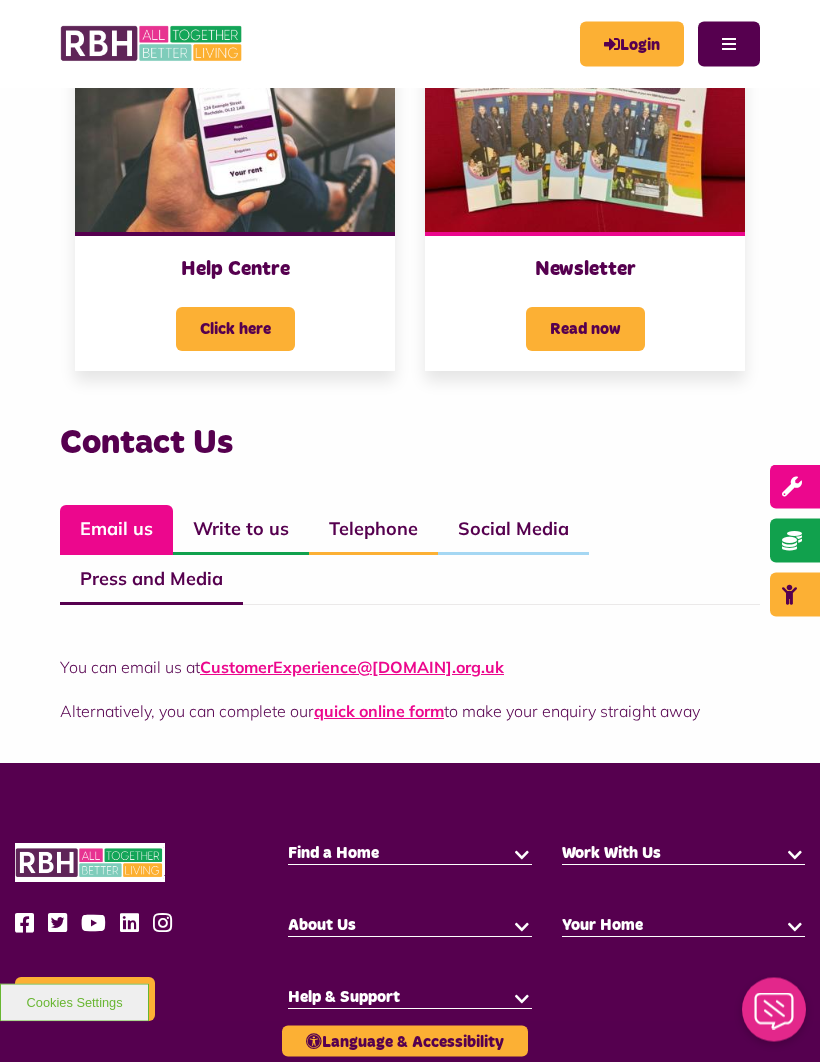 click on "Help & Support" at bounding box center [344, 998] 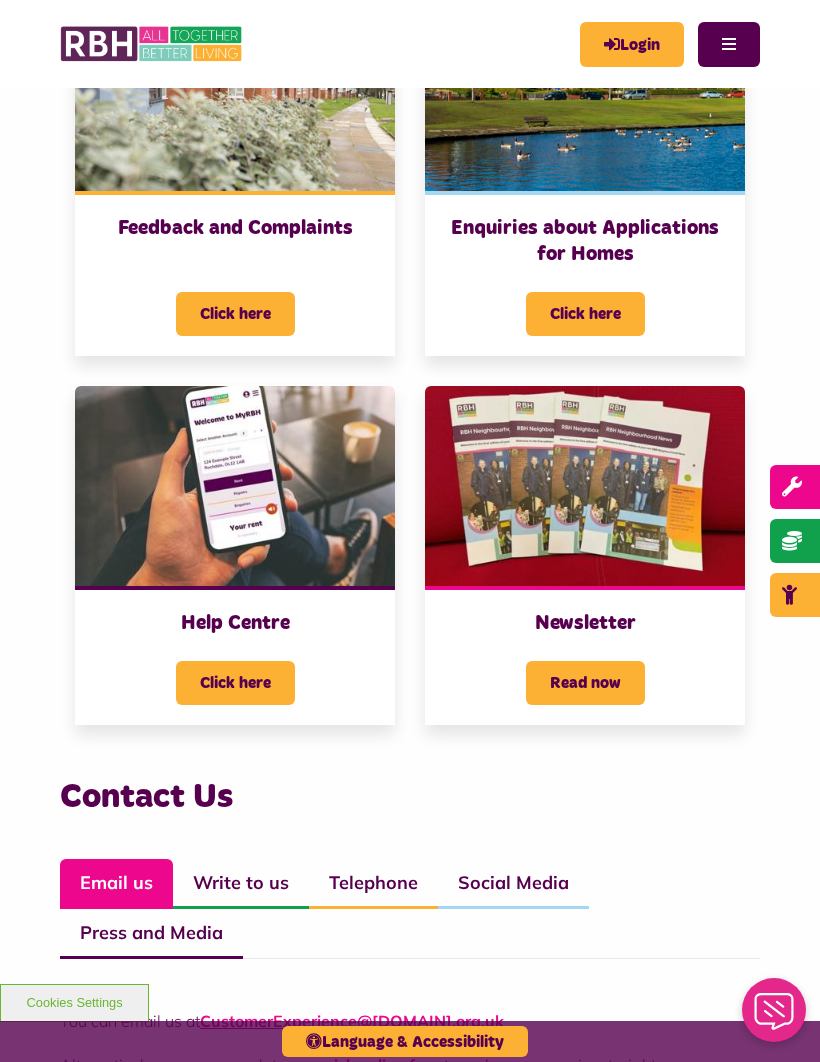 scroll, scrollTop: 766, scrollLeft: 0, axis: vertical 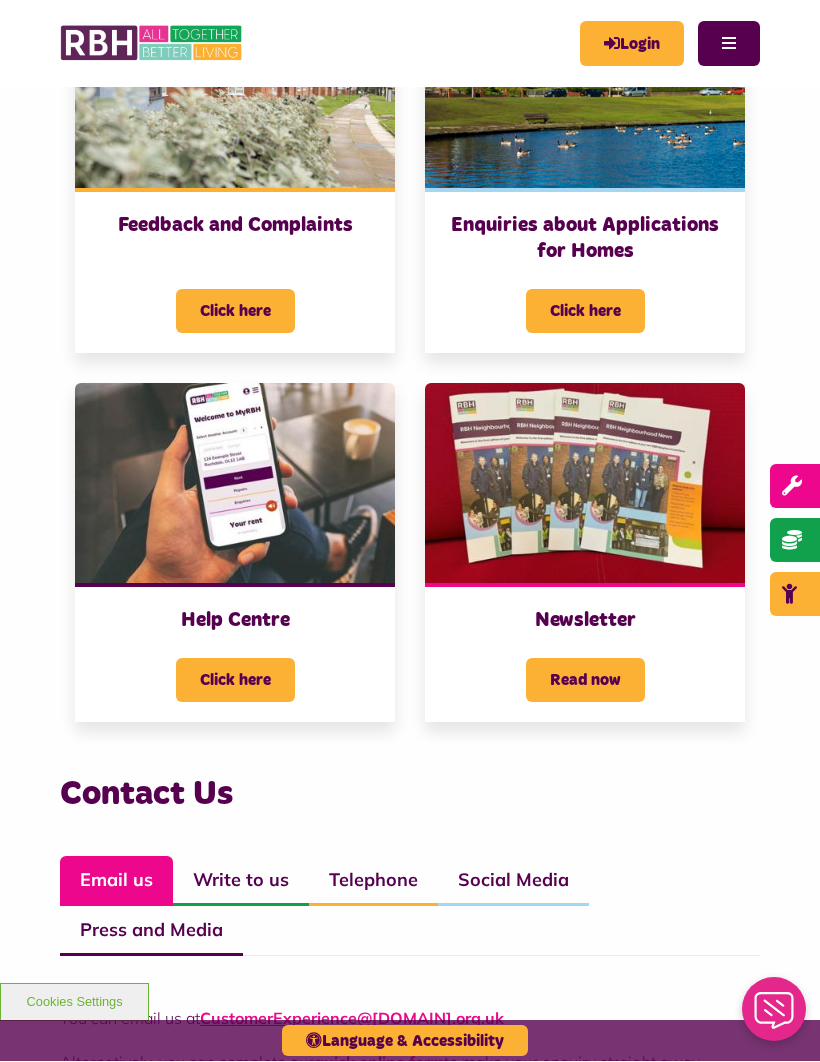click on "Click here" at bounding box center [235, 681] 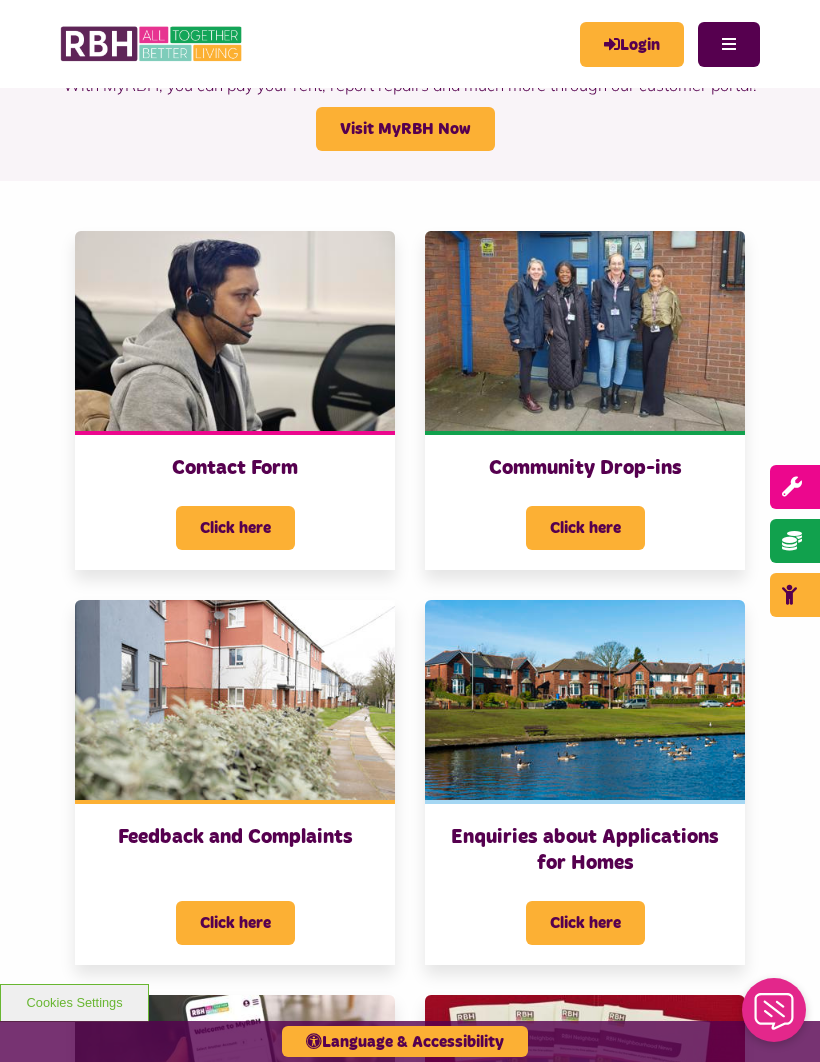 scroll, scrollTop: 156, scrollLeft: 0, axis: vertical 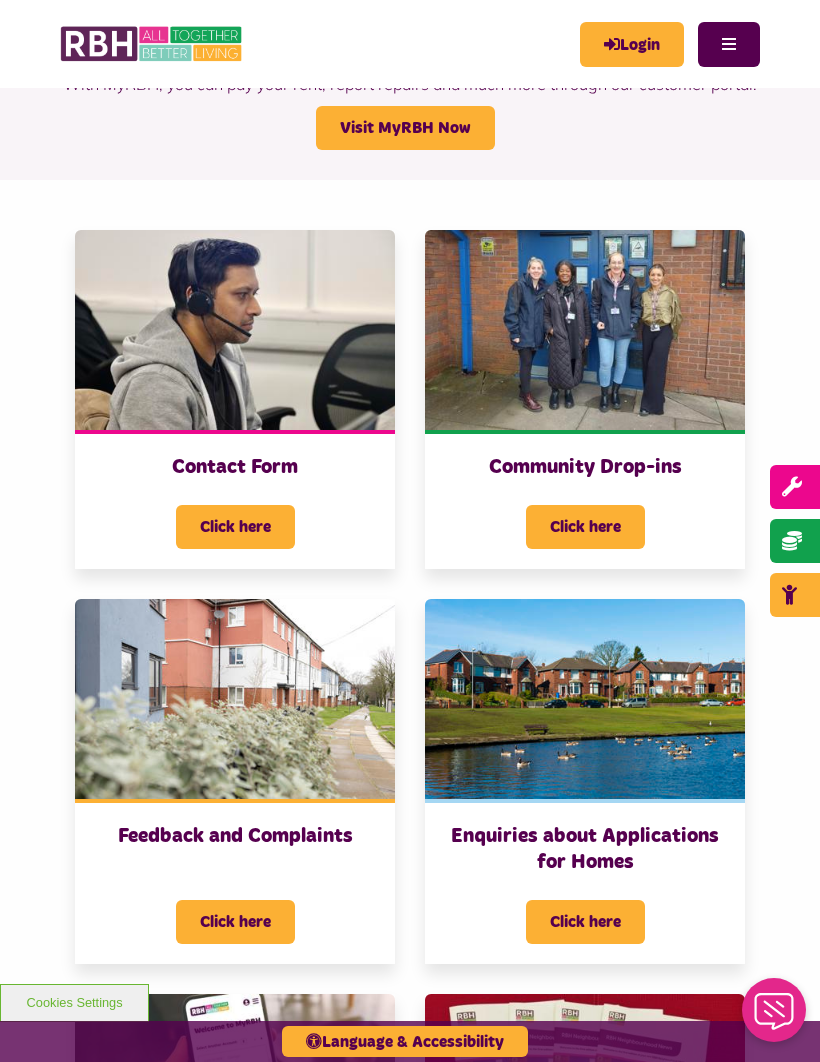 click on "Click here" at bounding box center [235, 527] 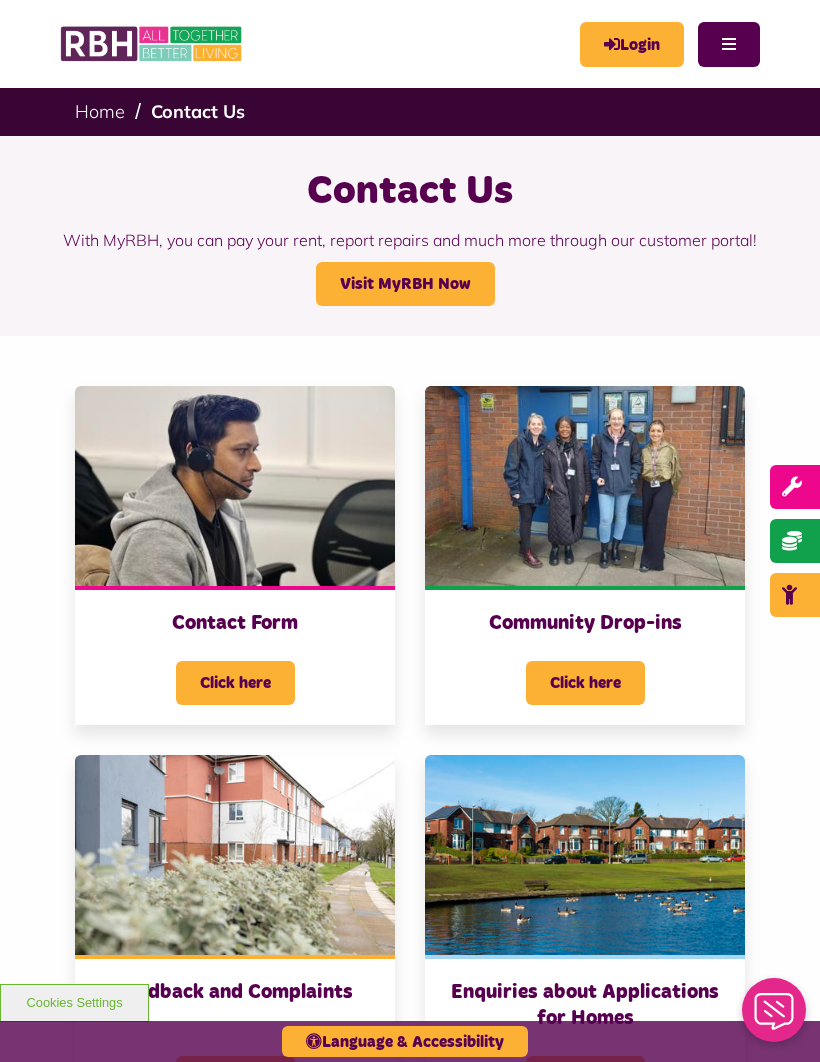 scroll, scrollTop: 226, scrollLeft: 0, axis: vertical 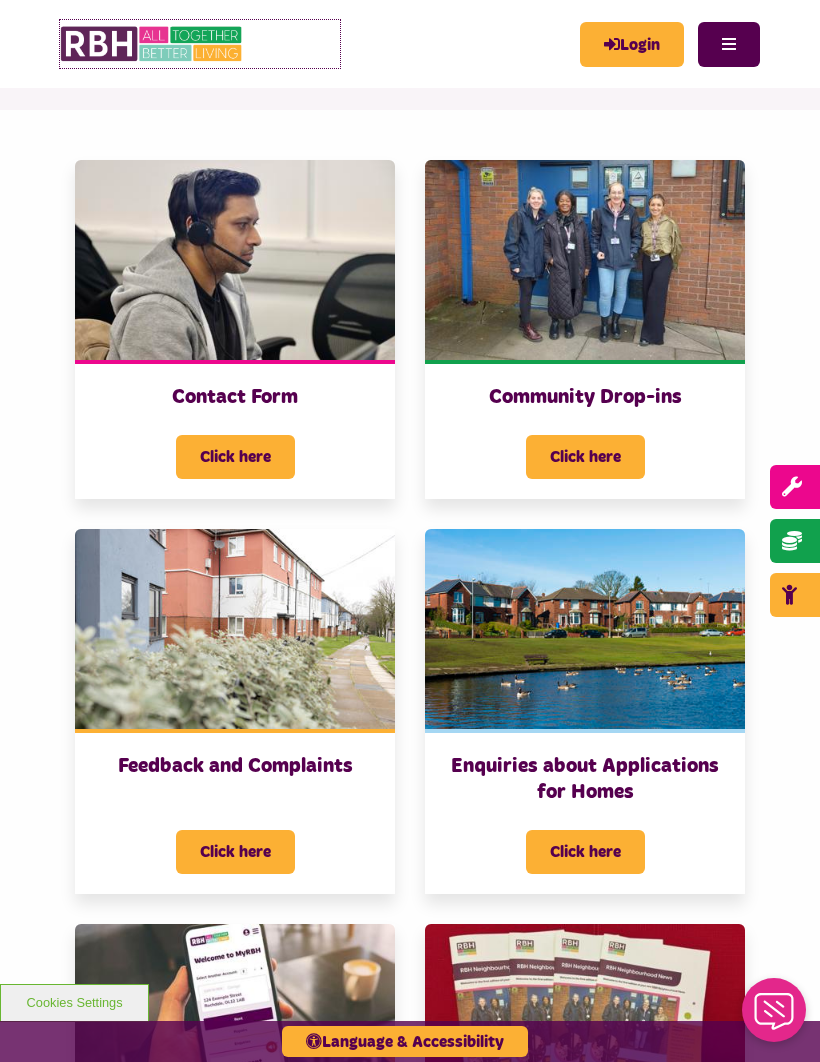 click at bounding box center [152, 44] 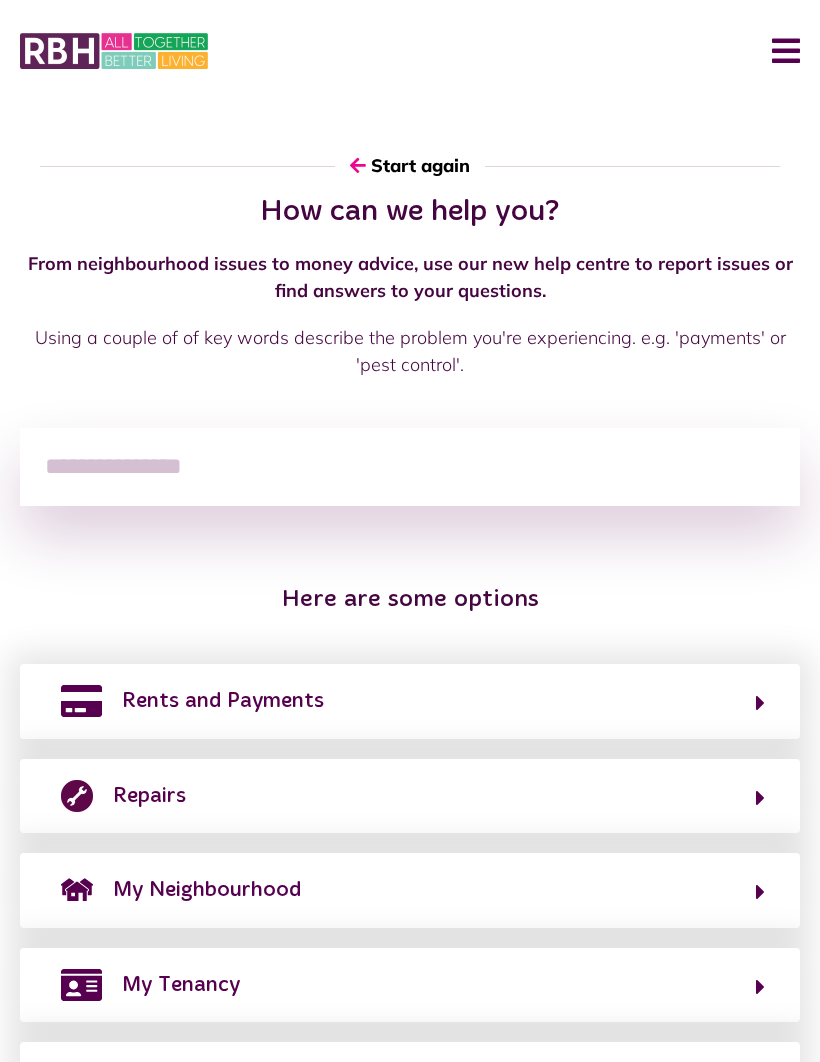 scroll, scrollTop: 0, scrollLeft: 0, axis: both 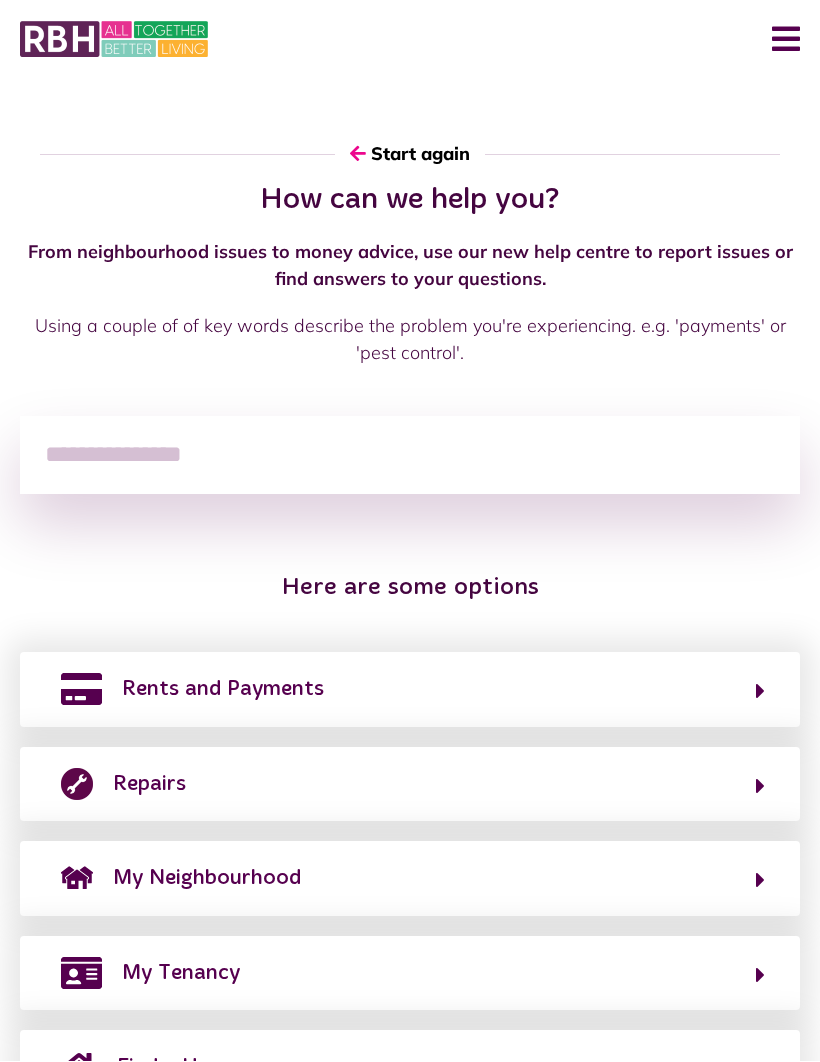 click on "Rents and Payments" 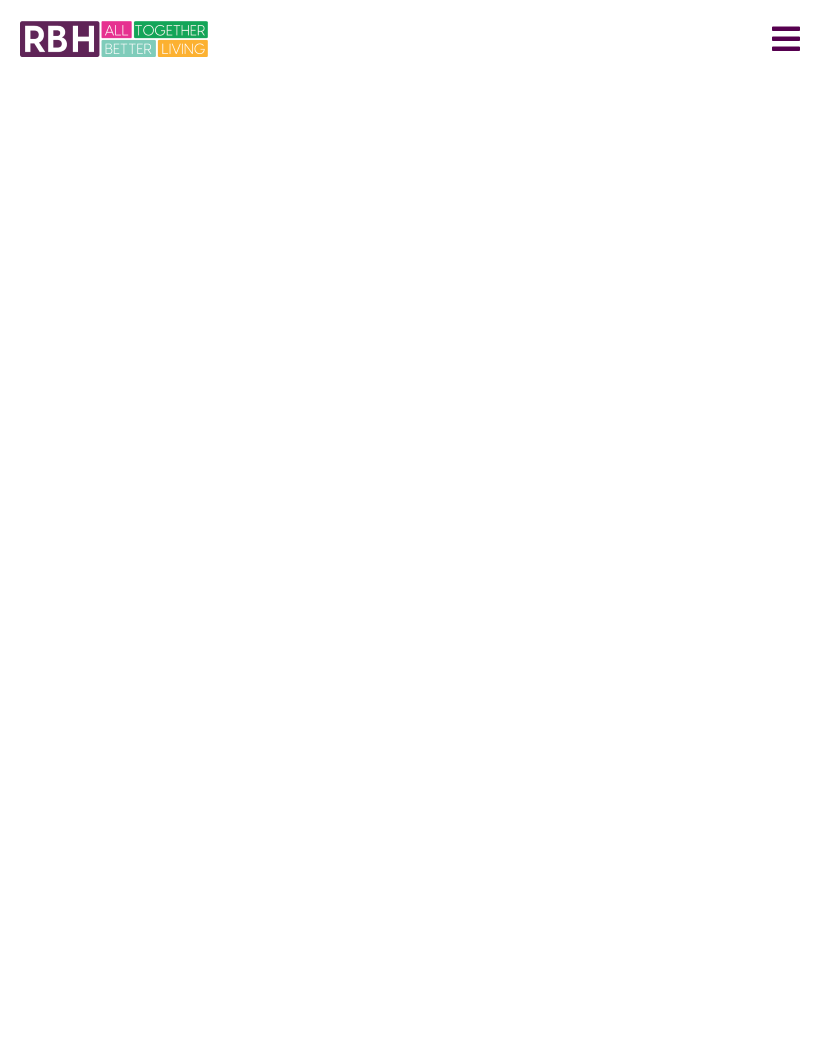 scroll, scrollTop: 12, scrollLeft: 0, axis: vertical 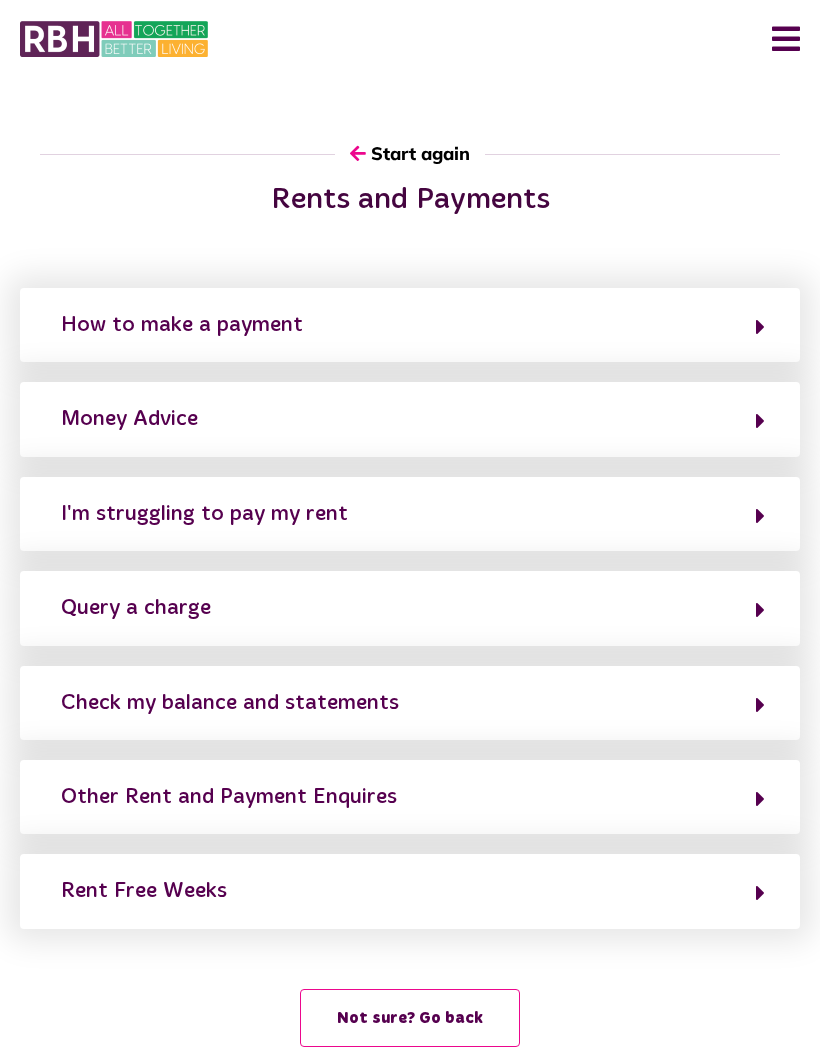 click on "How to make a payment" 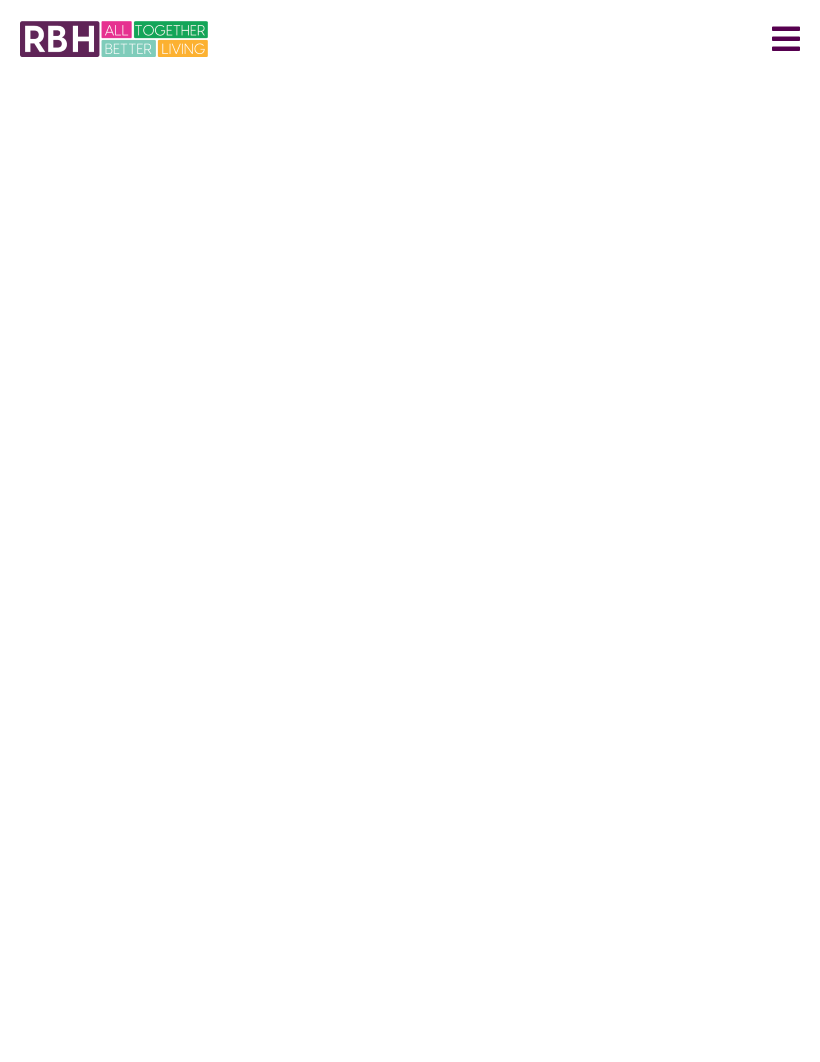 scroll, scrollTop: 0, scrollLeft: 0, axis: both 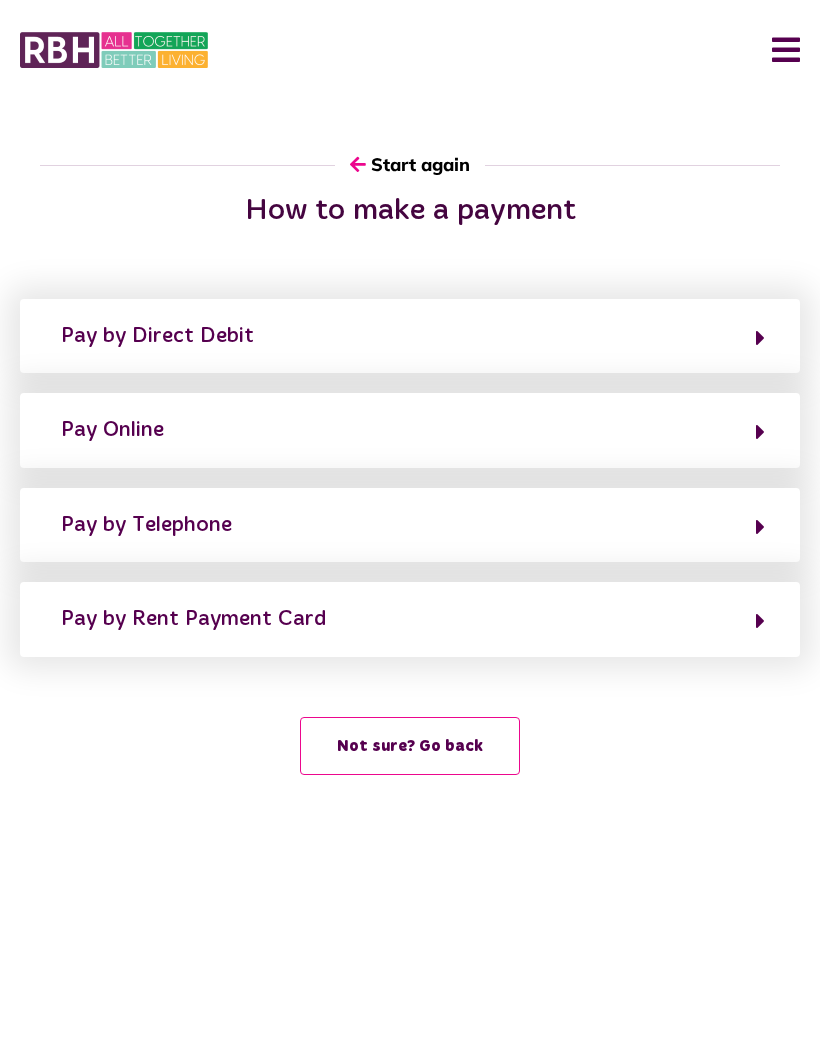 click on "Pay by Telephone" 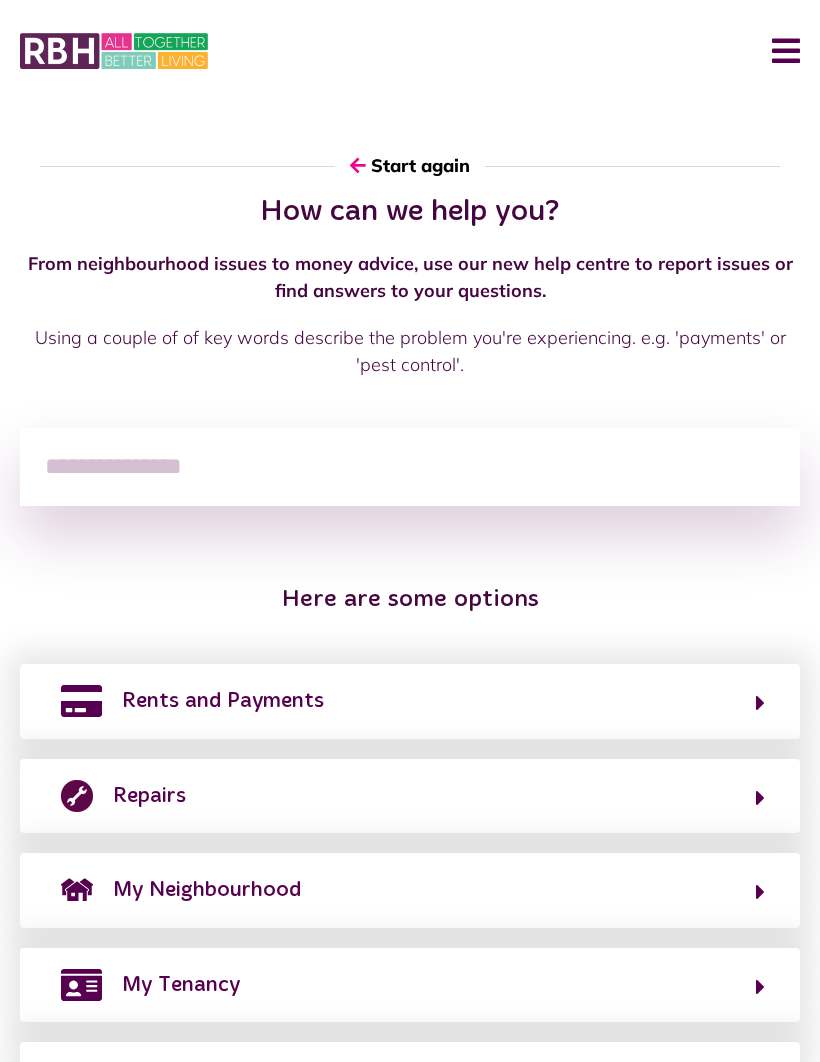 scroll, scrollTop: 0, scrollLeft: 0, axis: both 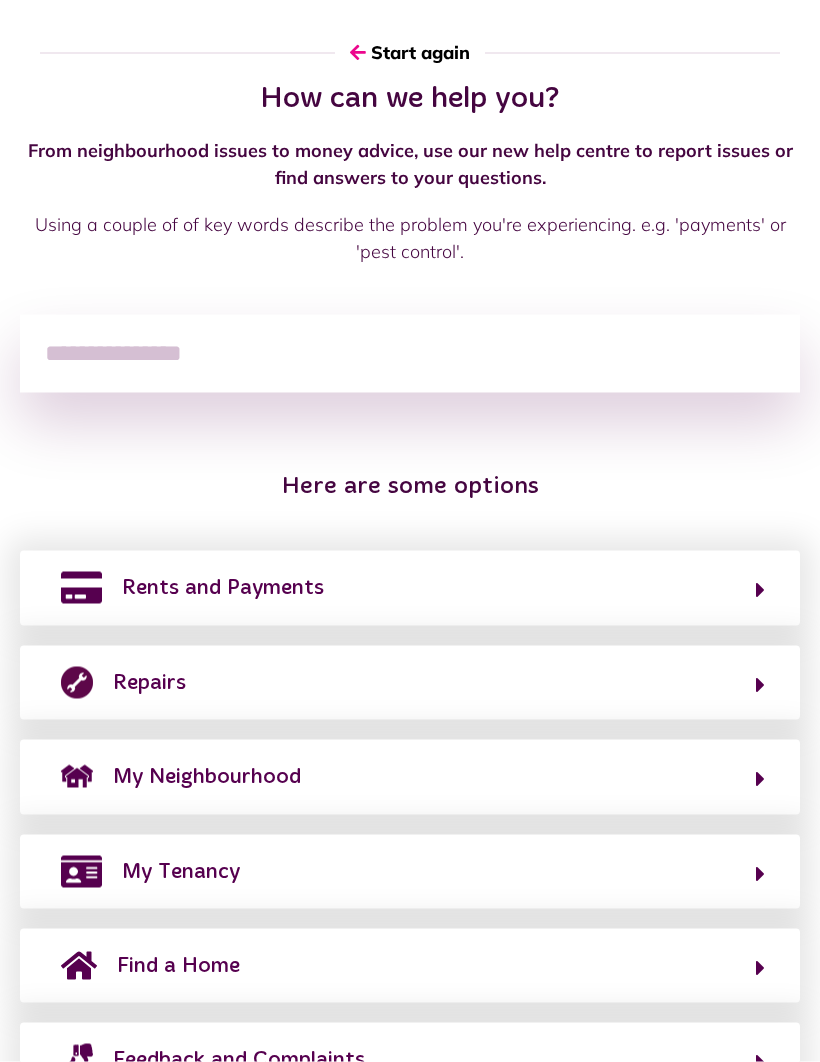 click on "My Tenancy" 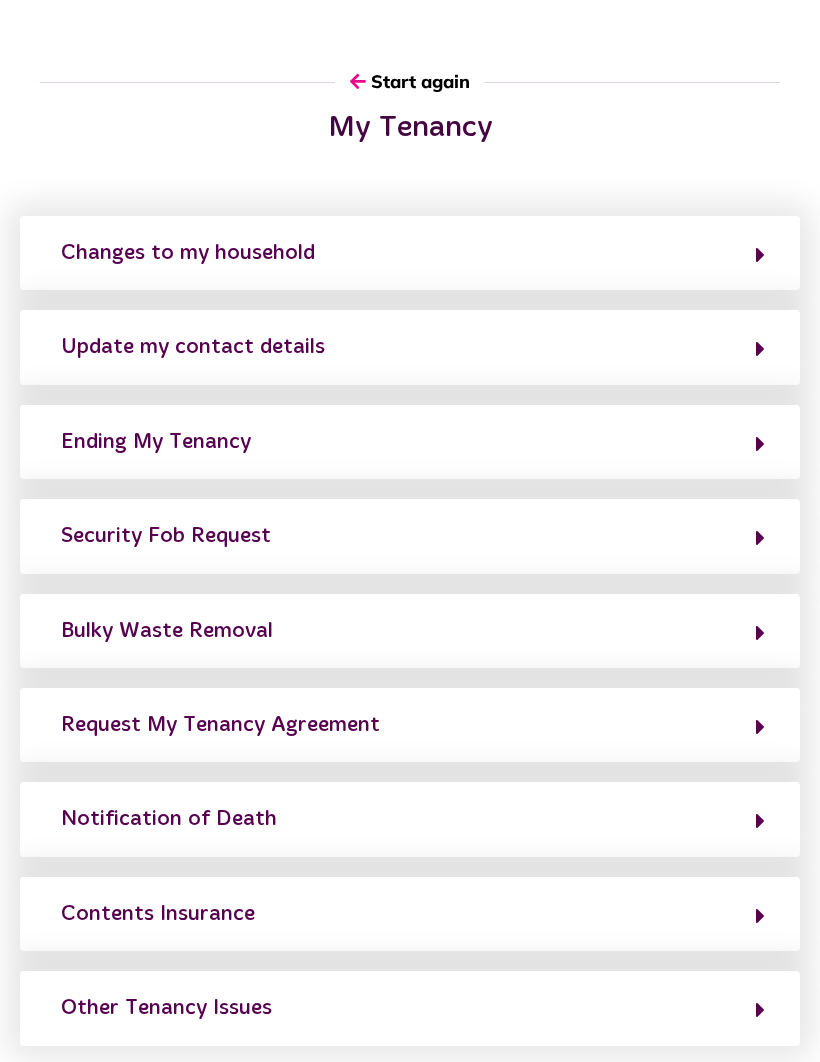 scroll, scrollTop: 86, scrollLeft: 0, axis: vertical 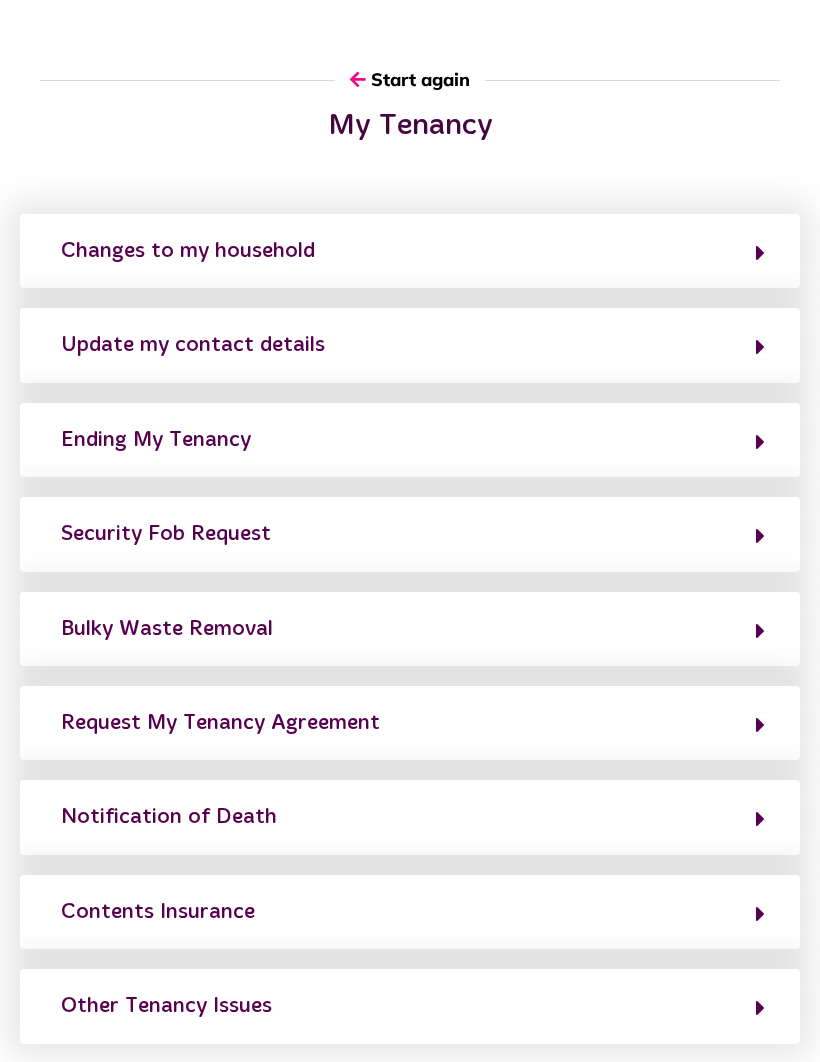 click on "Update my contact details" 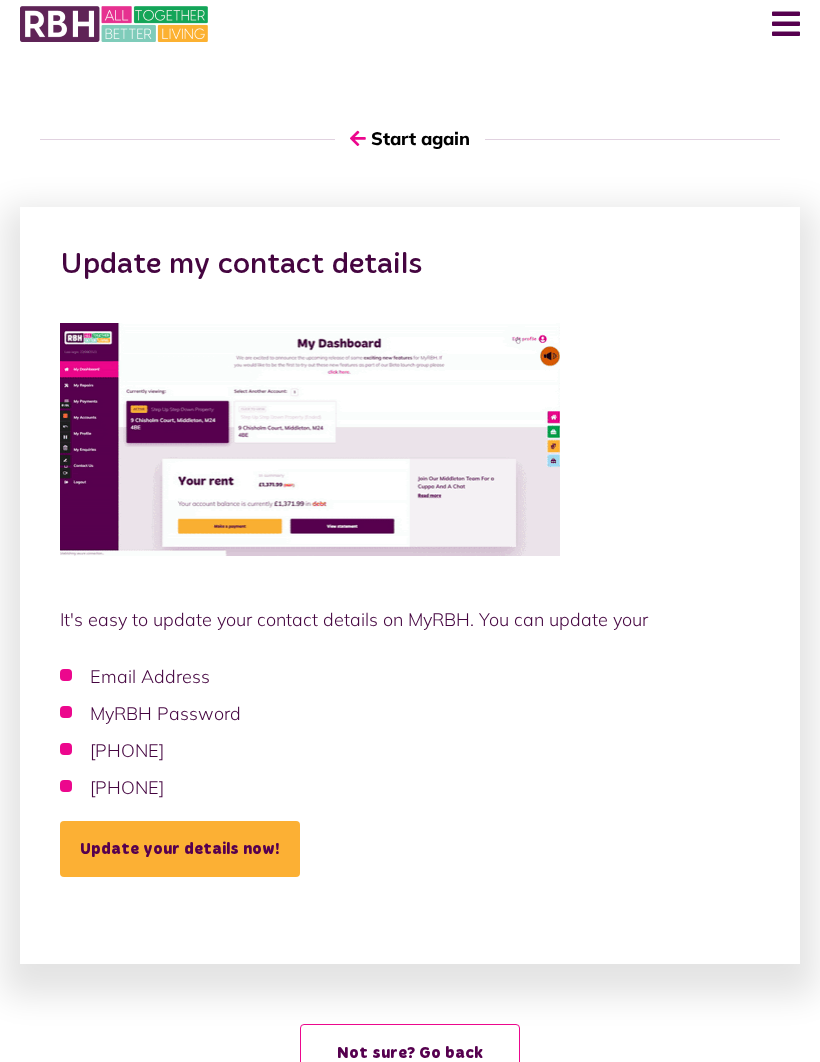 scroll, scrollTop: 38, scrollLeft: 0, axis: vertical 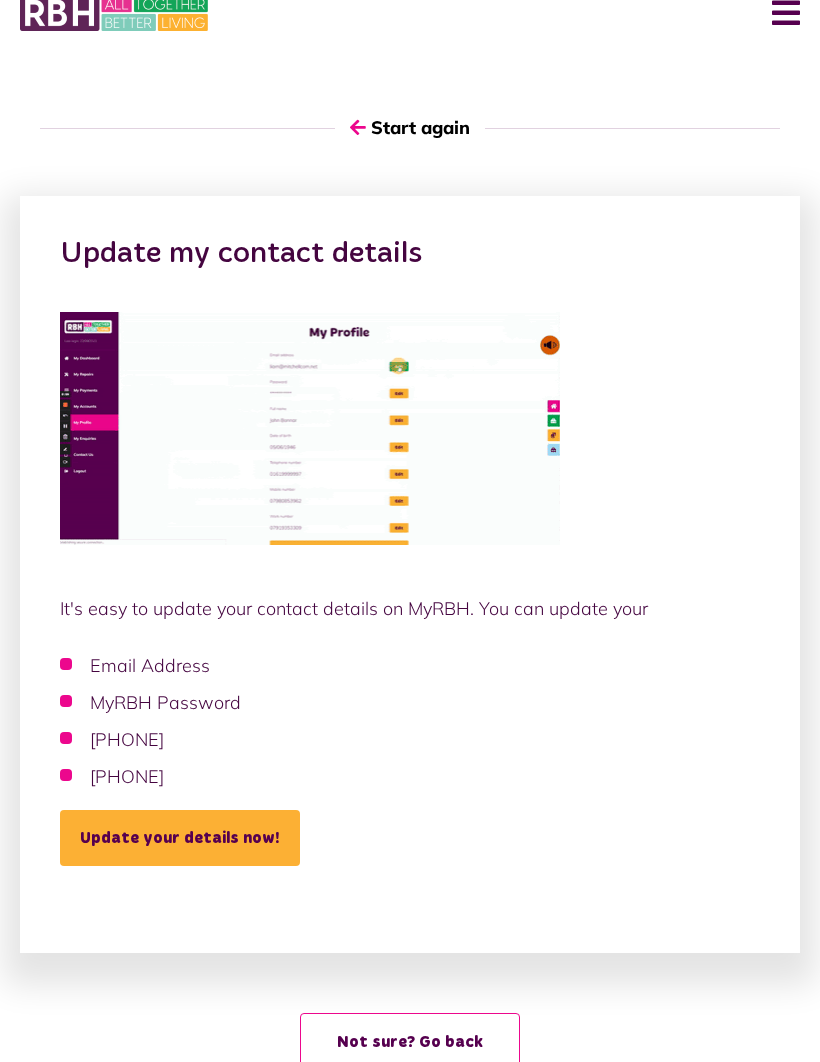 click on "Not sure? Go back" 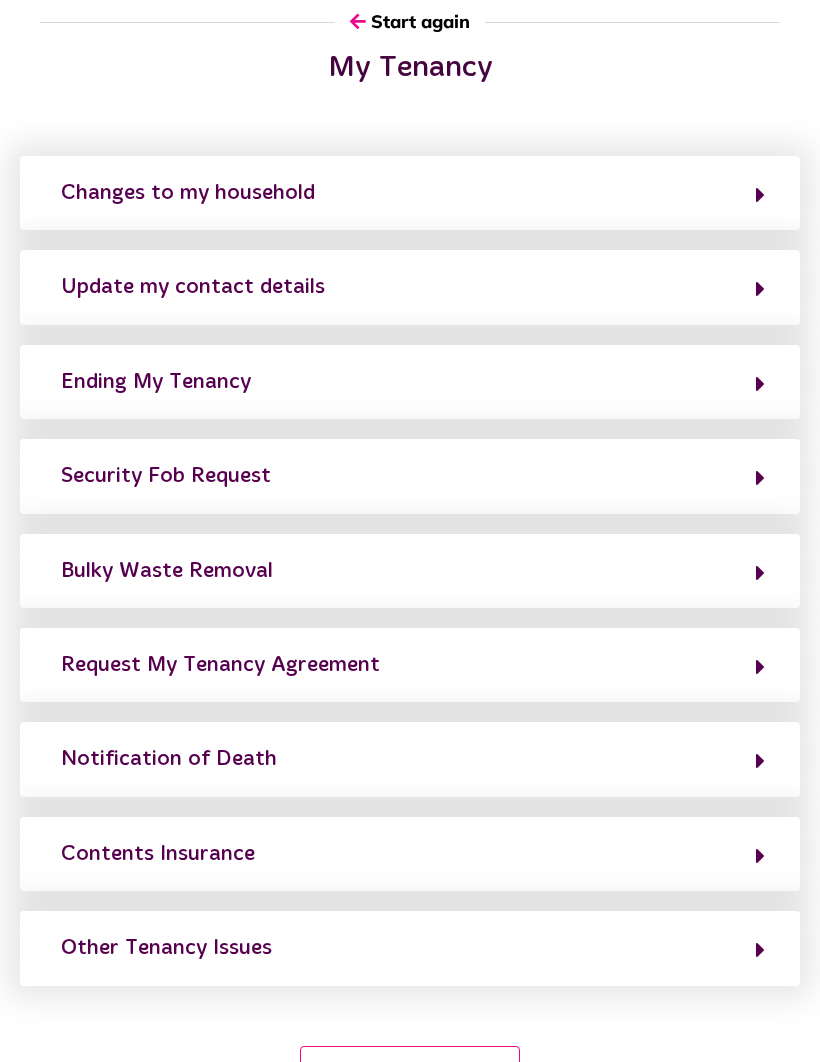 scroll, scrollTop: 155, scrollLeft: 0, axis: vertical 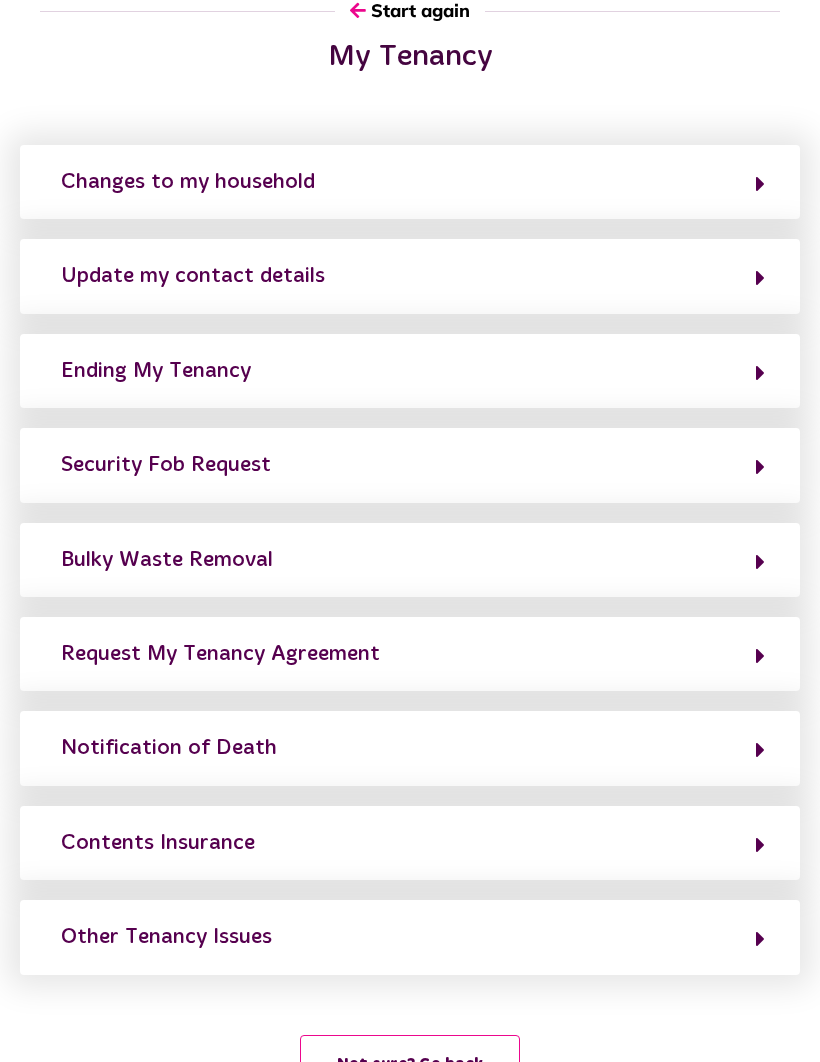 click on "Request My Tenancy Agreement" 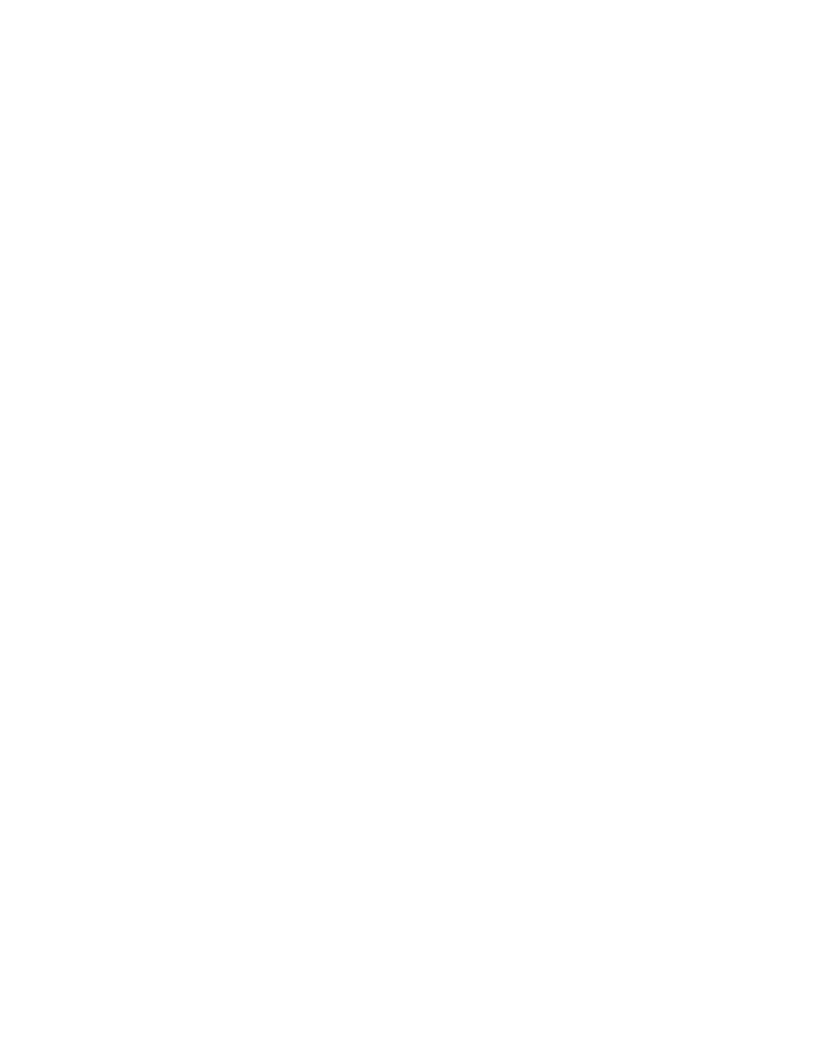 scroll, scrollTop: 0, scrollLeft: 0, axis: both 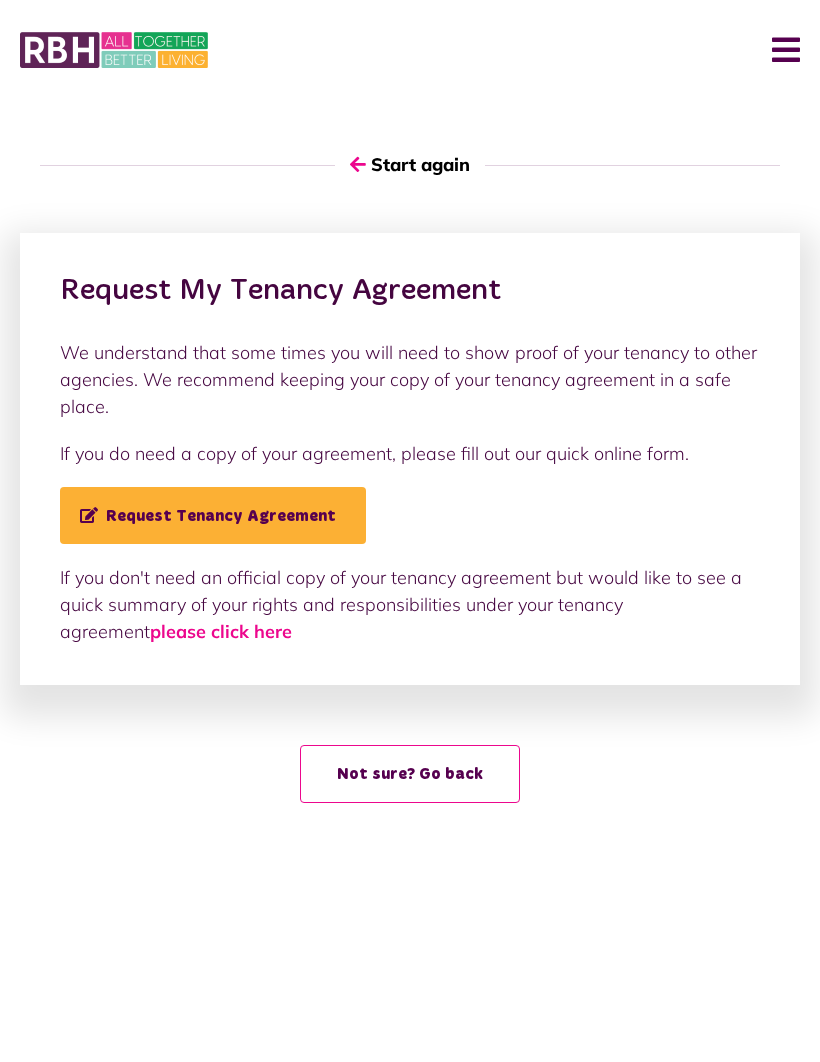 click on "Request Tenancy Agreement" 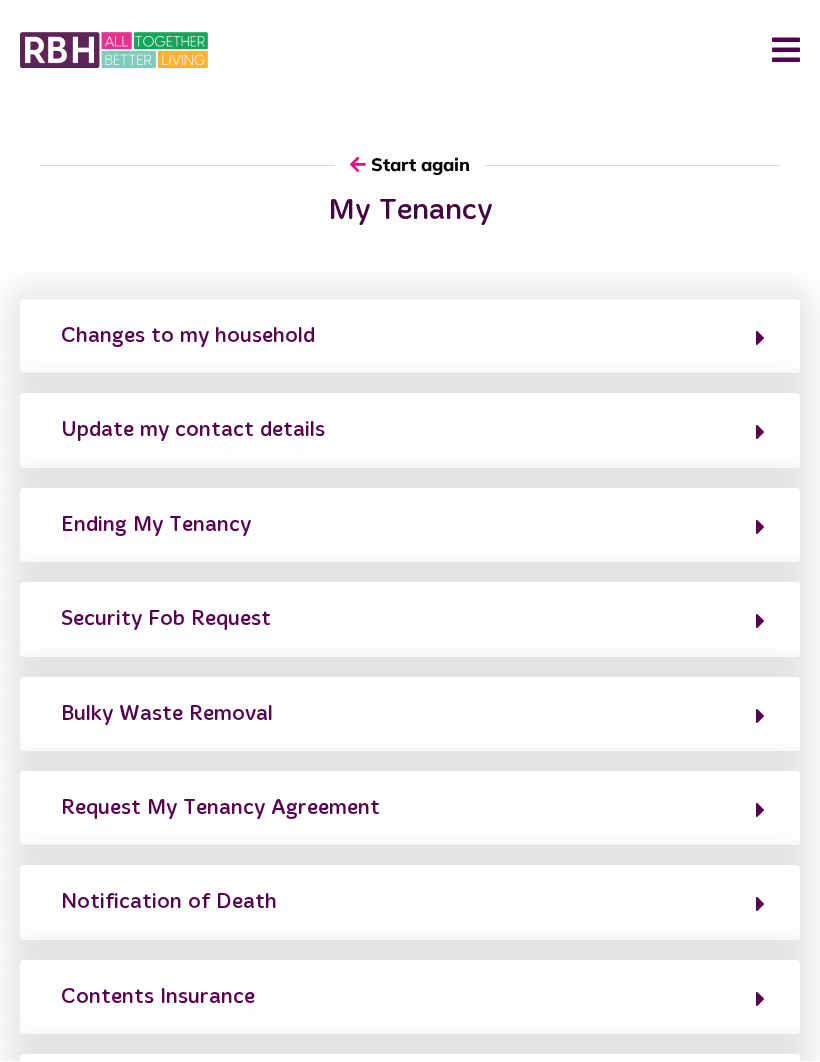 scroll, scrollTop: 1, scrollLeft: 0, axis: vertical 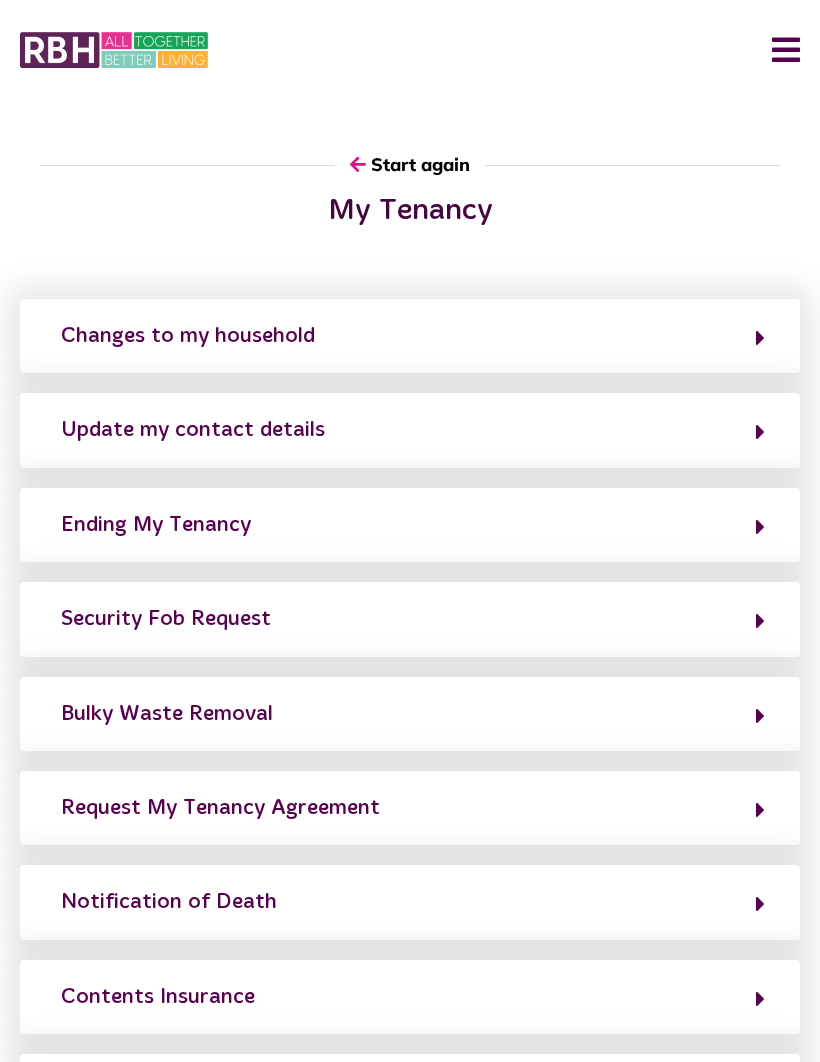 click on "Request My Tenancy Agreement" 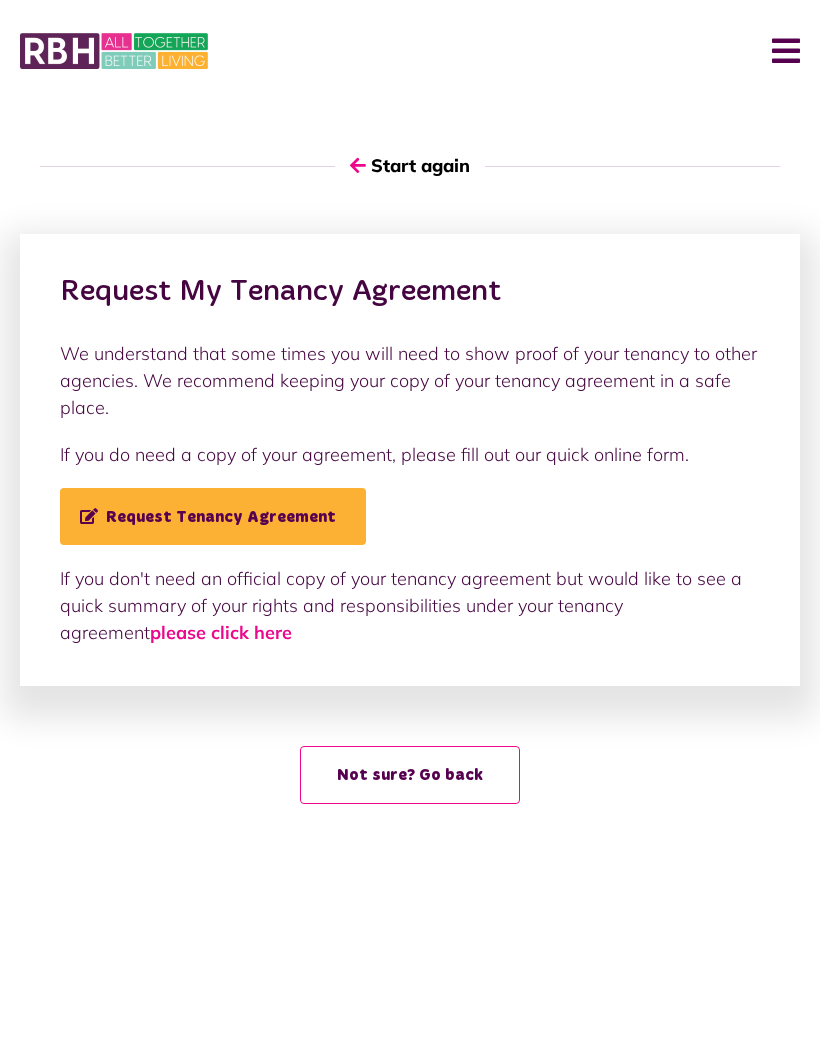 scroll, scrollTop: 0, scrollLeft: 0, axis: both 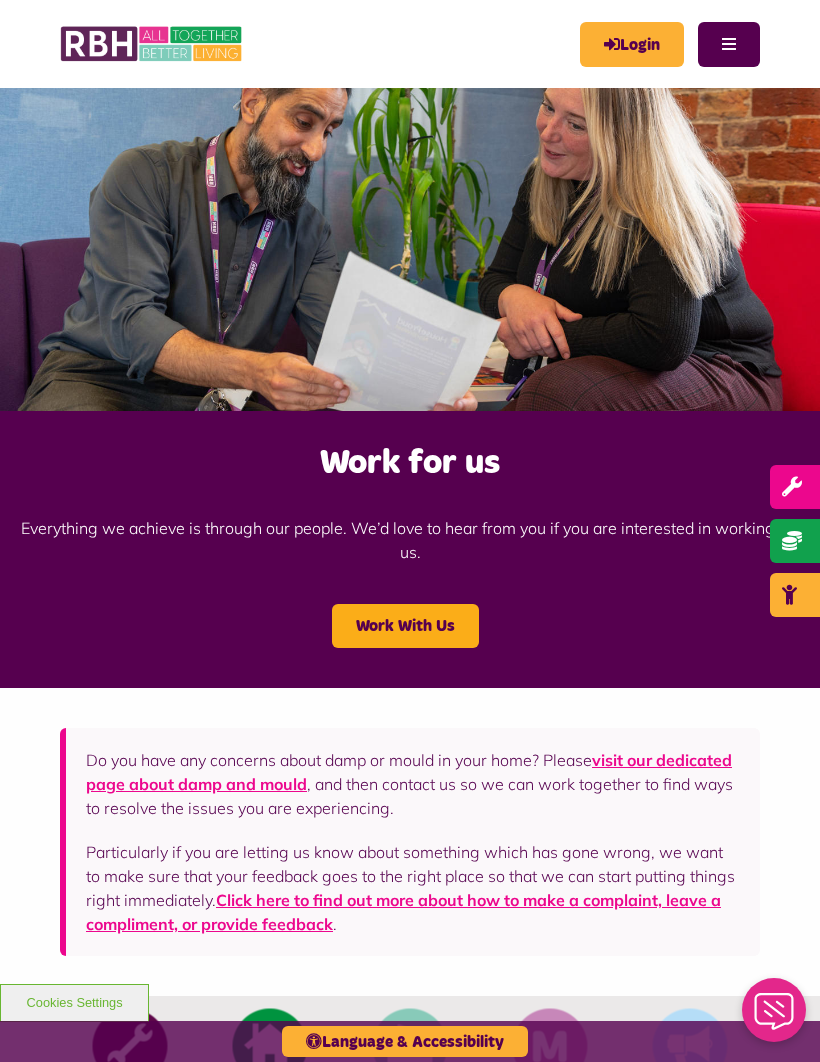 click on "MyRBH
About Us
Contact Us
Menu" at bounding box center (410, 44) 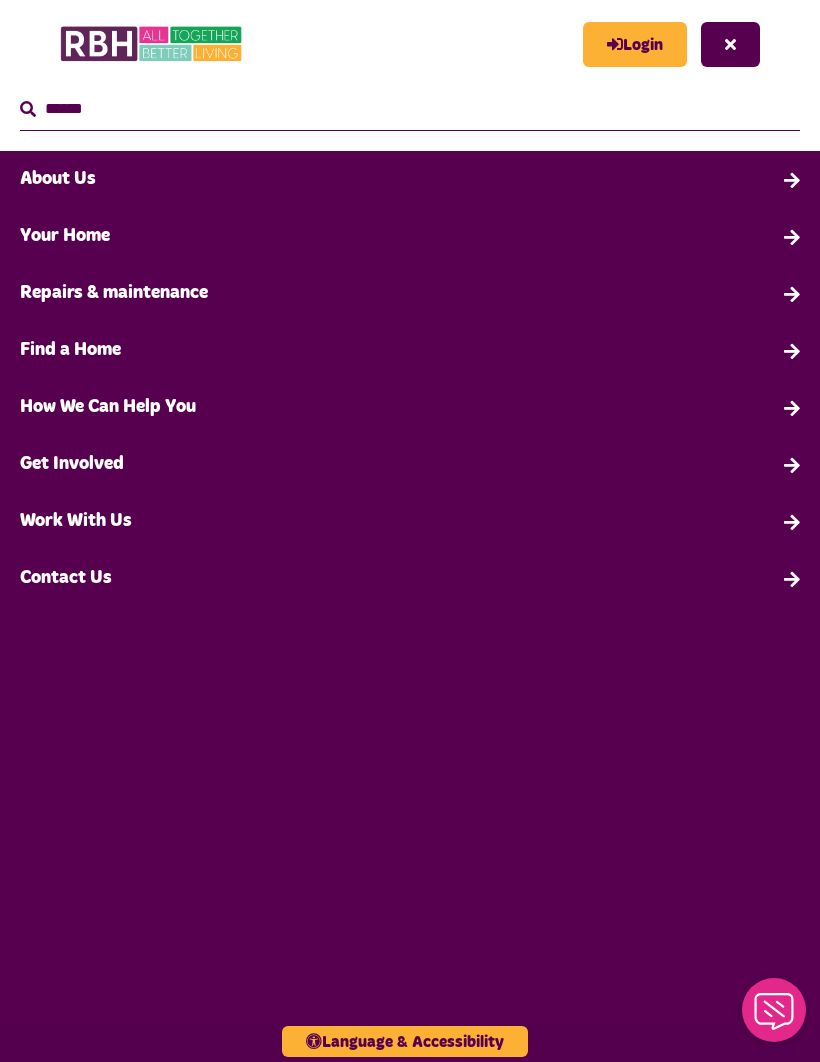 click 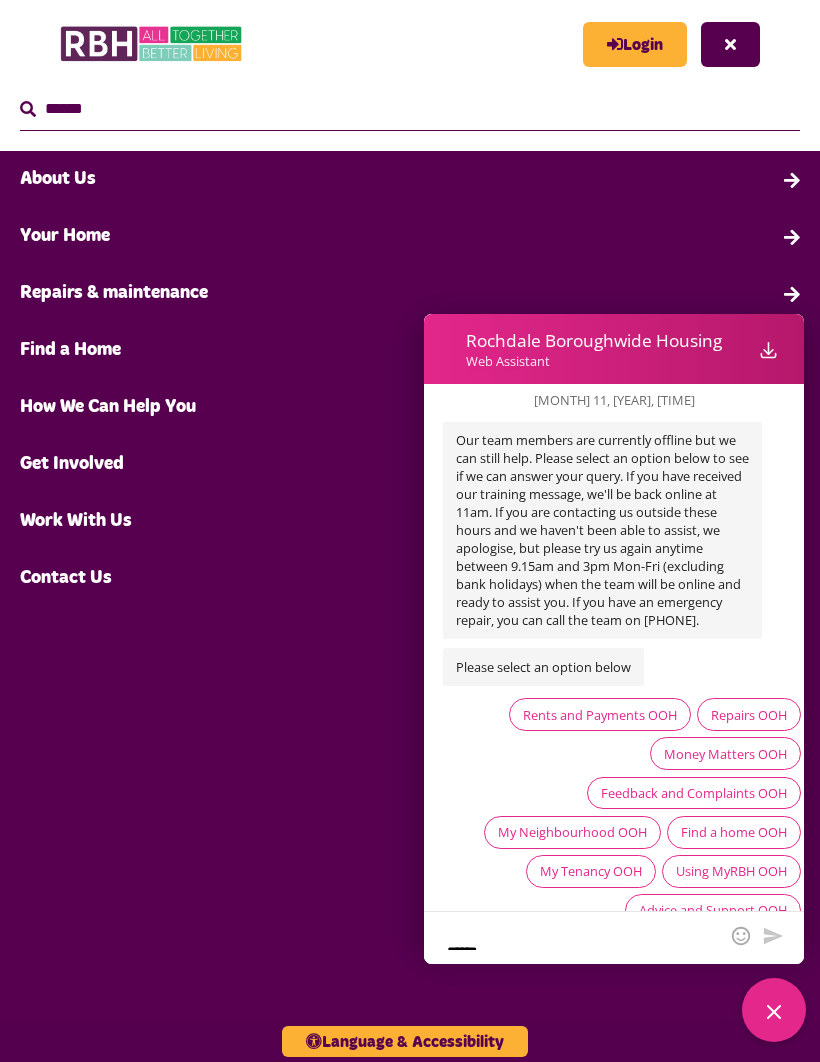 scroll, scrollTop: 31, scrollLeft: 0, axis: vertical 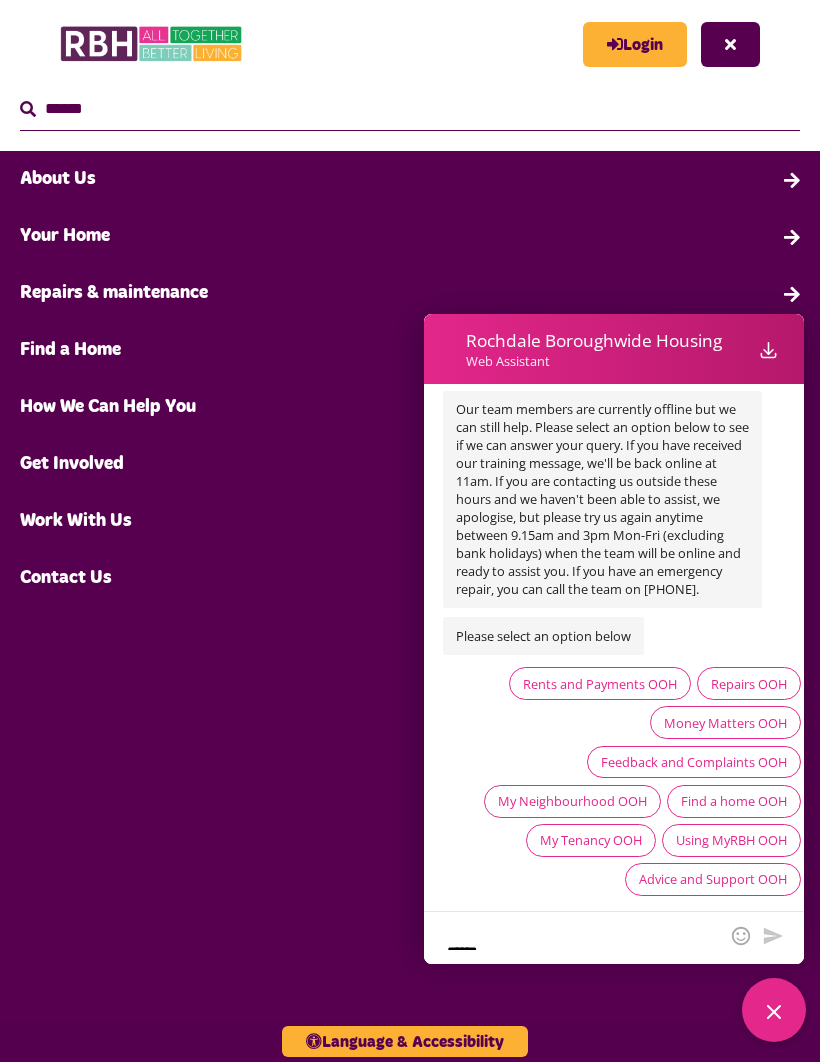 click on "My Tenancy OOH" at bounding box center (591, 840) 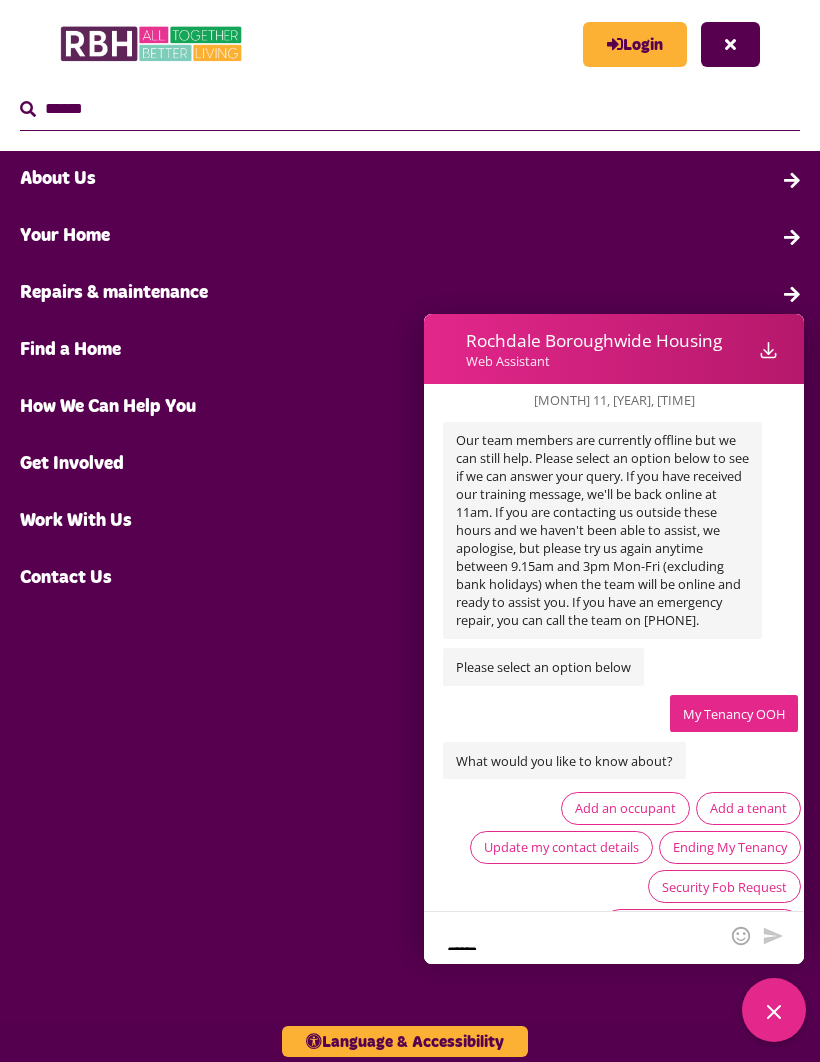 scroll, scrollTop: 125, scrollLeft: 0, axis: vertical 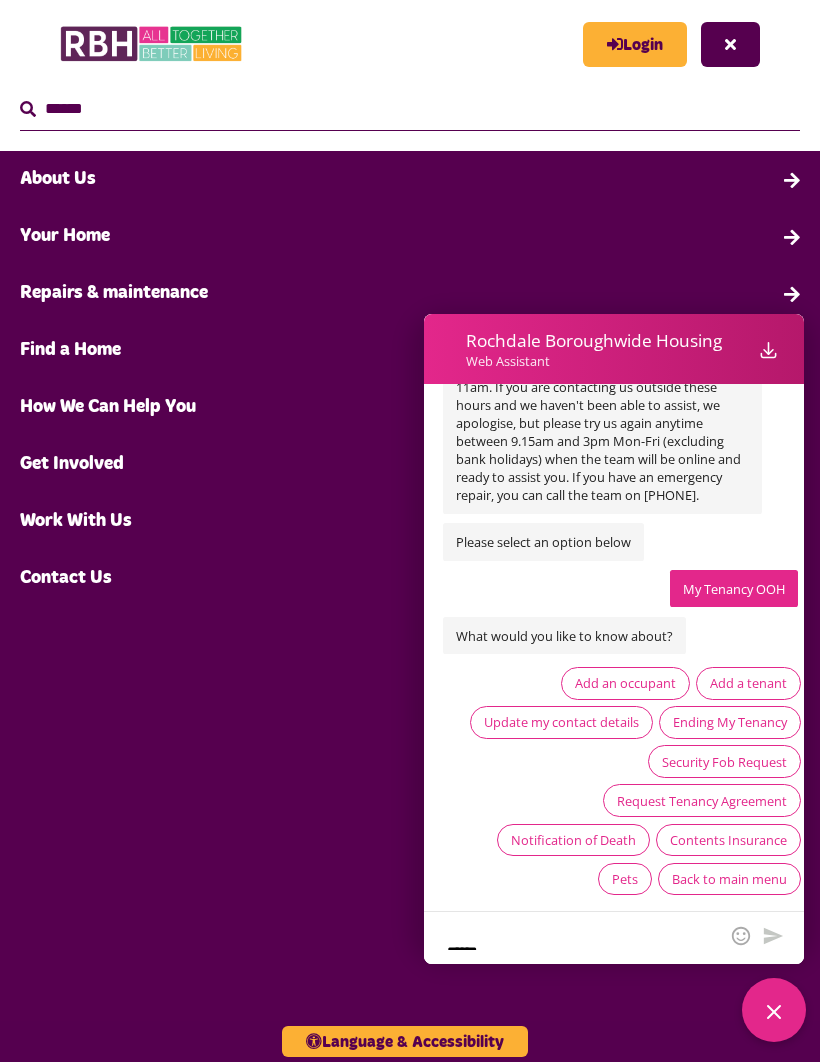 click on "Update my contact details" 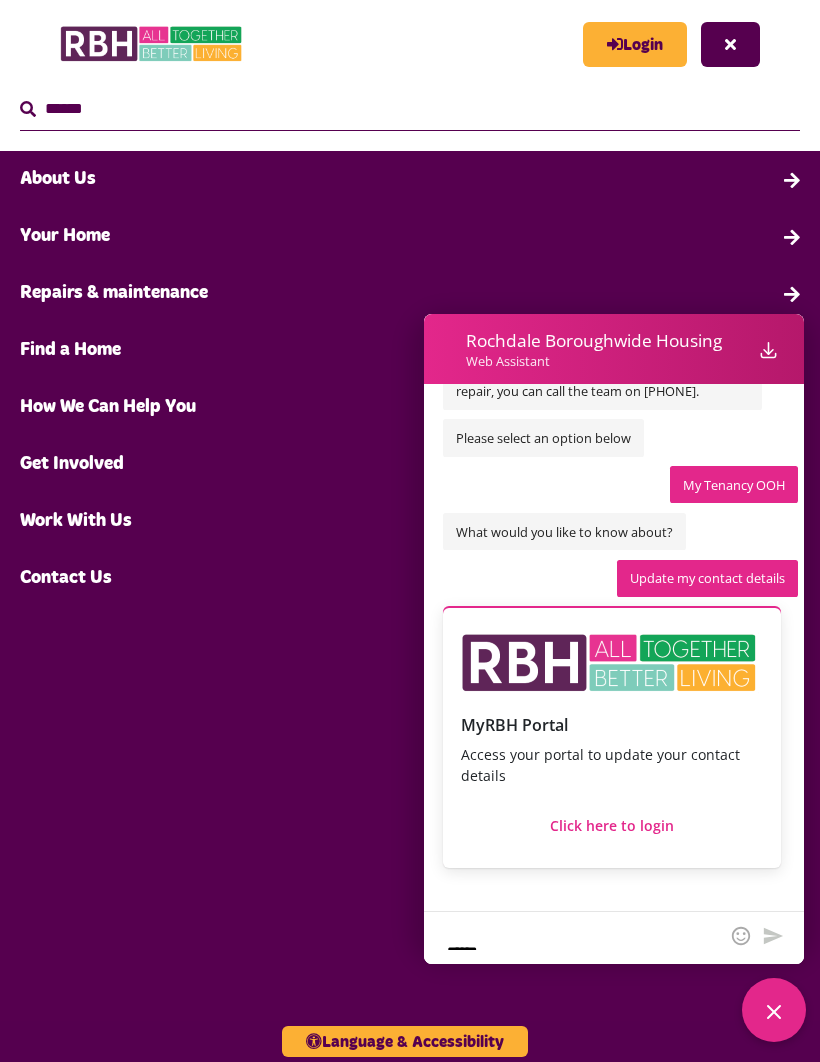 scroll, scrollTop: 368, scrollLeft: 0, axis: vertical 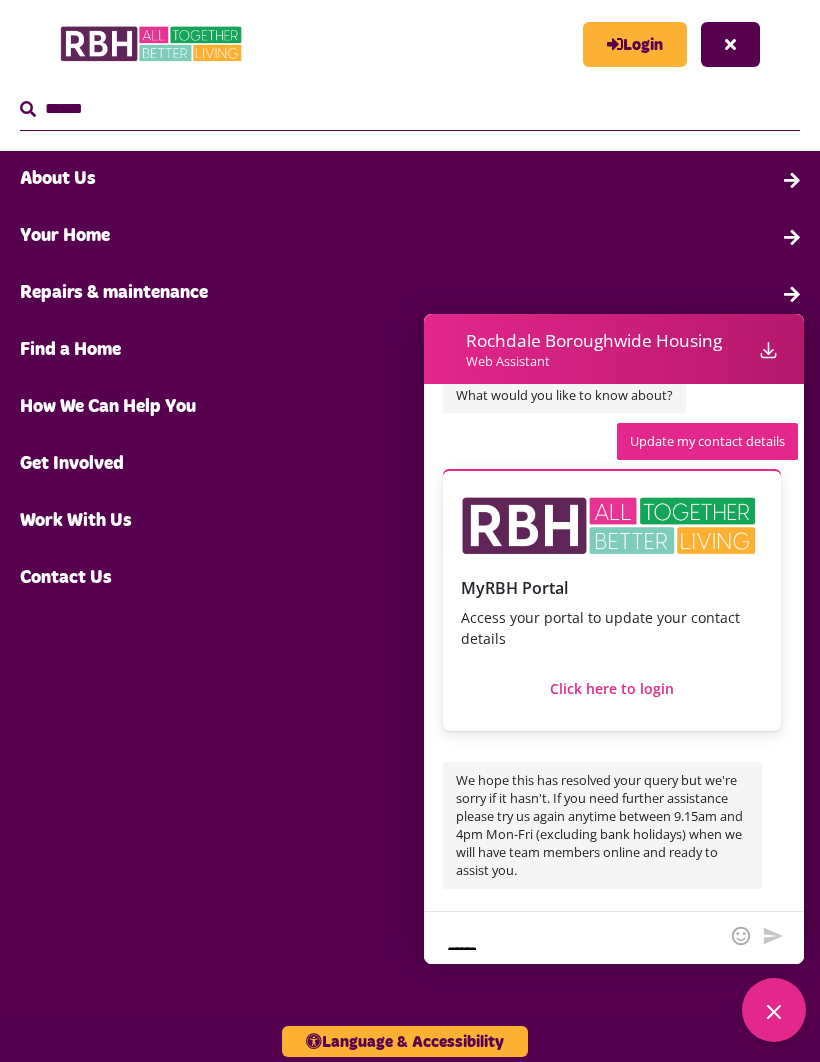 click on "Search
About Us
Back" at bounding box center (410, 575) 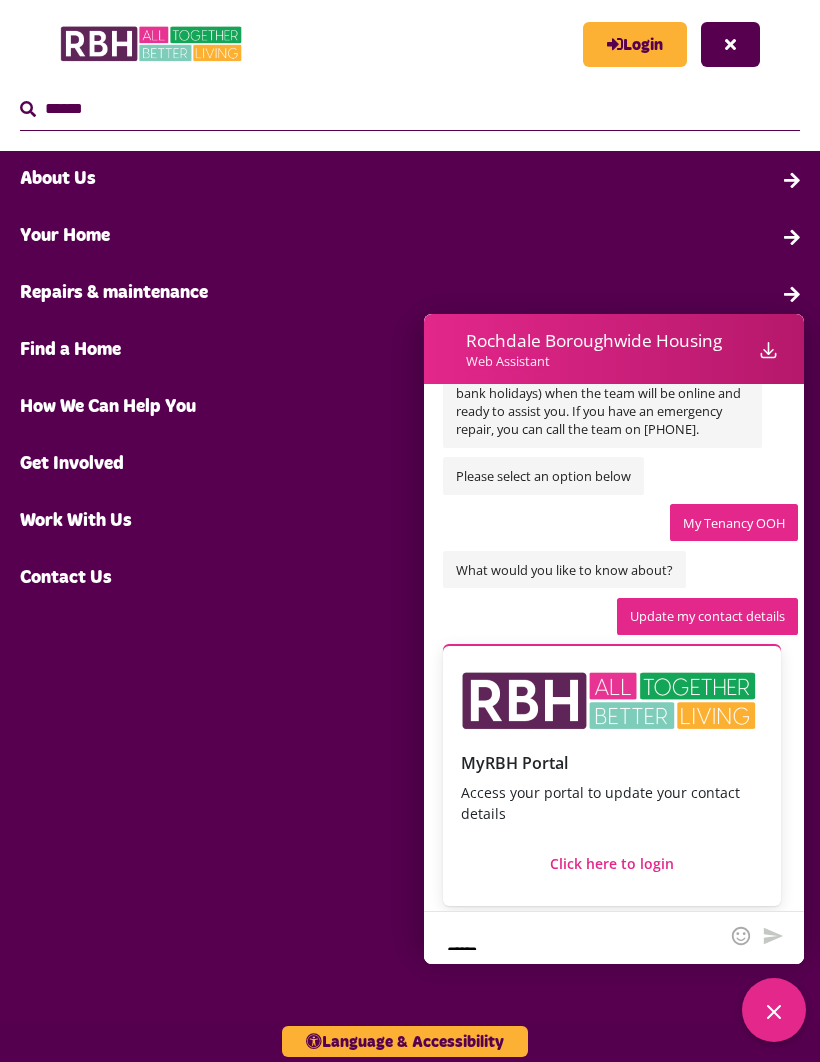 scroll, scrollTop: 167, scrollLeft: 0, axis: vertical 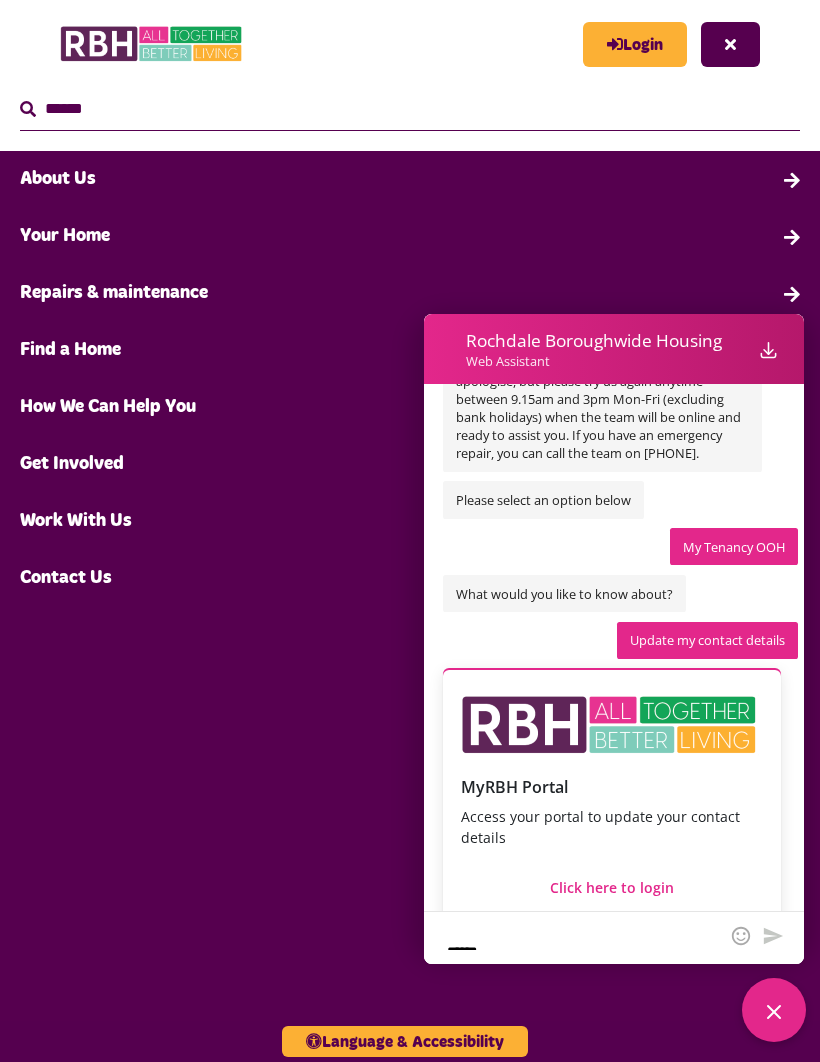 click at bounding box center [580, 938] 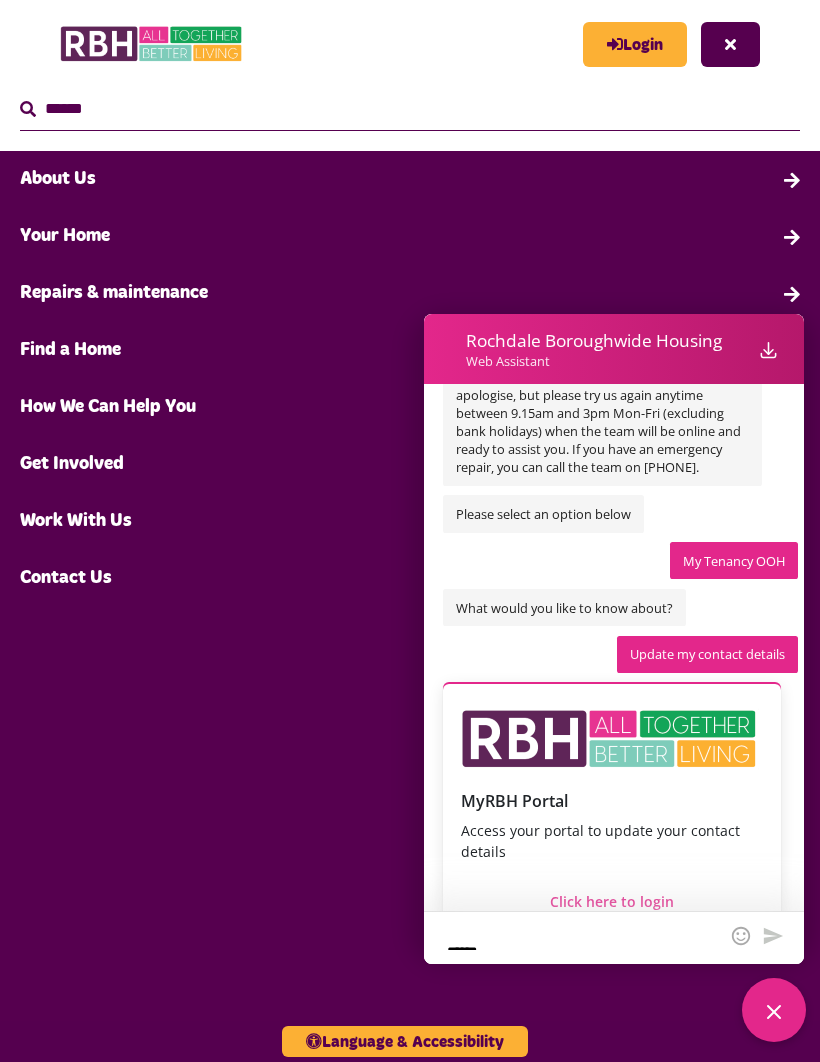 scroll, scrollTop: 238, scrollLeft: 0, axis: vertical 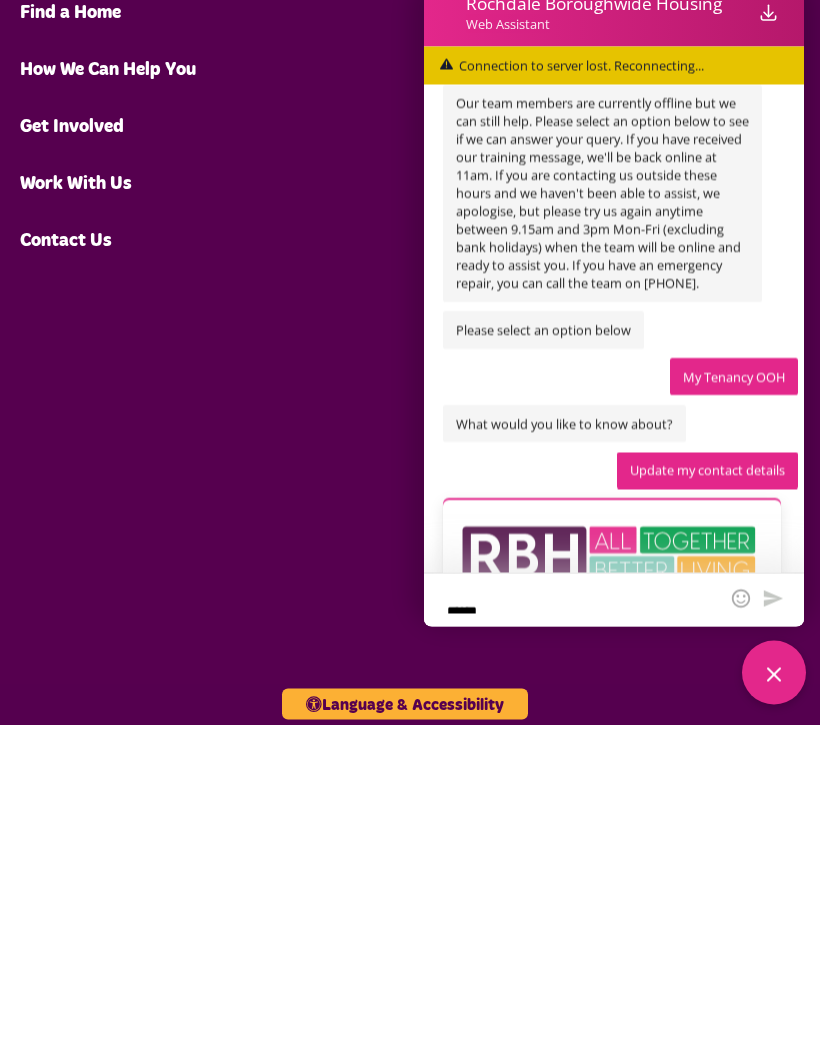 click on "Search
About Us
Back" at bounding box center (410, 575) 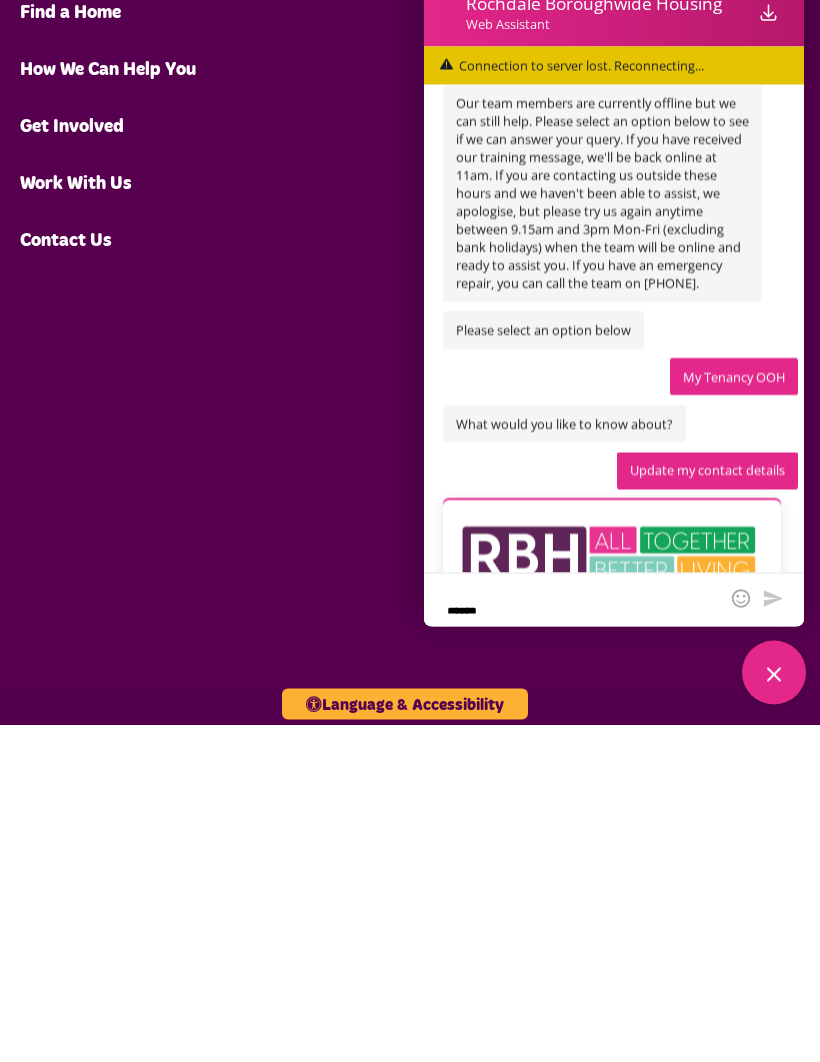 scroll, scrollTop: 1152, scrollLeft: 0, axis: vertical 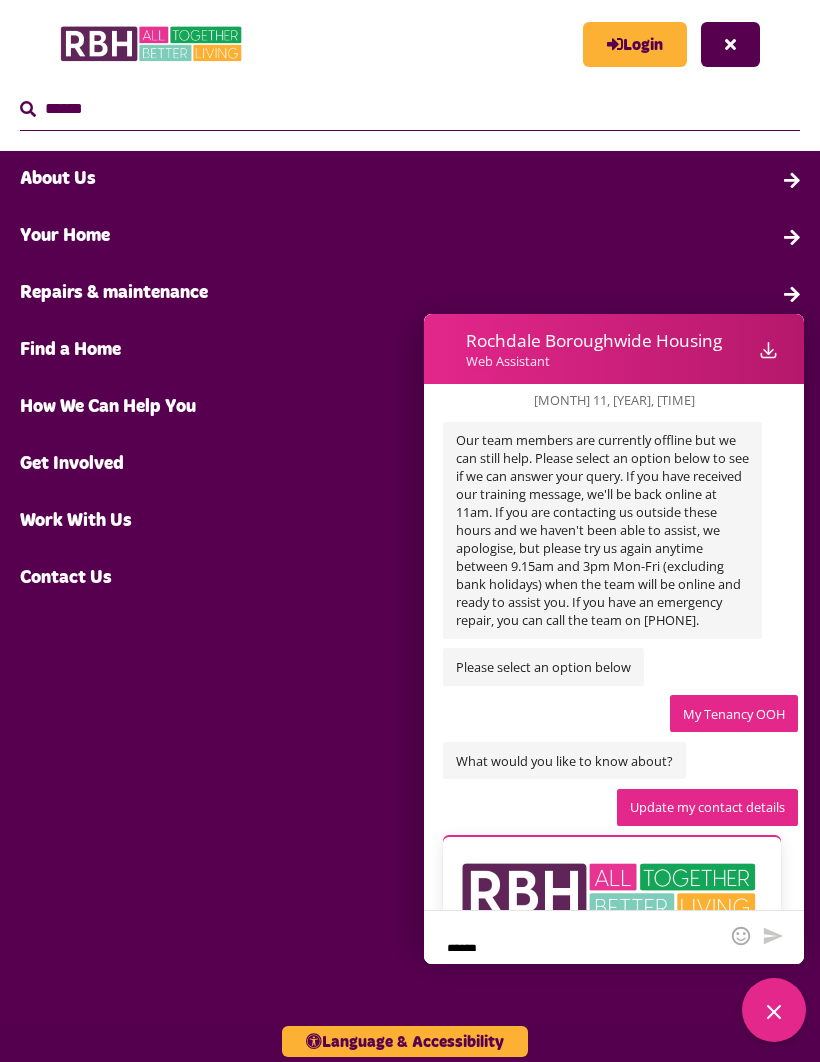 click on "Login" at bounding box center [635, 44] 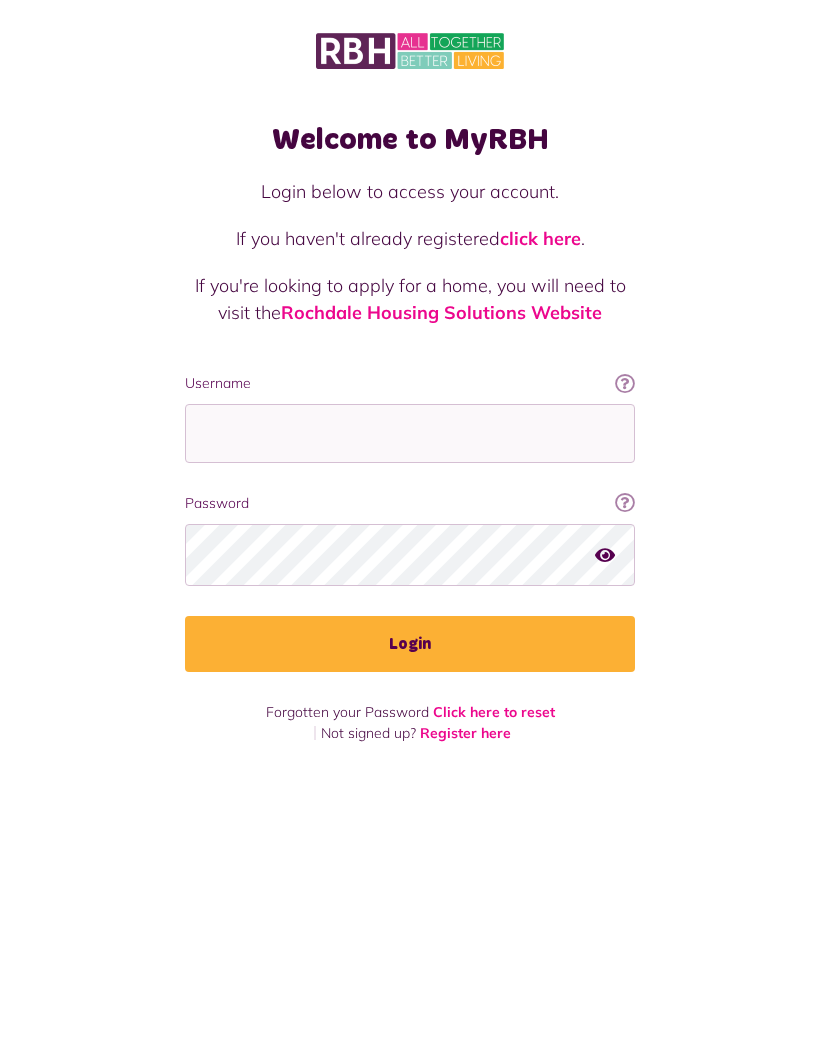 scroll, scrollTop: 0, scrollLeft: 0, axis: both 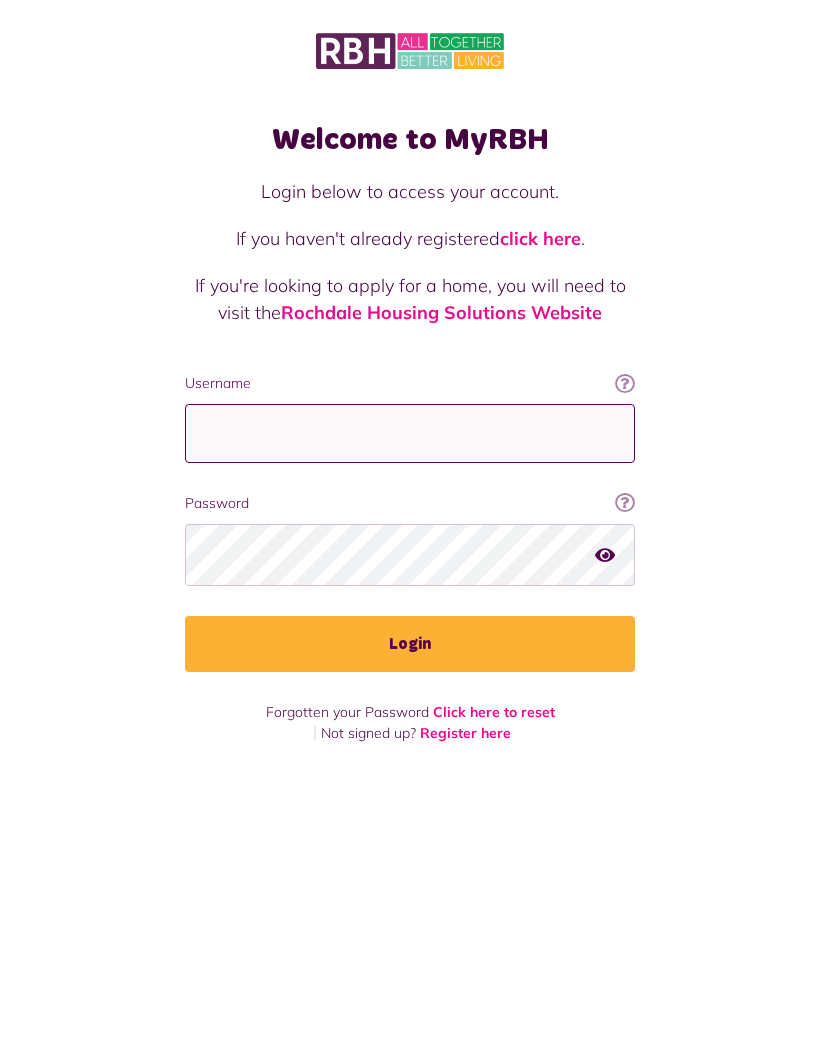 click on "Username" at bounding box center (410, 433) 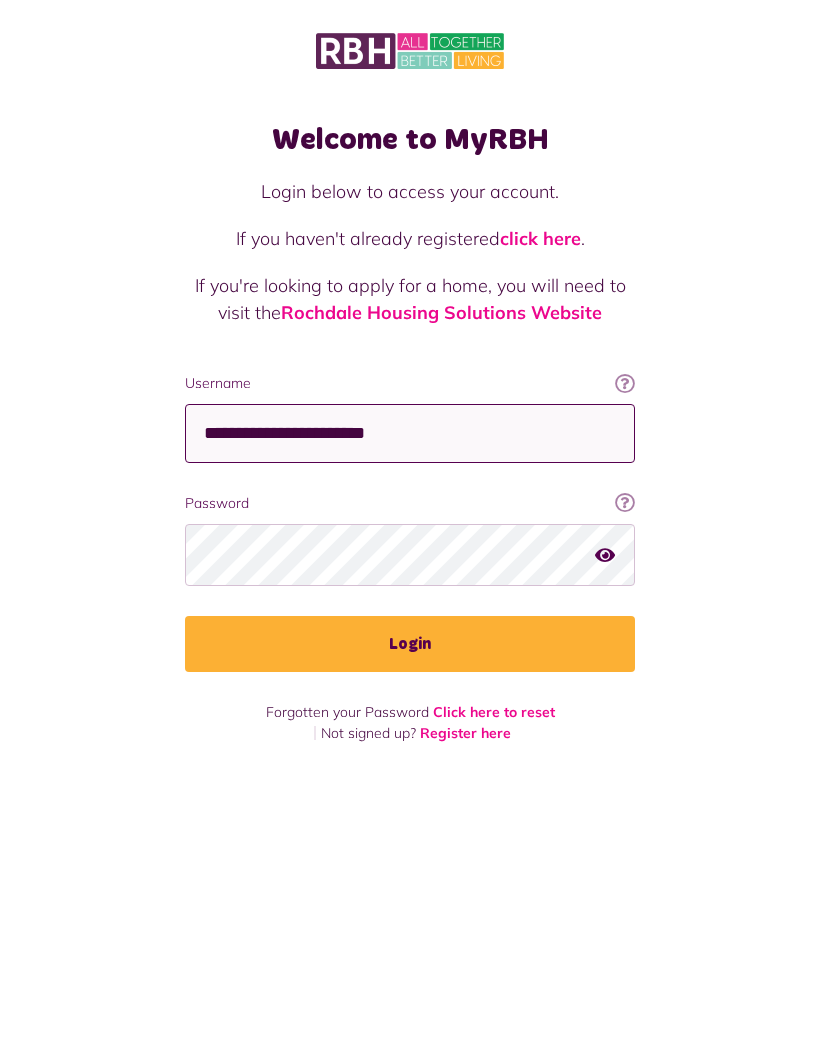 type on "**********" 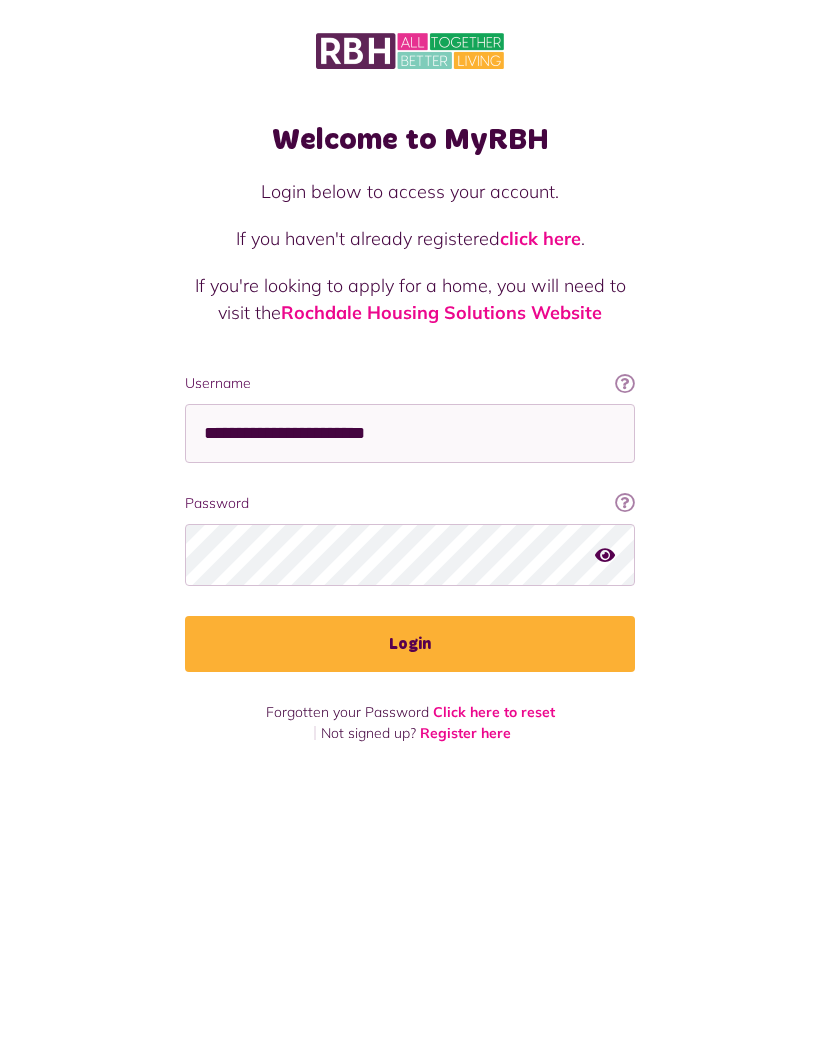 click on "Click here to reset" at bounding box center [494, 712] 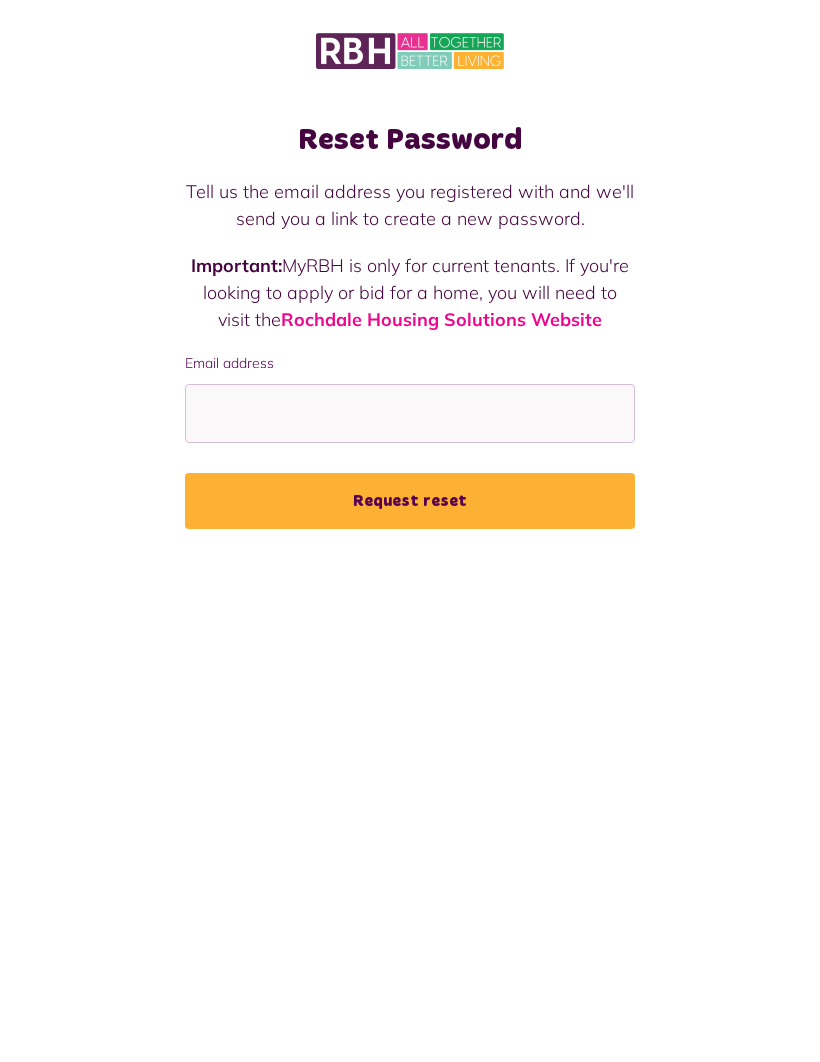 scroll, scrollTop: 0, scrollLeft: 0, axis: both 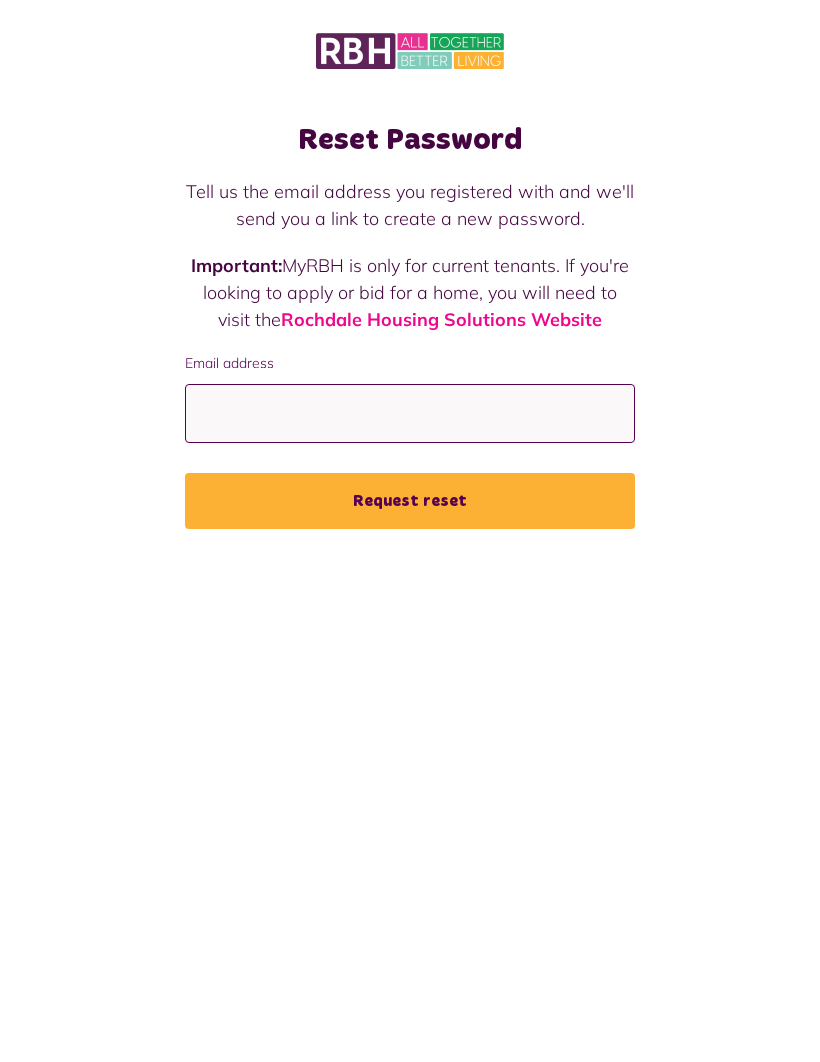 click on "Email address" at bounding box center (410, 413) 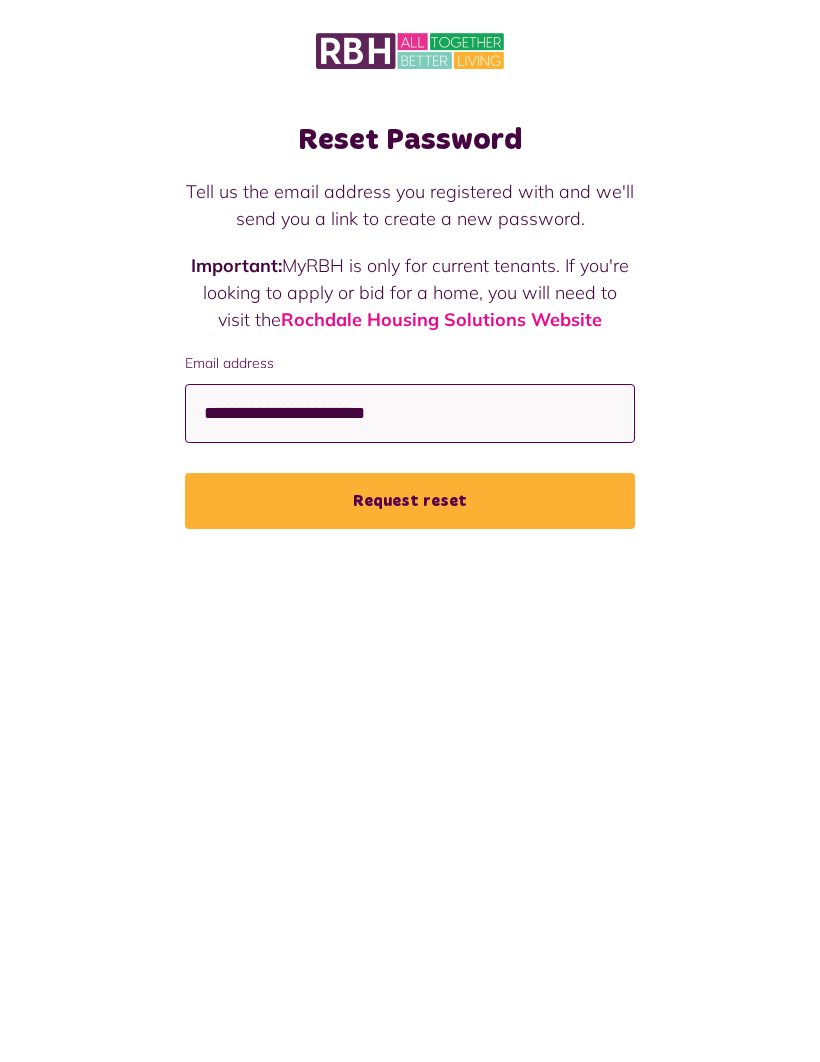 type on "**********" 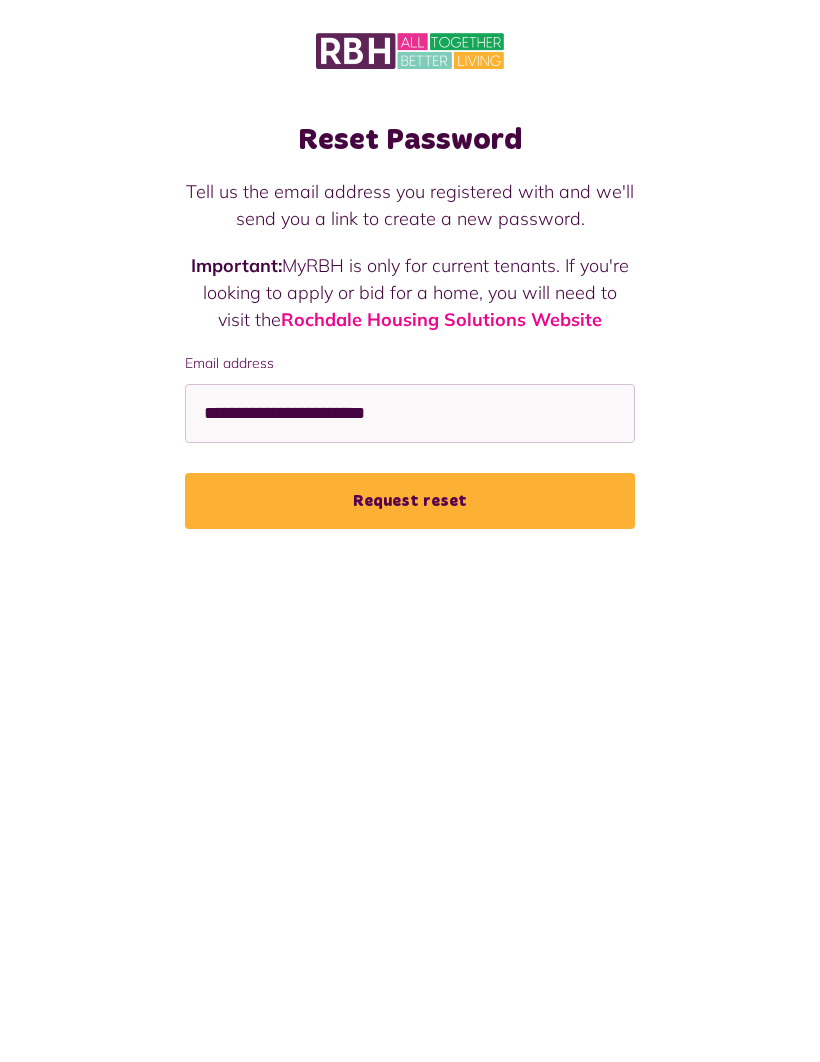 click on "Request reset" at bounding box center [410, 501] 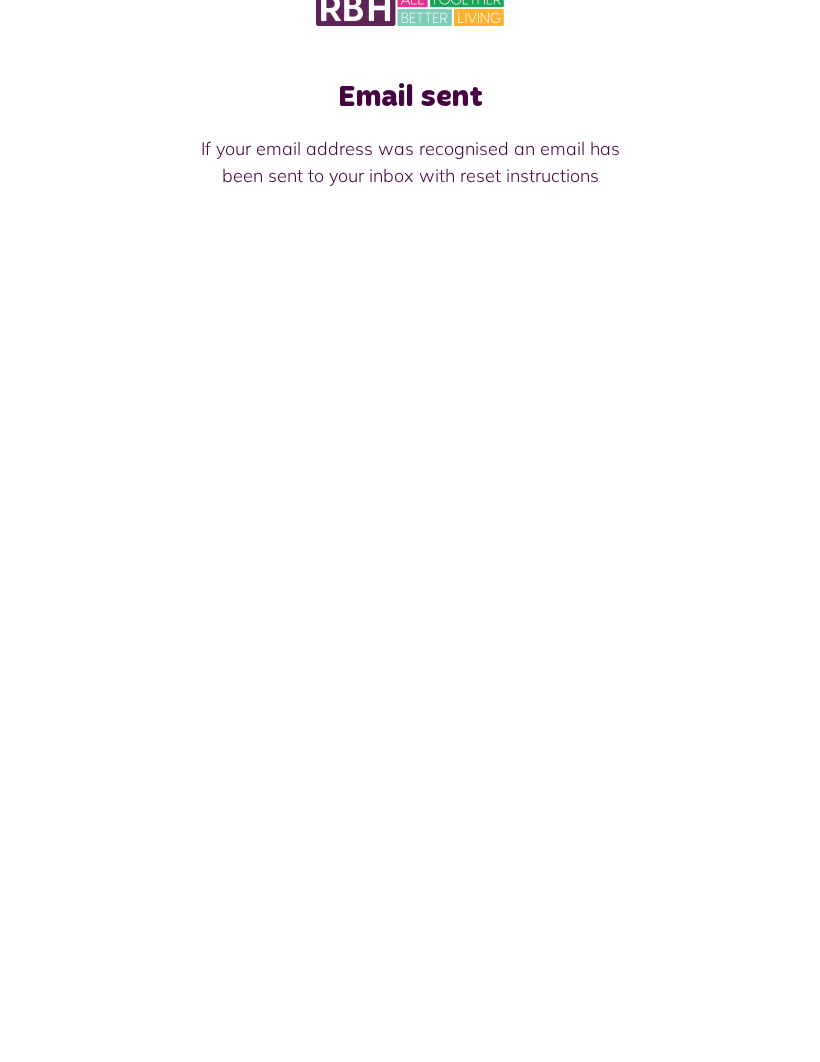 scroll, scrollTop: 0, scrollLeft: 0, axis: both 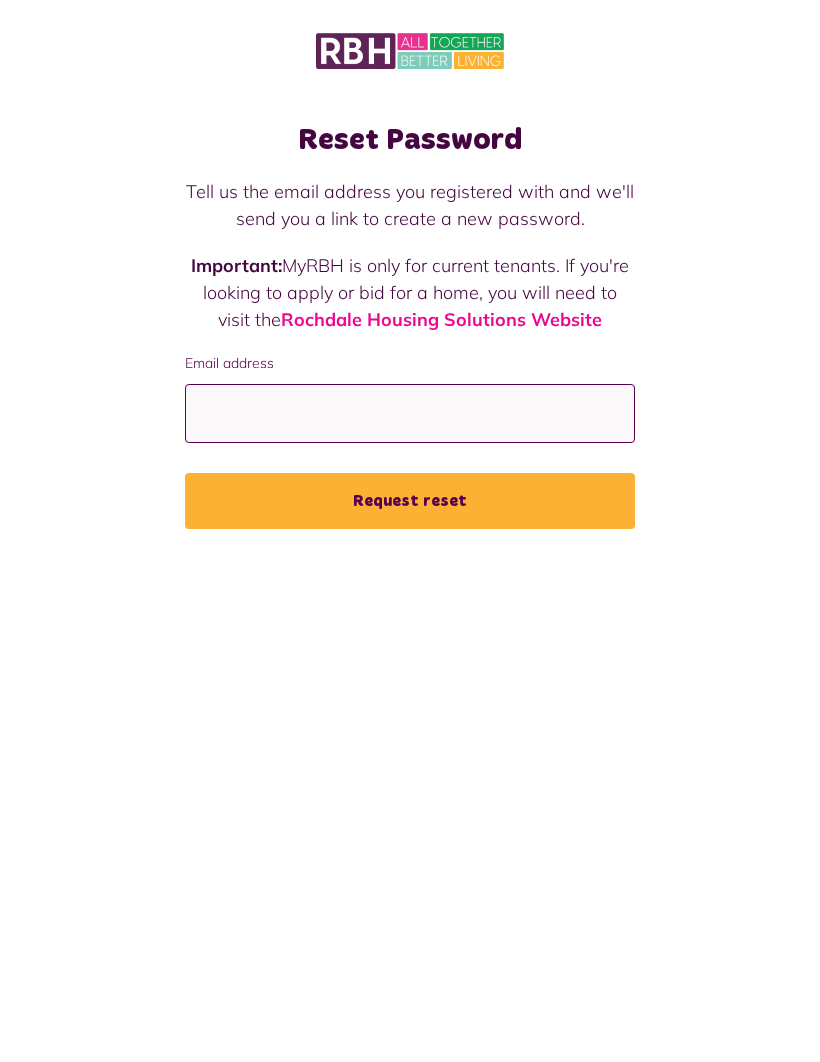 click on "Email address" at bounding box center (410, 413) 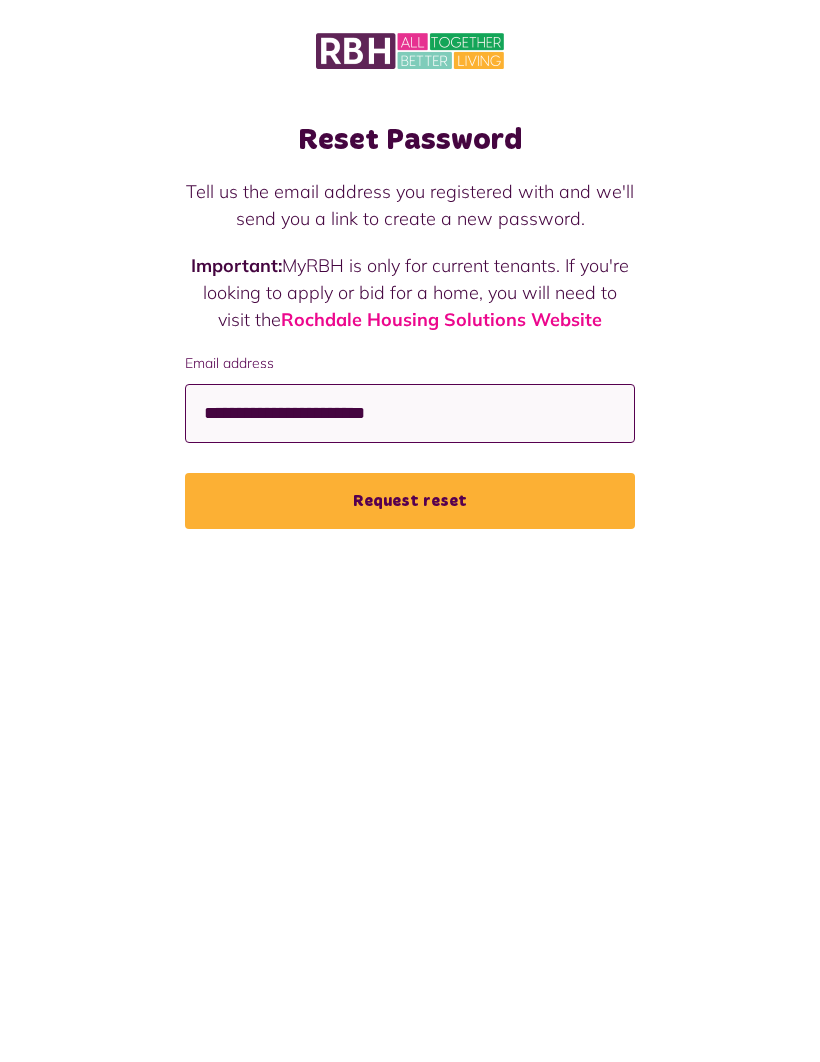 type on "**********" 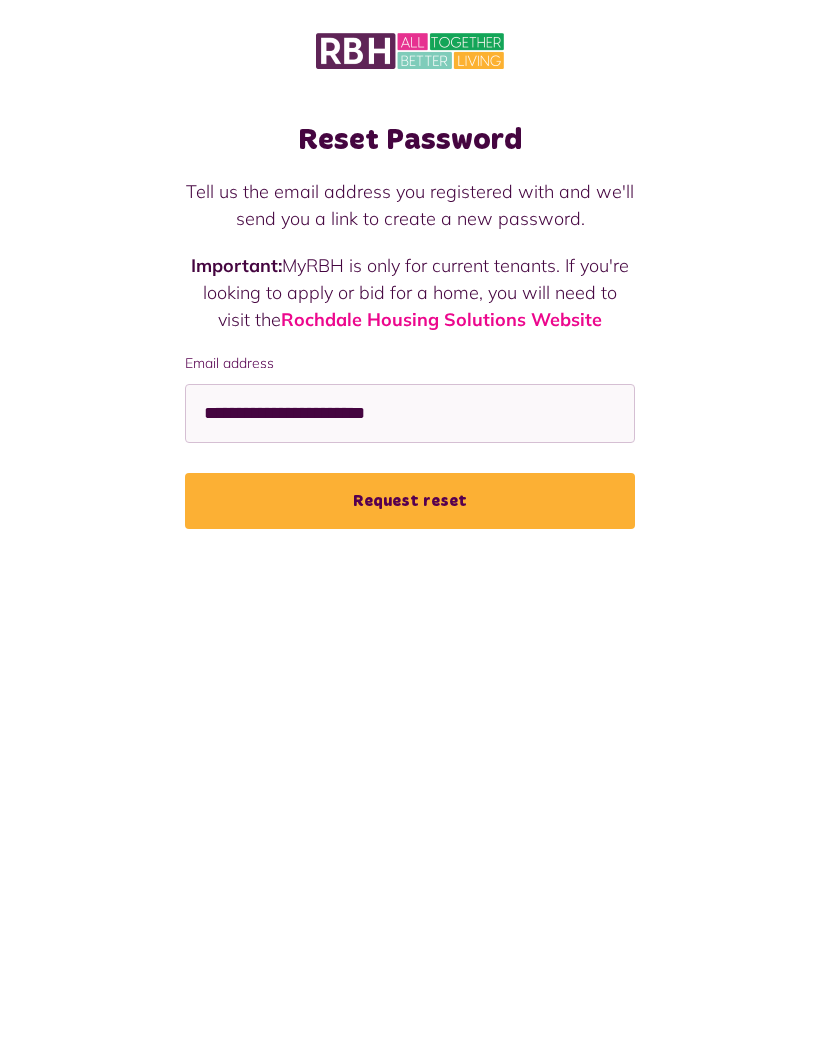 click on "Request reset" at bounding box center [410, 501] 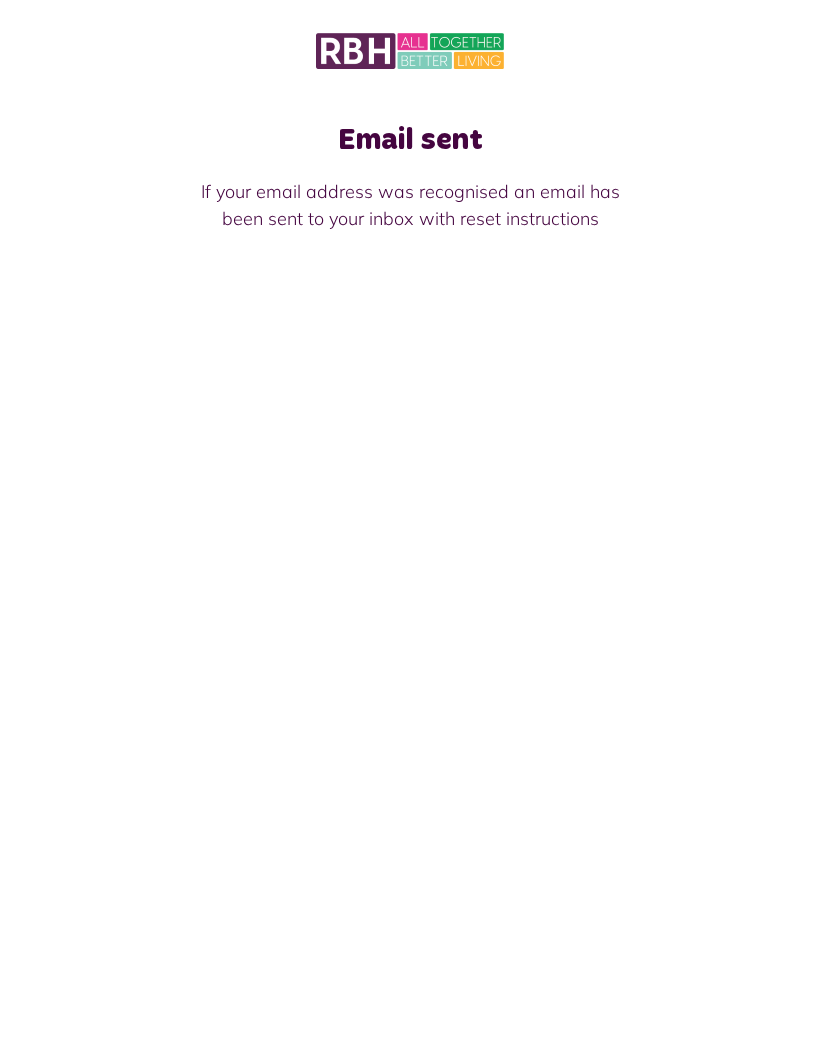 scroll, scrollTop: 0, scrollLeft: 0, axis: both 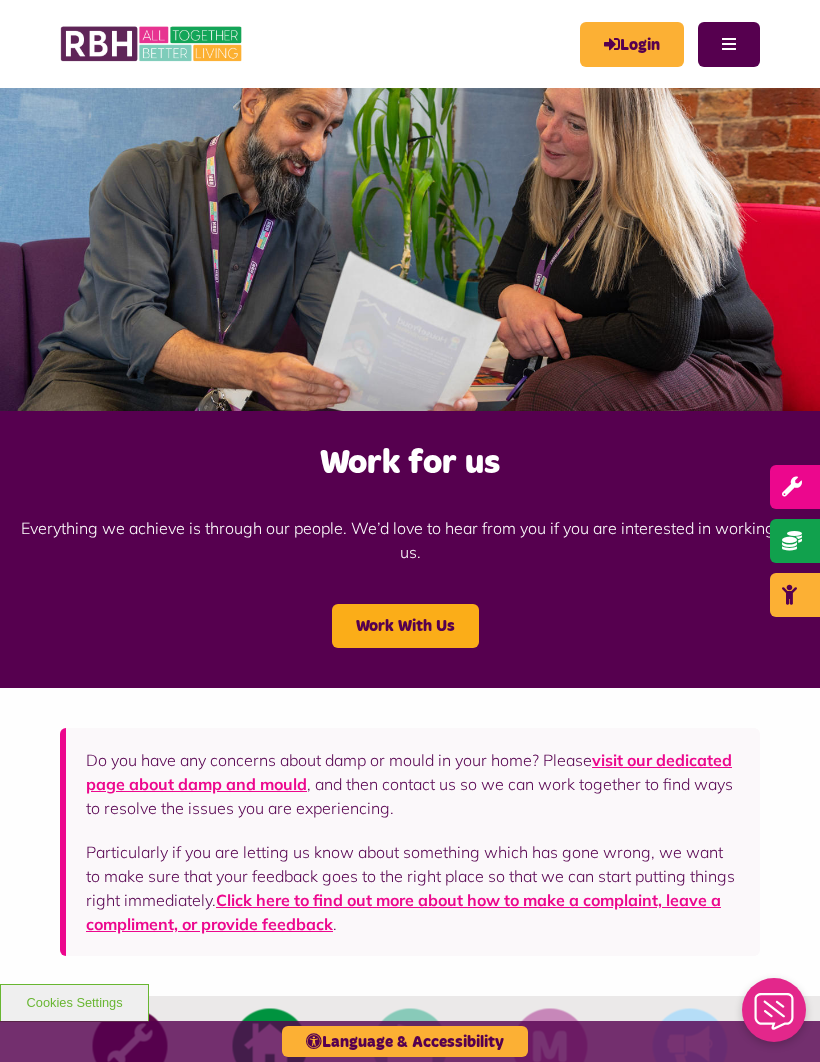 click on "Report a Repair" at bounding box center [880, 487] 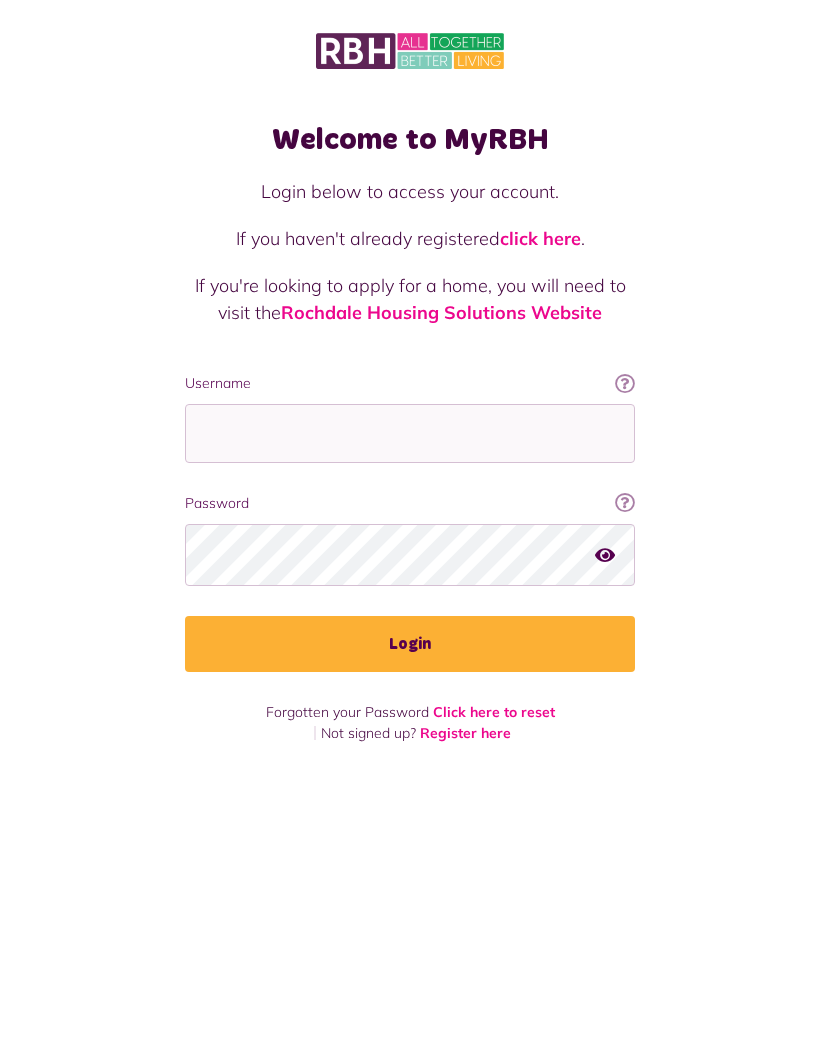 scroll, scrollTop: 0, scrollLeft: 0, axis: both 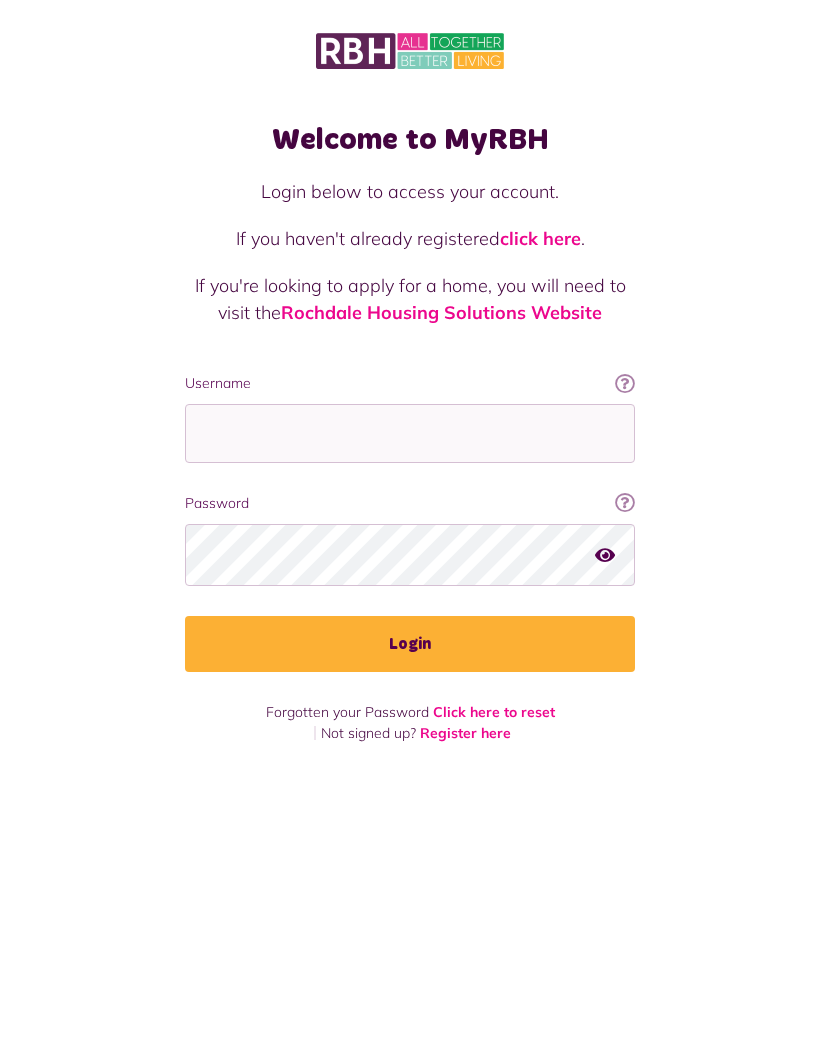 click on "click here" at bounding box center (540, 238) 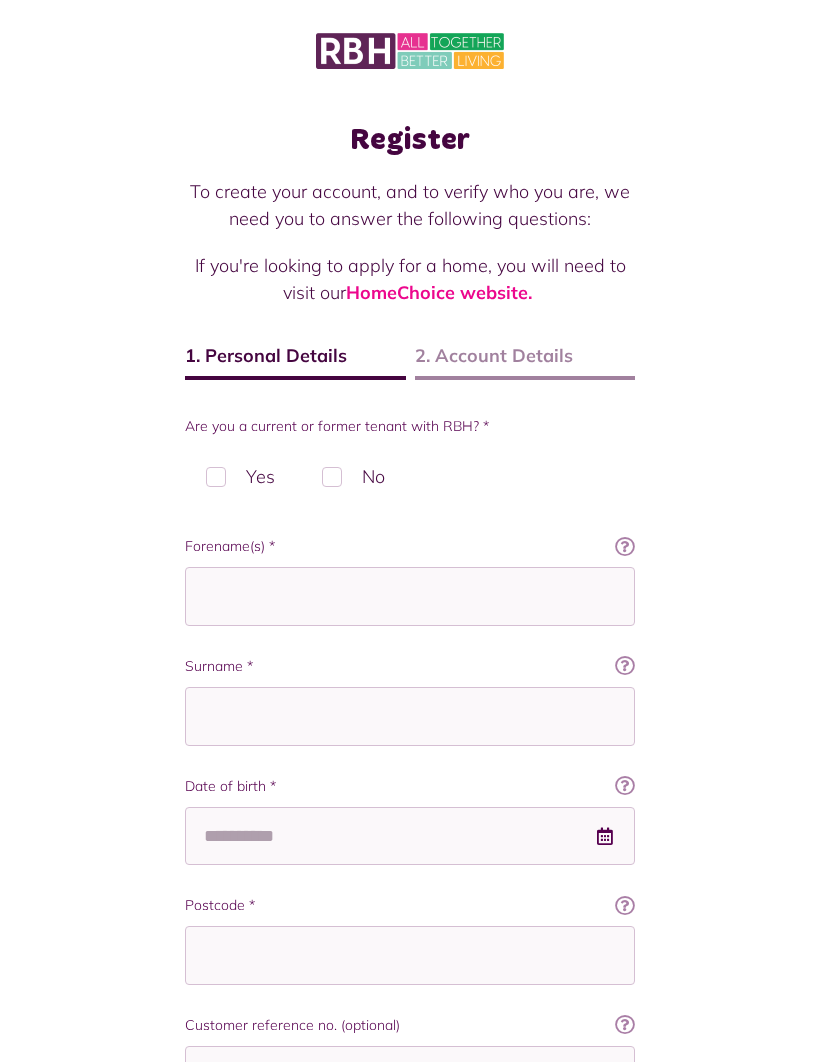 scroll, scrollTop: 0, scrollLeft: 0, axis: both 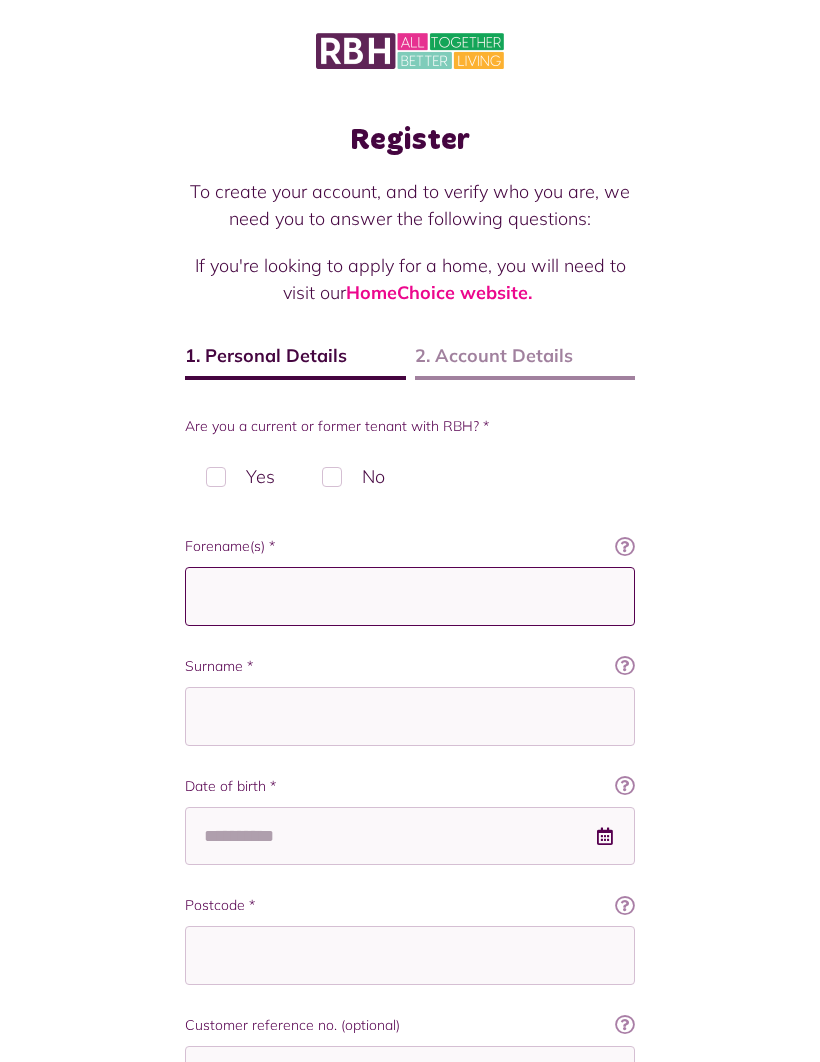 click on "Forename(s) *" at bounding box center [410, 596] 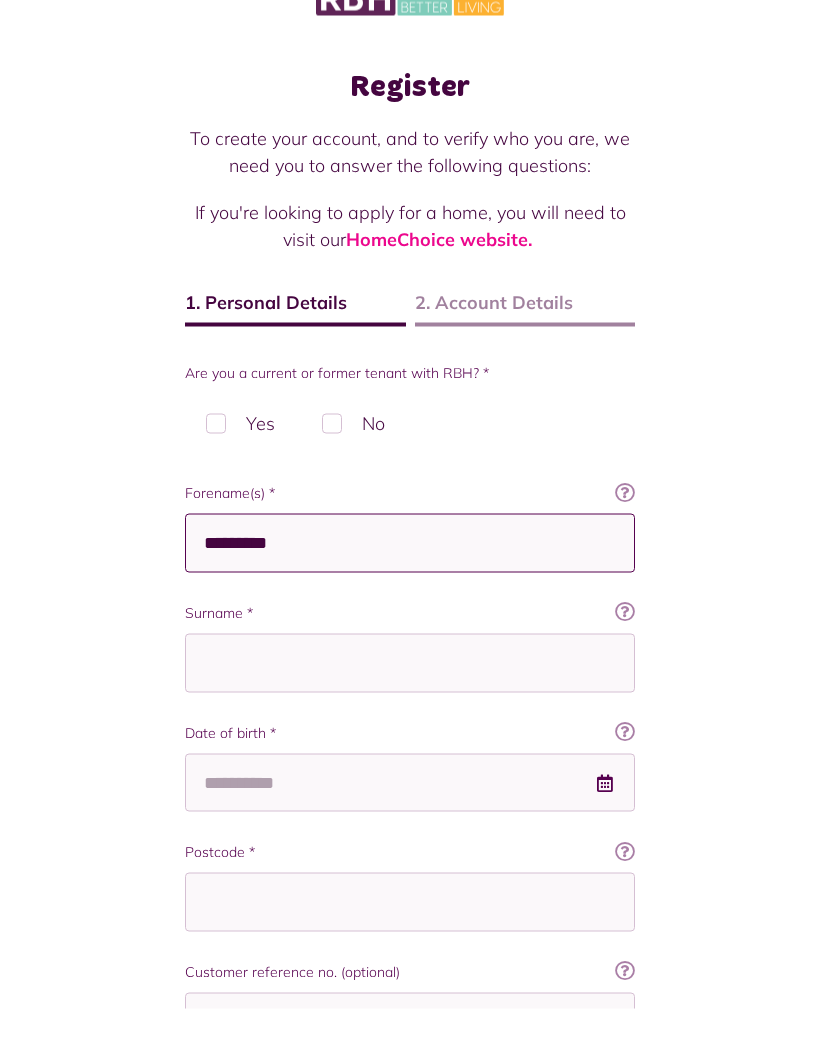 type on "********" 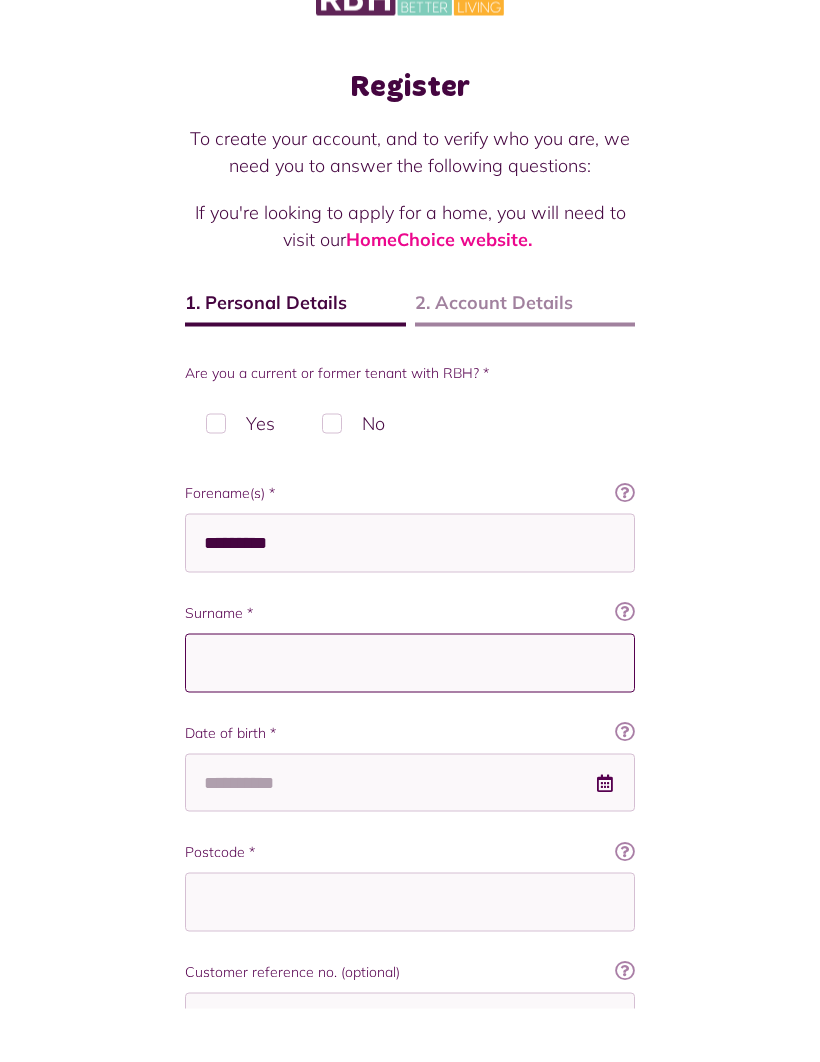 click on "Surname *" at bounding box center (410, 716) 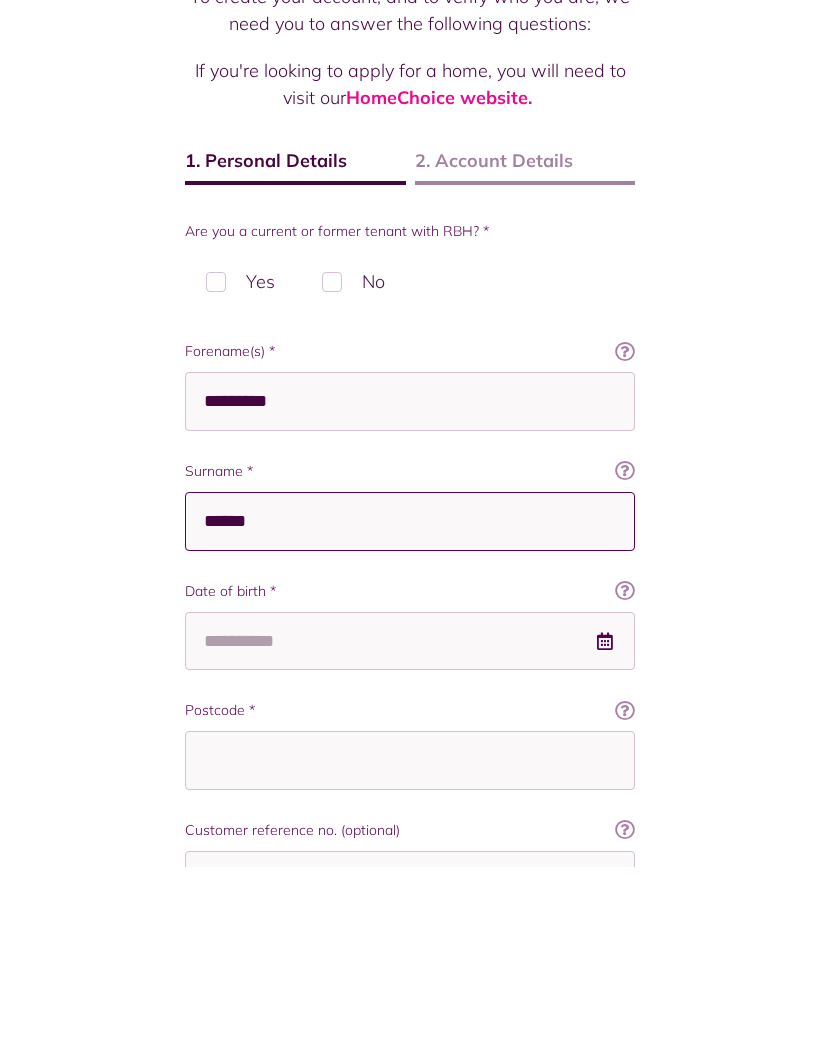 type on "******" 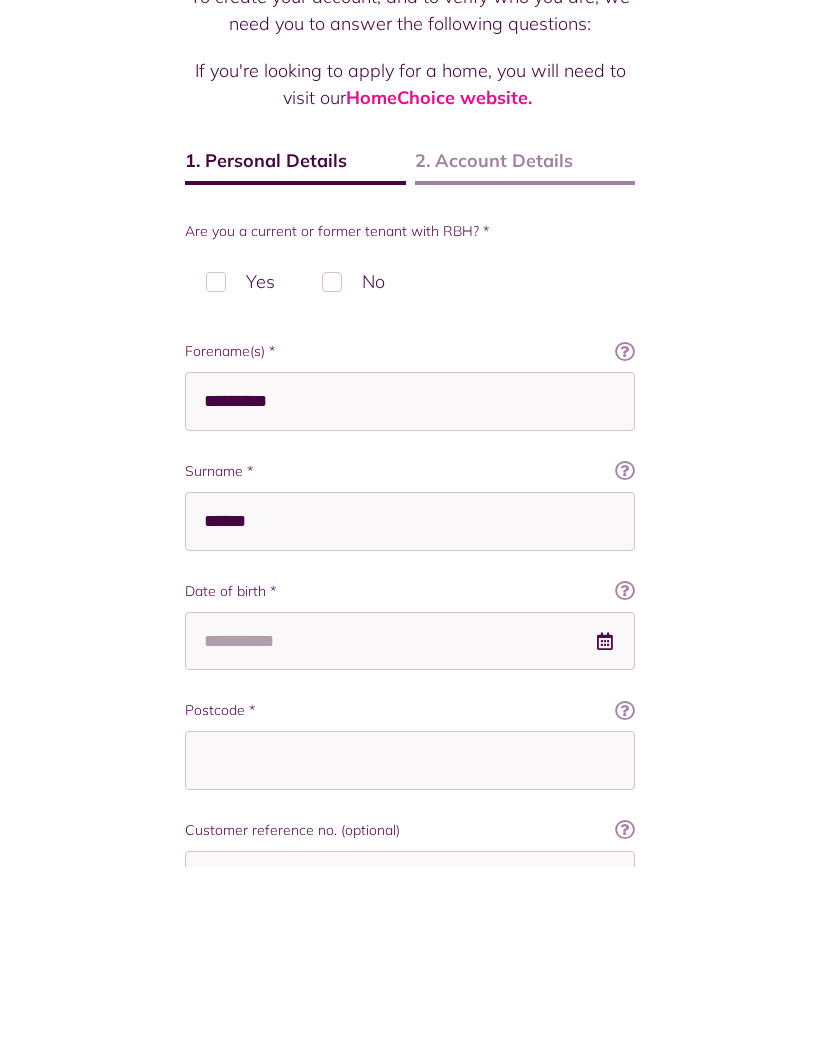 click on "Date of birth *" at bounding box center (410, 786) 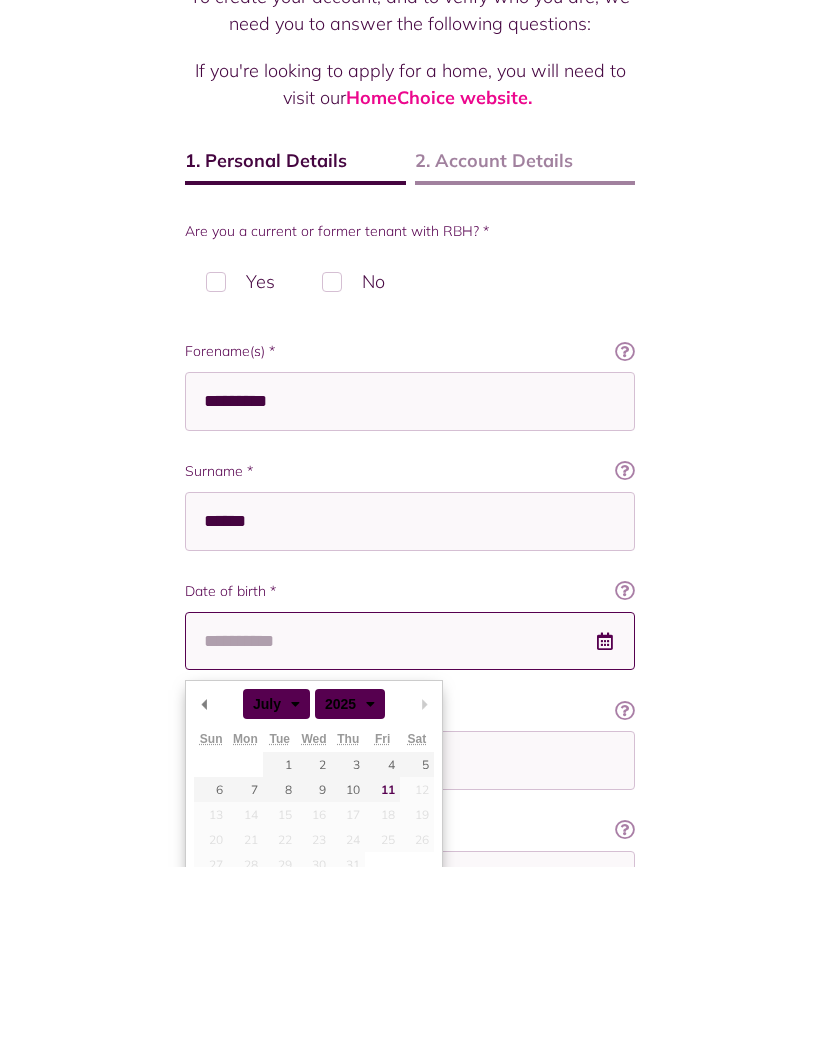 click on "Date of birth *" at bounding box center (410, 836) 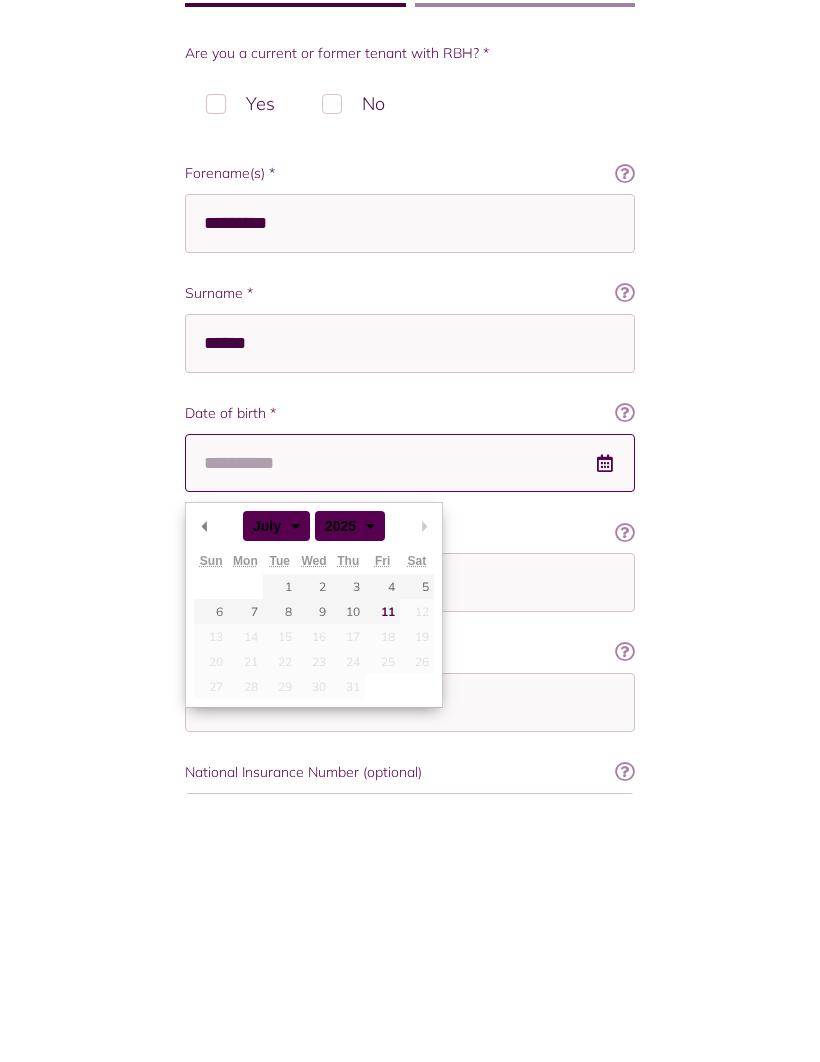 scroll, scrollTop: 107, scrollLeft: 0, axis: vertical 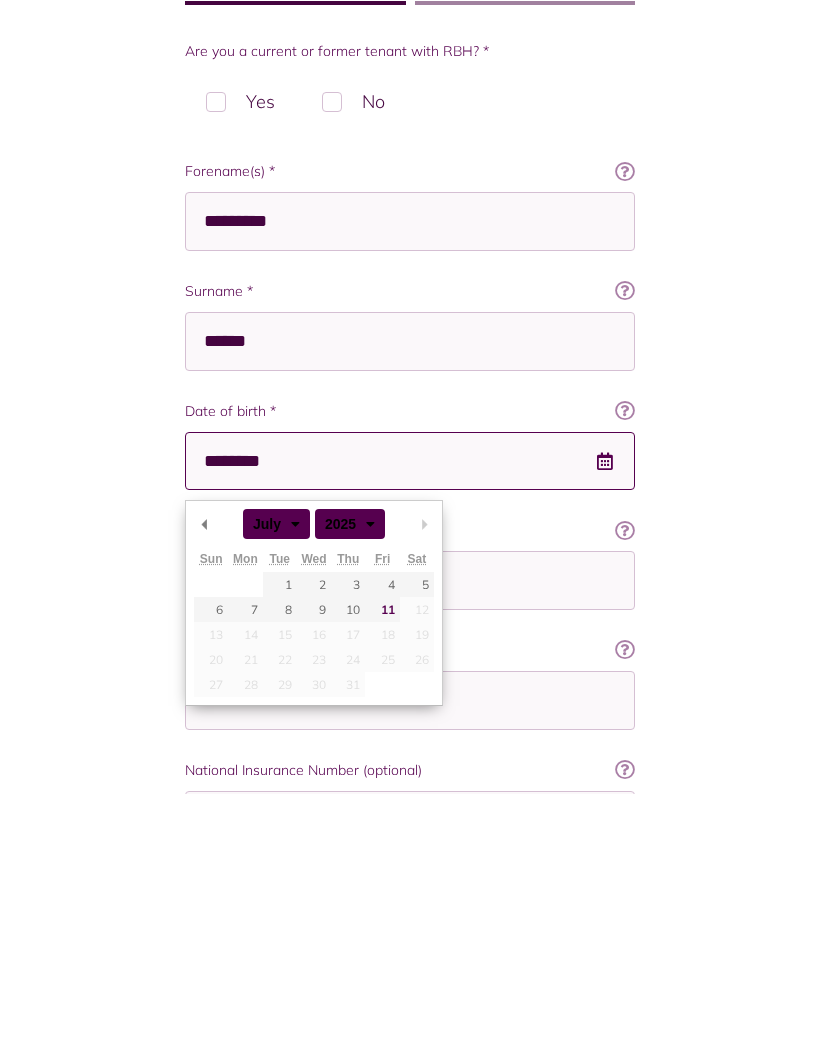 type on "**********" 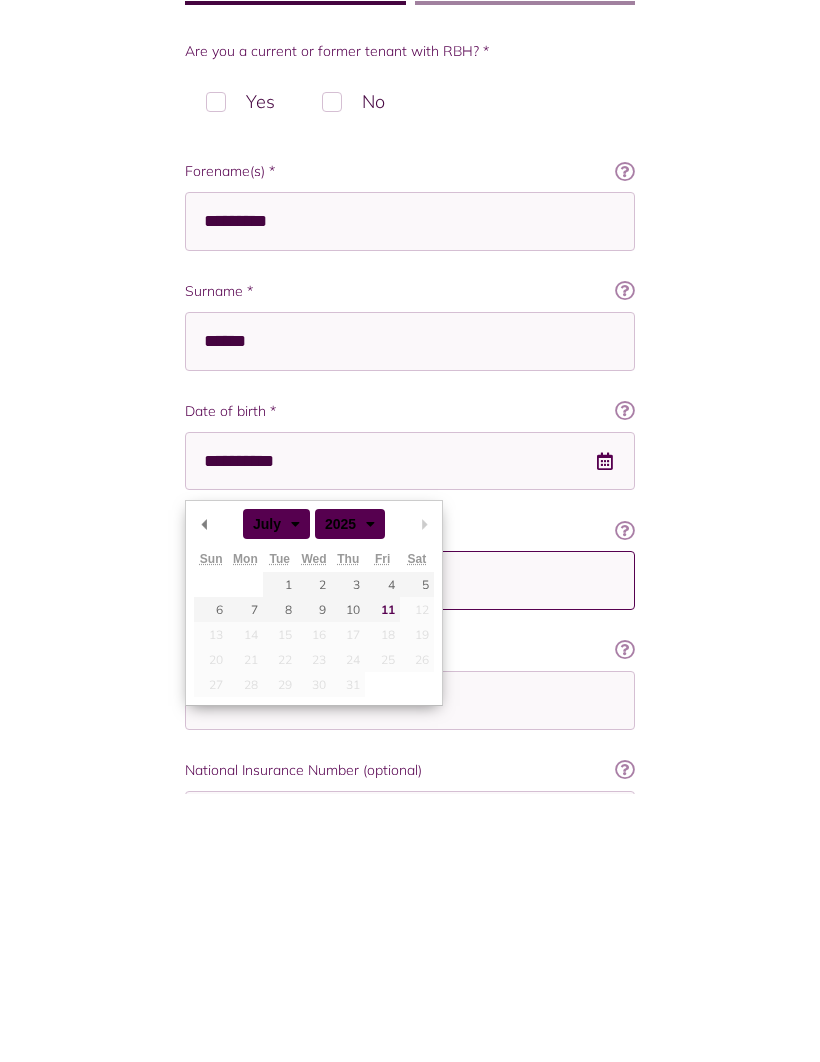 click on "Postcode *" at bounding box center (410, 848) 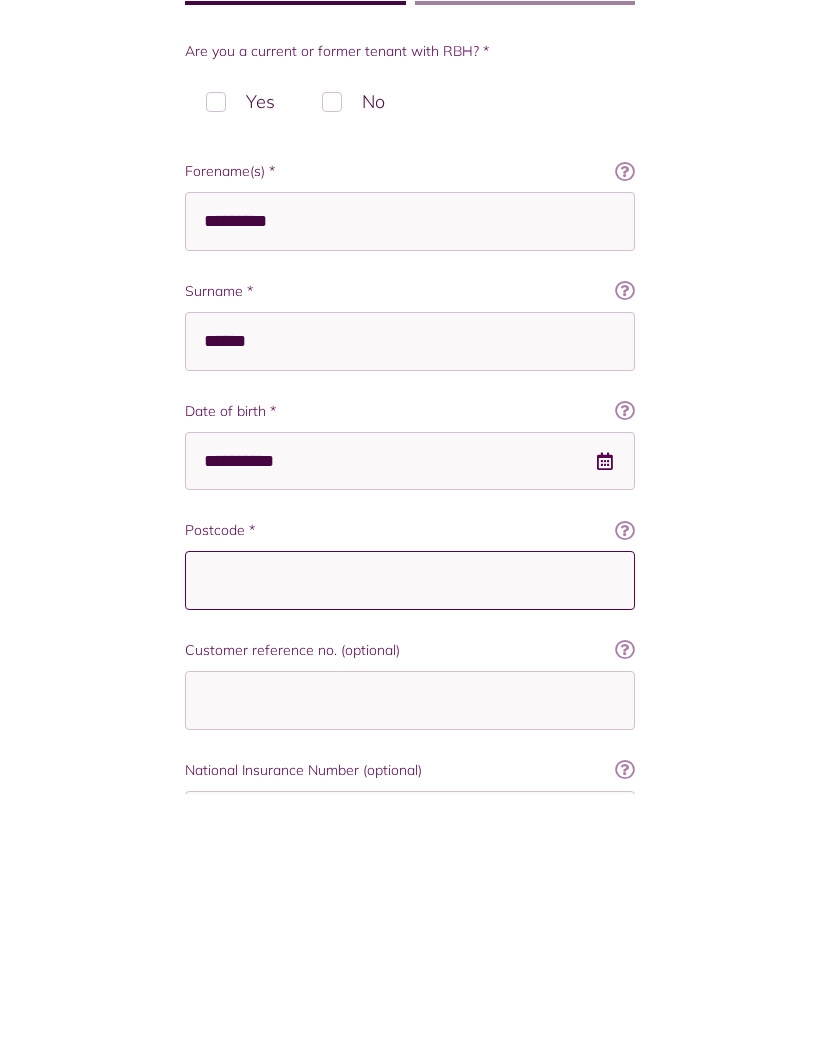 click on "Postcode *" at bounding box center [410, 848] 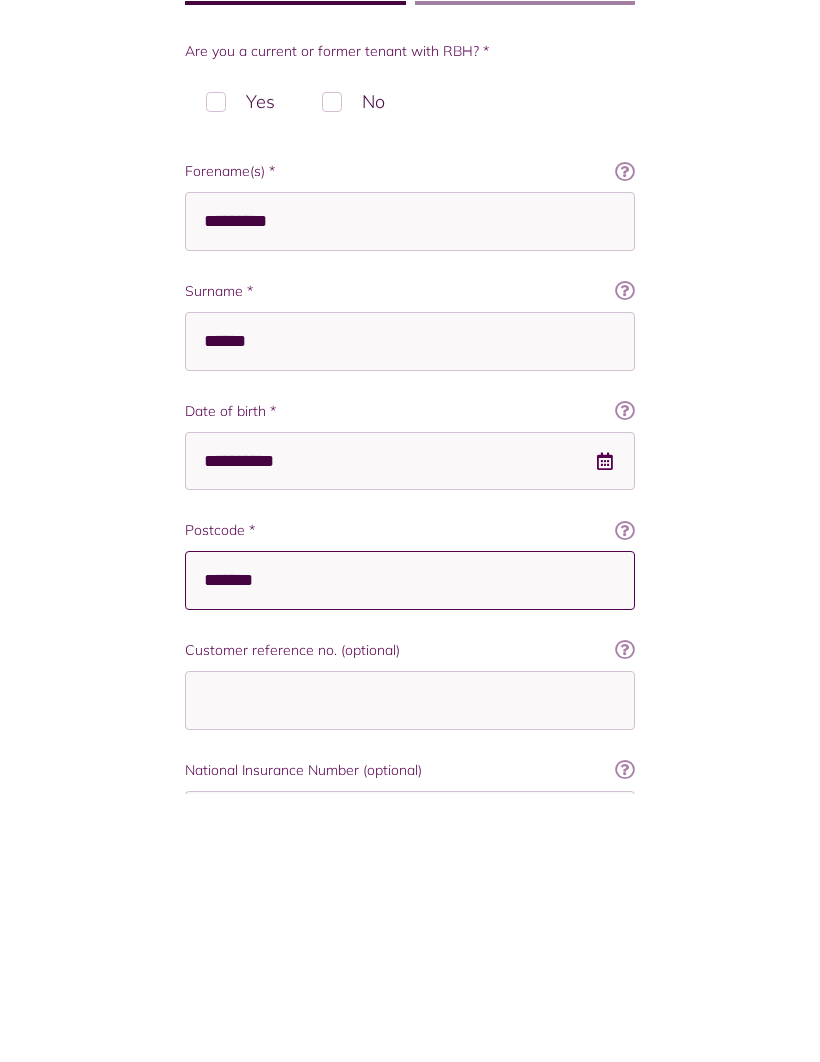type on "*******" 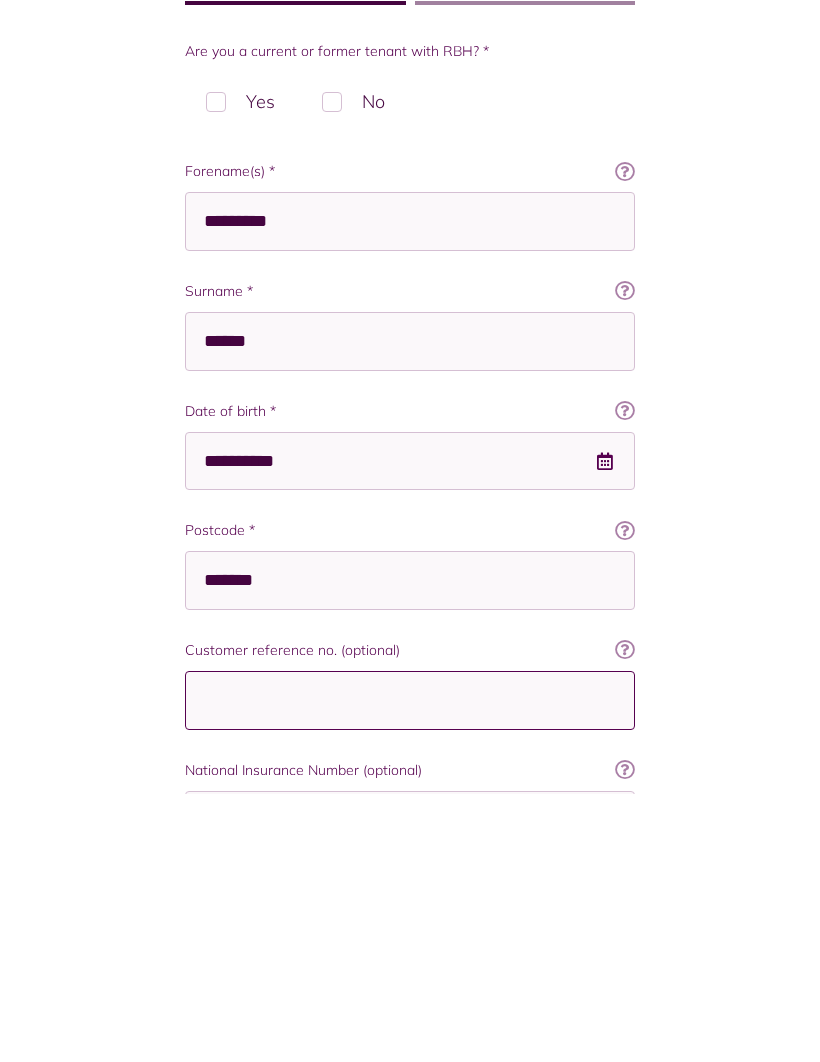 click on "Customer reference no. (optional)" at bounding box center (410, 968) 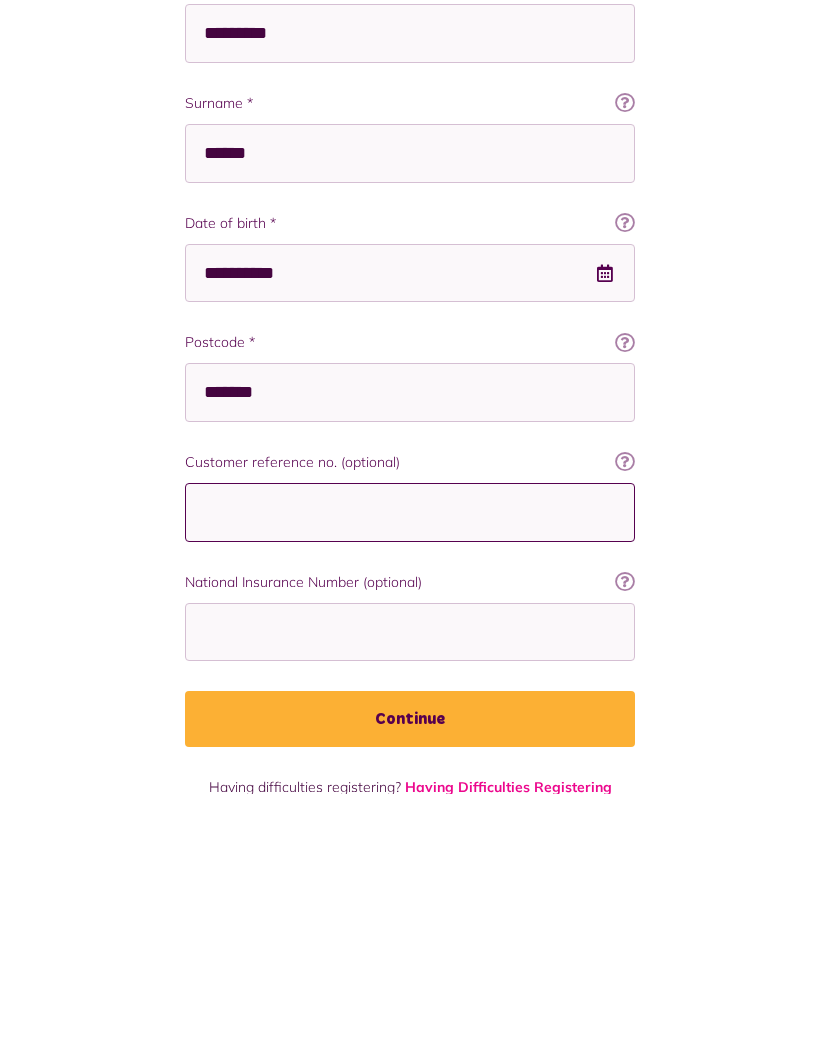 scroll, scrollTop: 370, scrollLeft: 0, axis: vertical 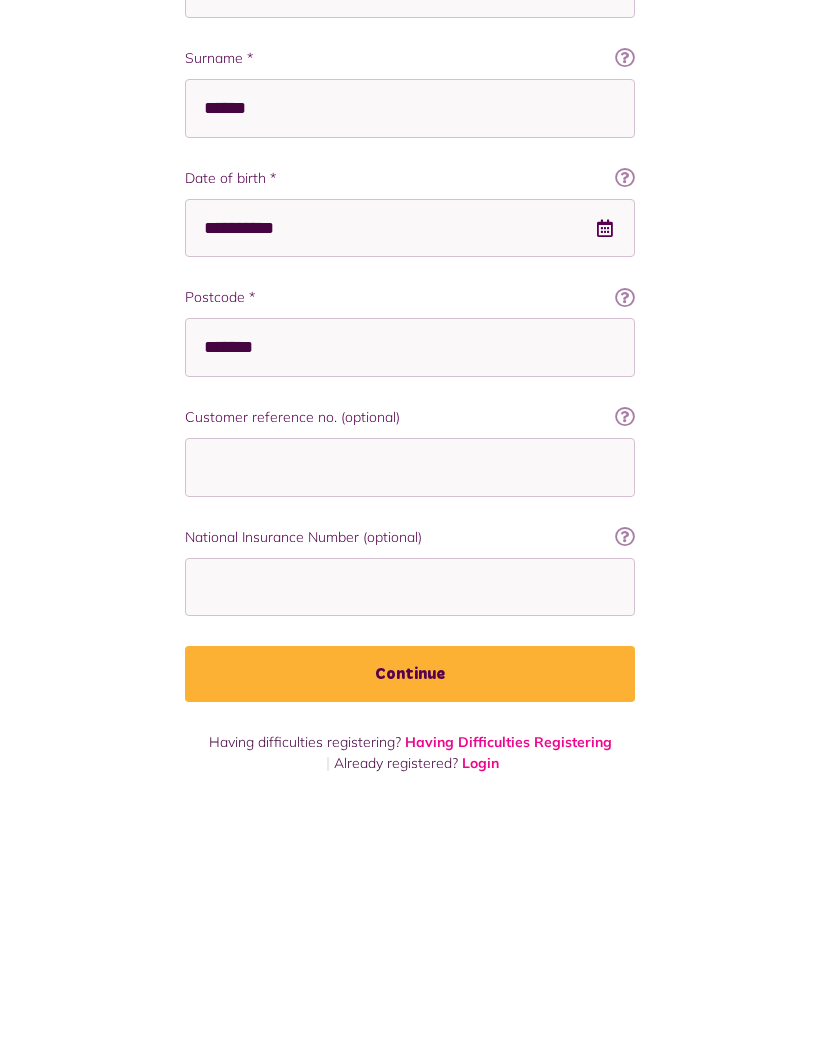 click on "Continue" at bounding box center [410, 932] 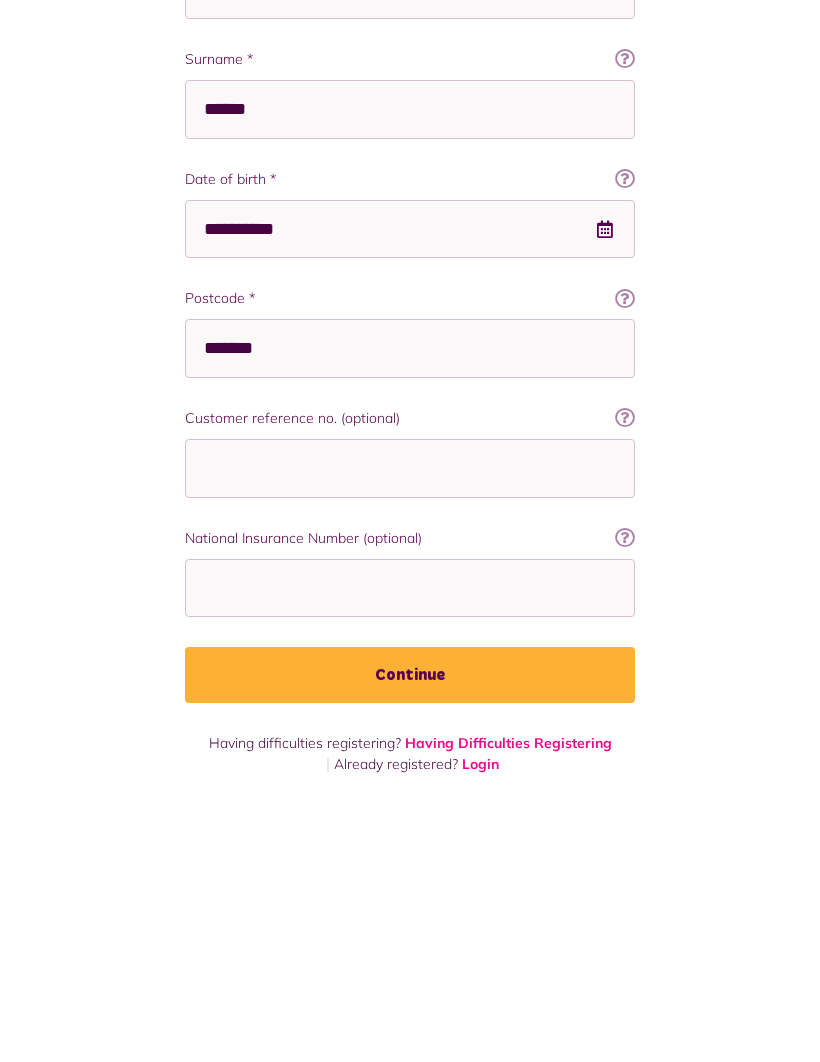 scroll, scrollTop: 322, scrollLeft: 0, axis: vertical 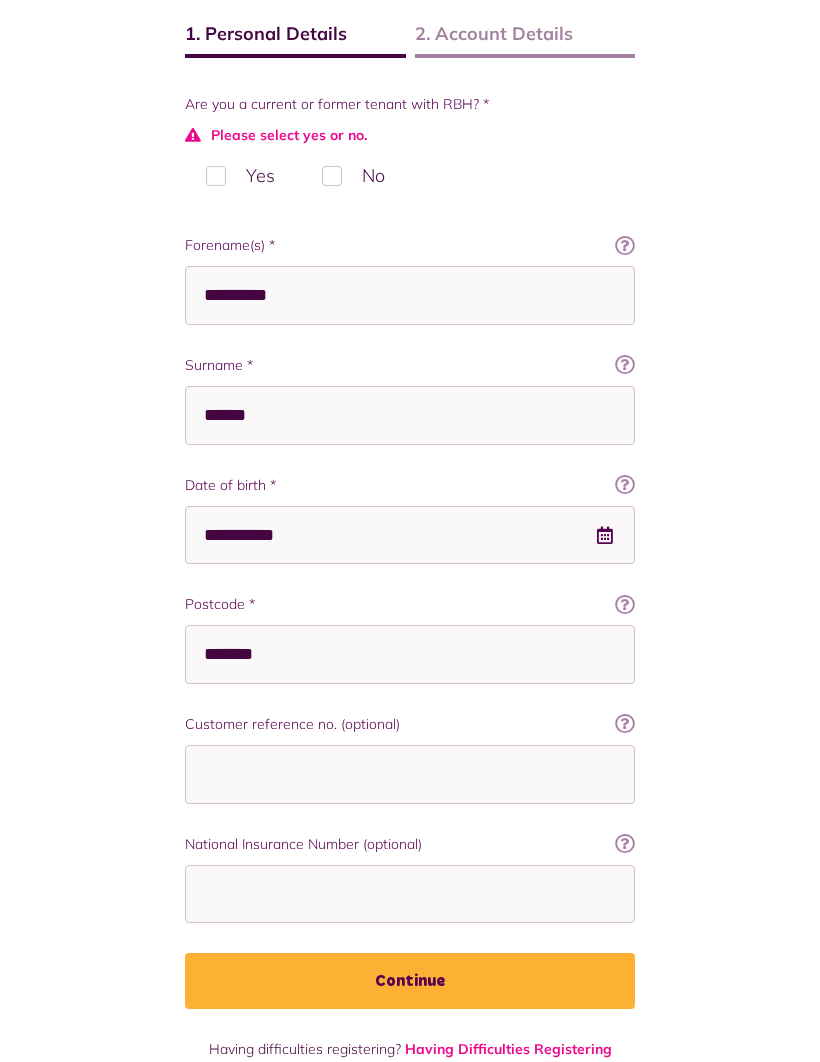 click on "Yes" at bounding box center [240, 175] 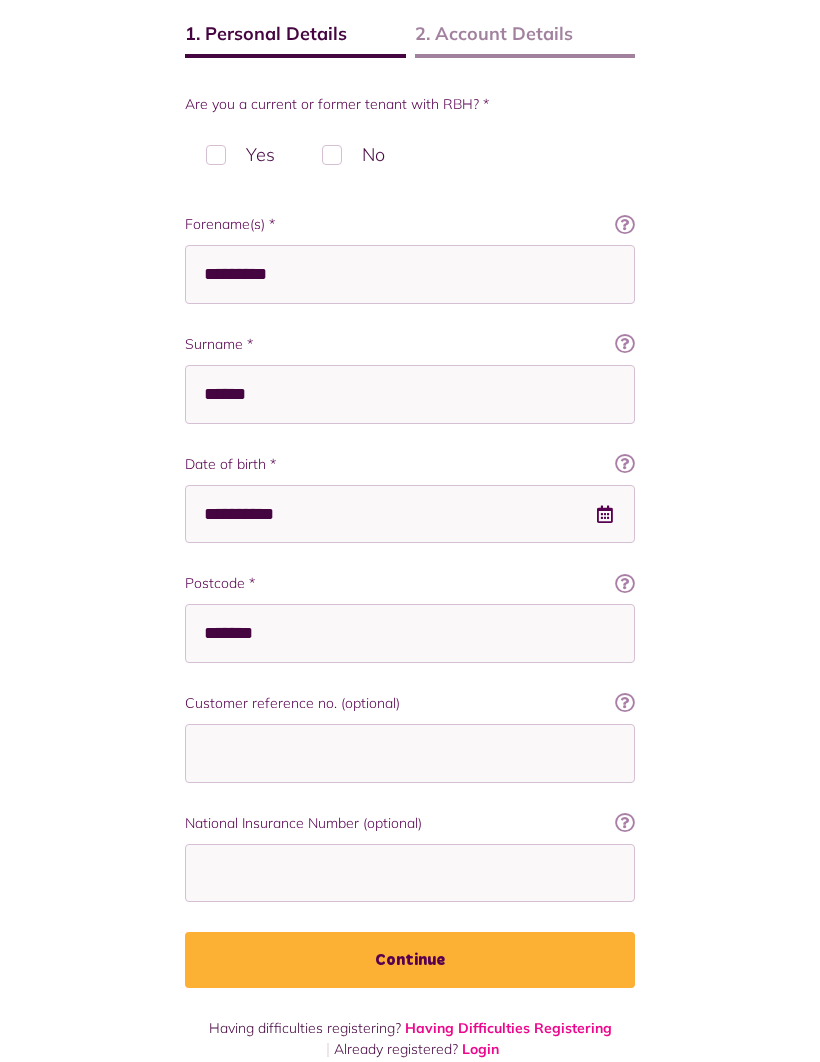 scroll, scrollTop: 301, scrollLeft: 0, axis: vertical 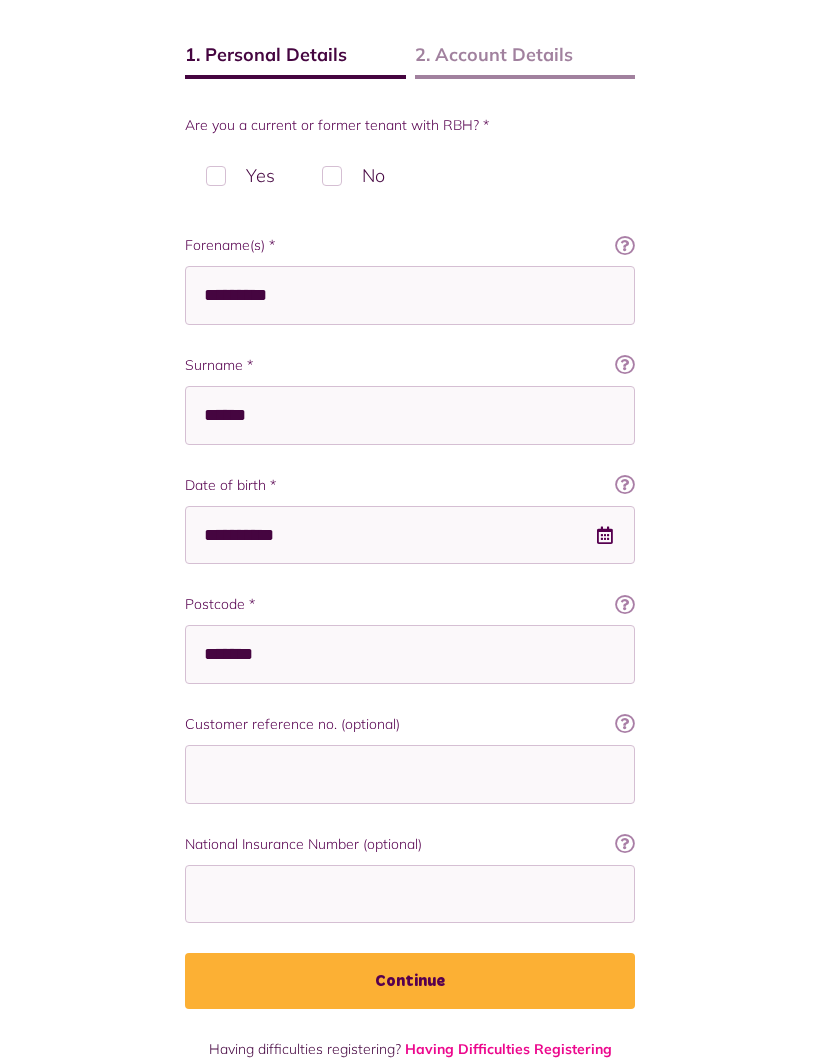 click on "Continue" at bounding box center (410, 981) 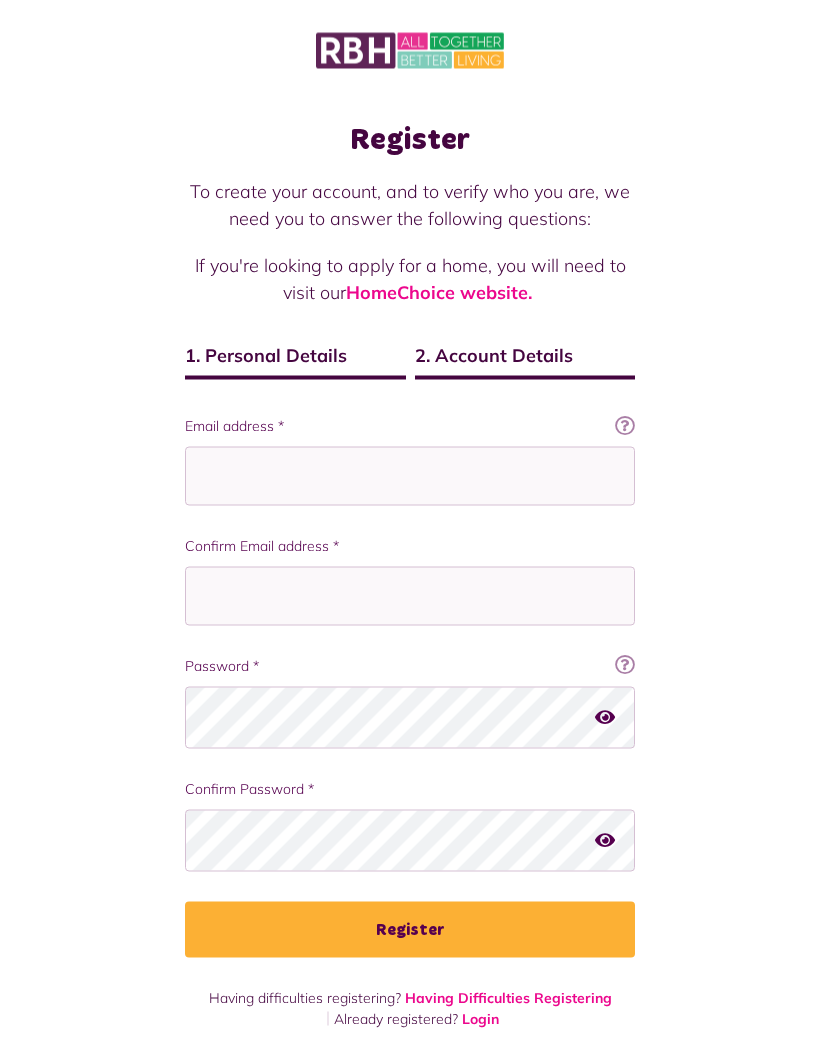 scroll, scrollTop: 69, scrollLeft: 0, axis: vertical 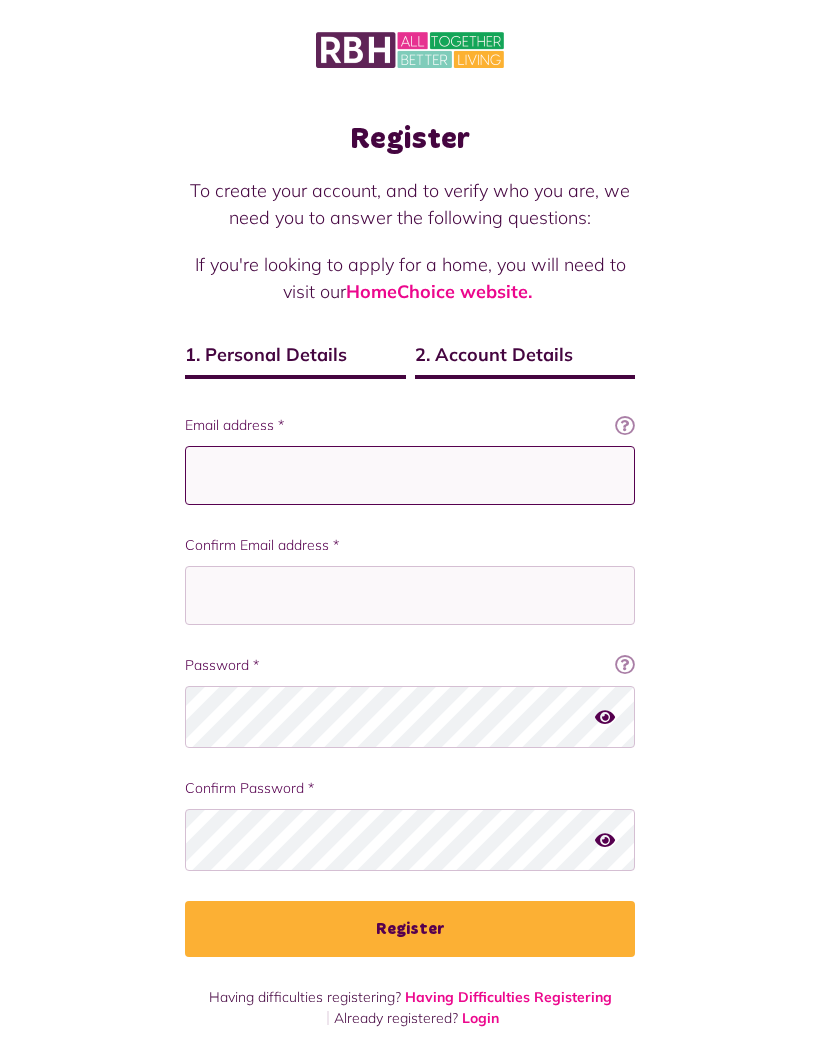 click on "Email address *" at bounding box center (410, 476) 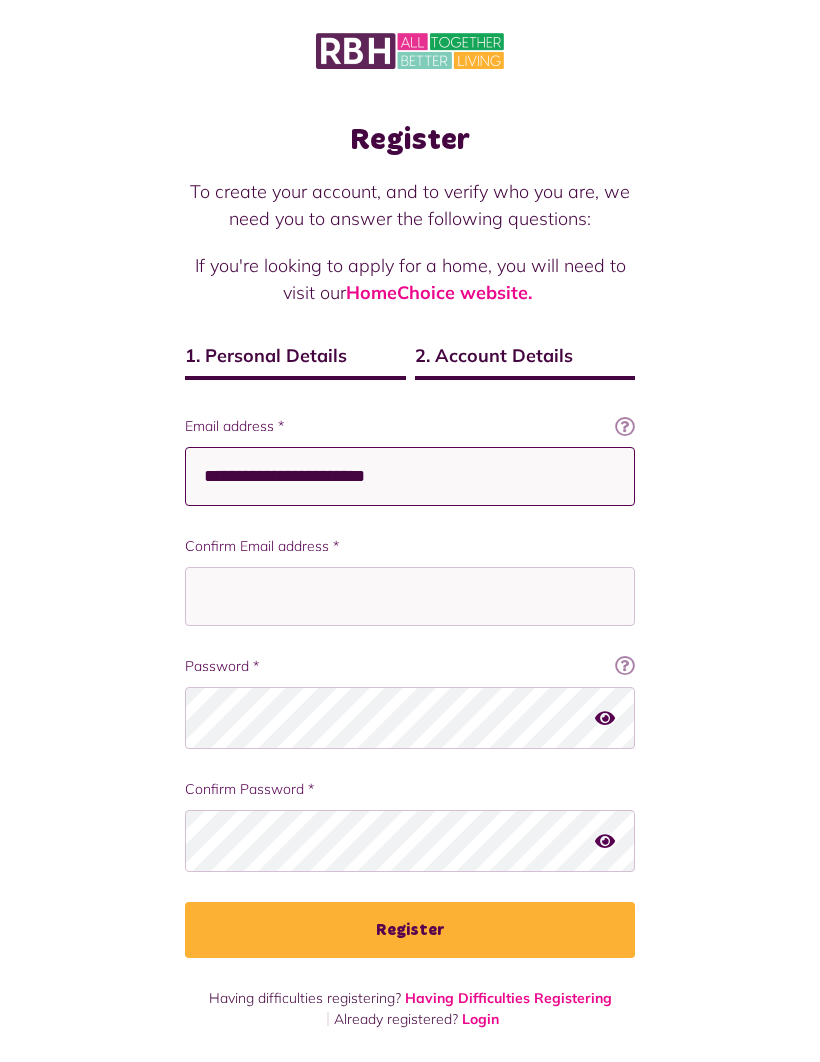 scroll, scrollTop: 66, scrollLeft: 0, axis: vertical 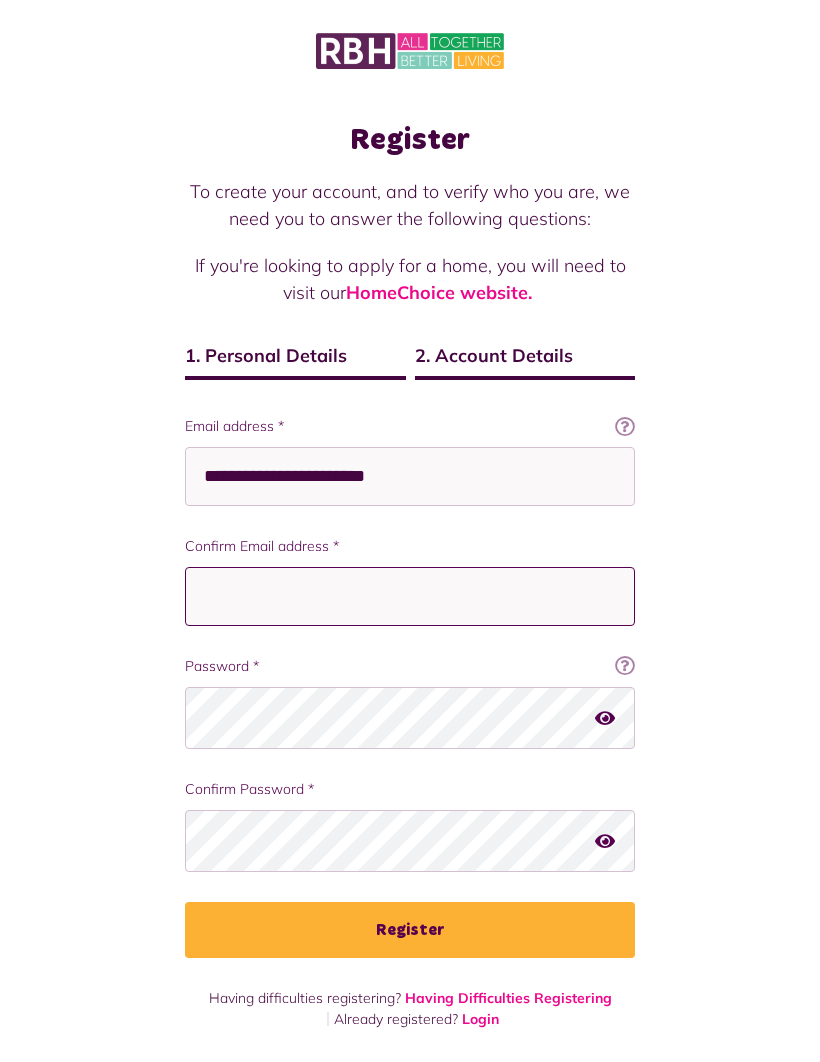 click on "Confirm Email address *" at bounding box center [410, 596] 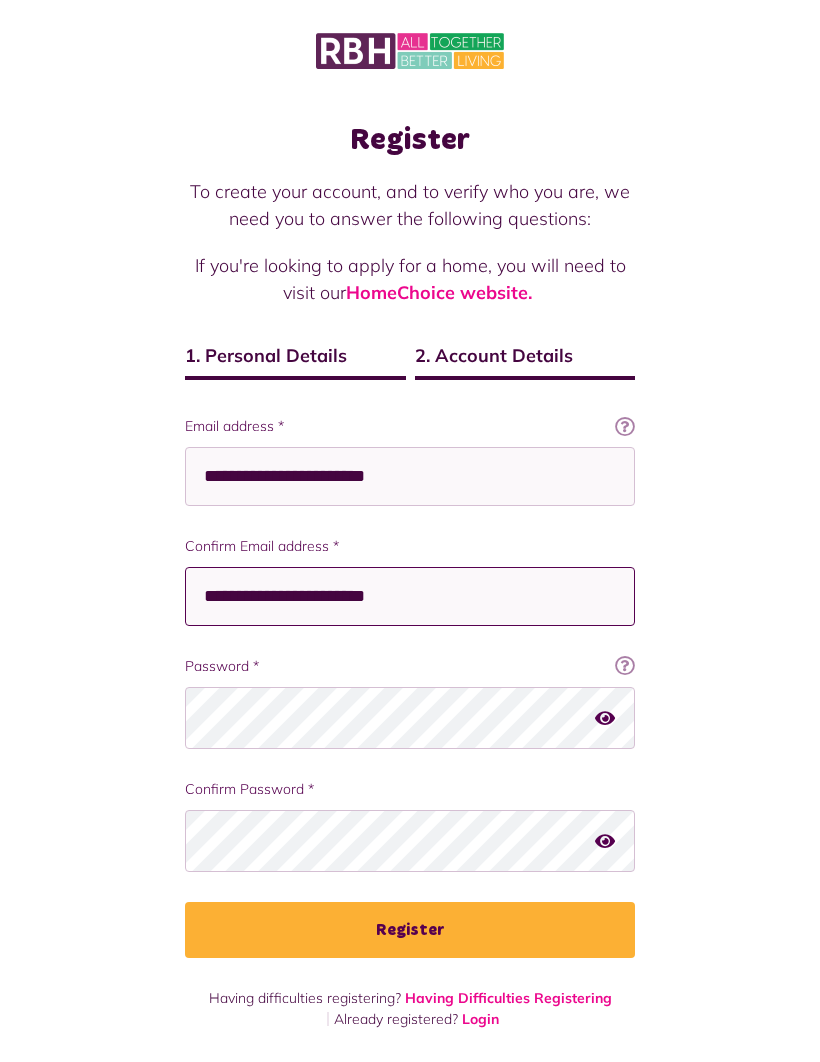 type on "**********" 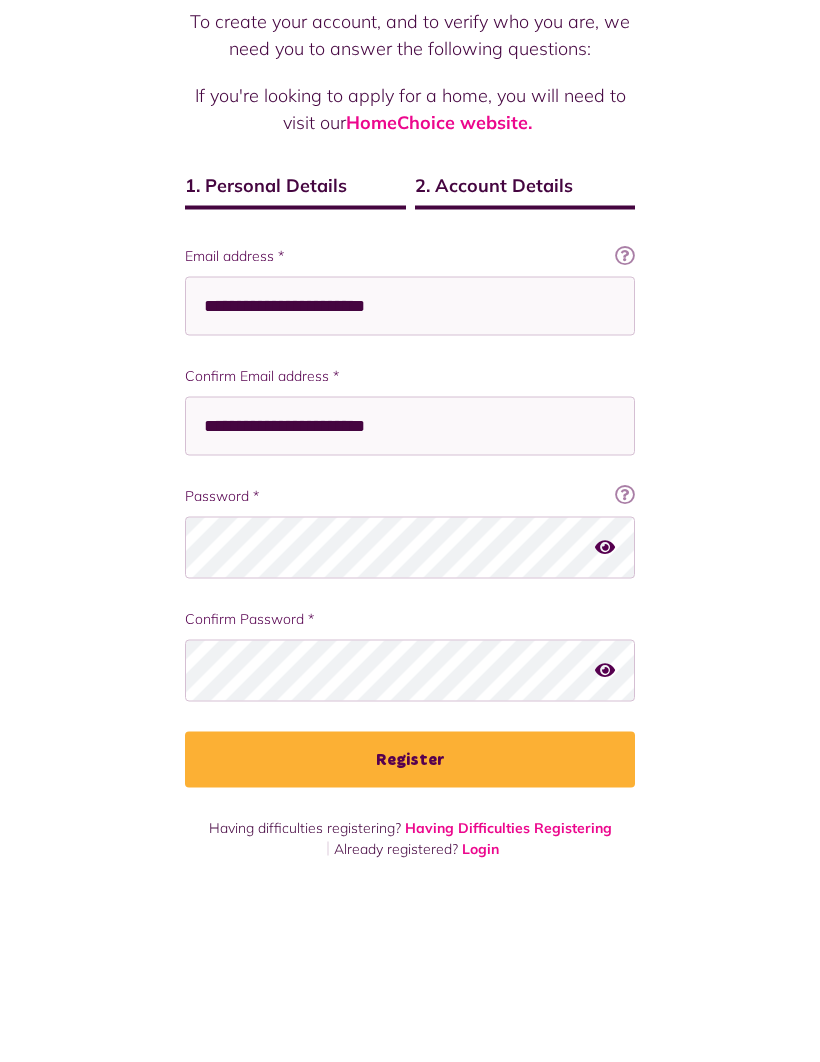 click on "Register" at bounding box center (410, 930) 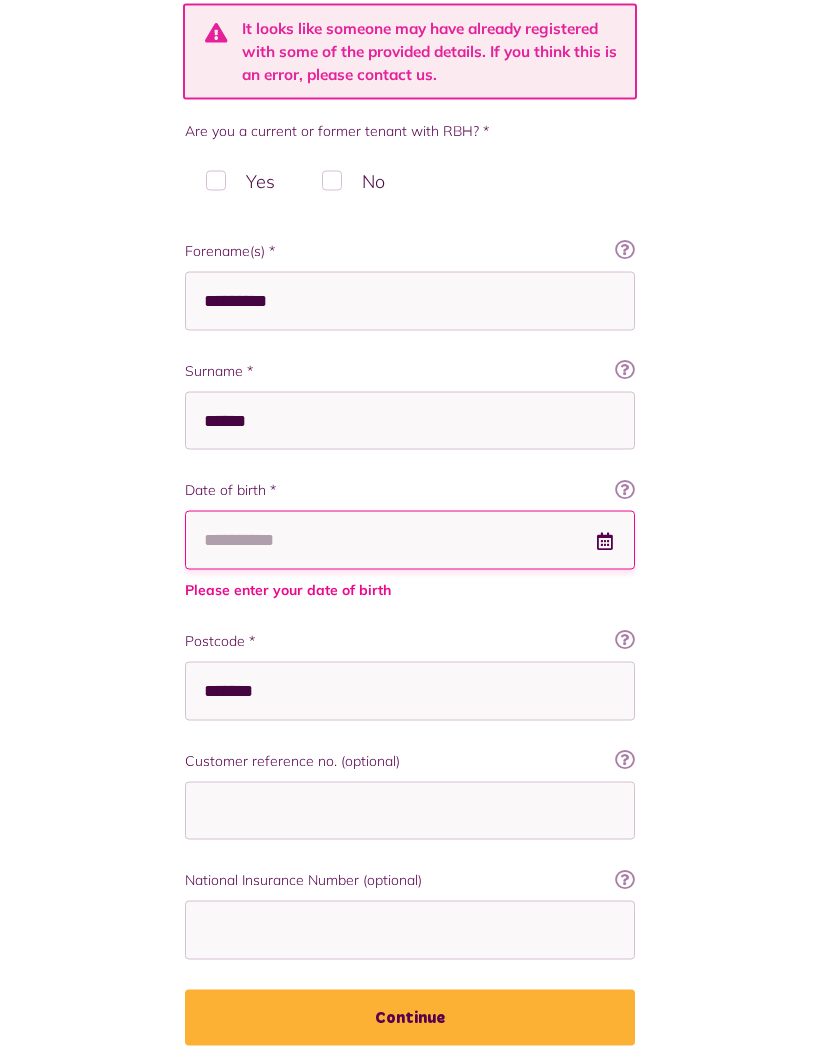scroll, scrollTop: 444, scrollLeft: 0, axis: vertical 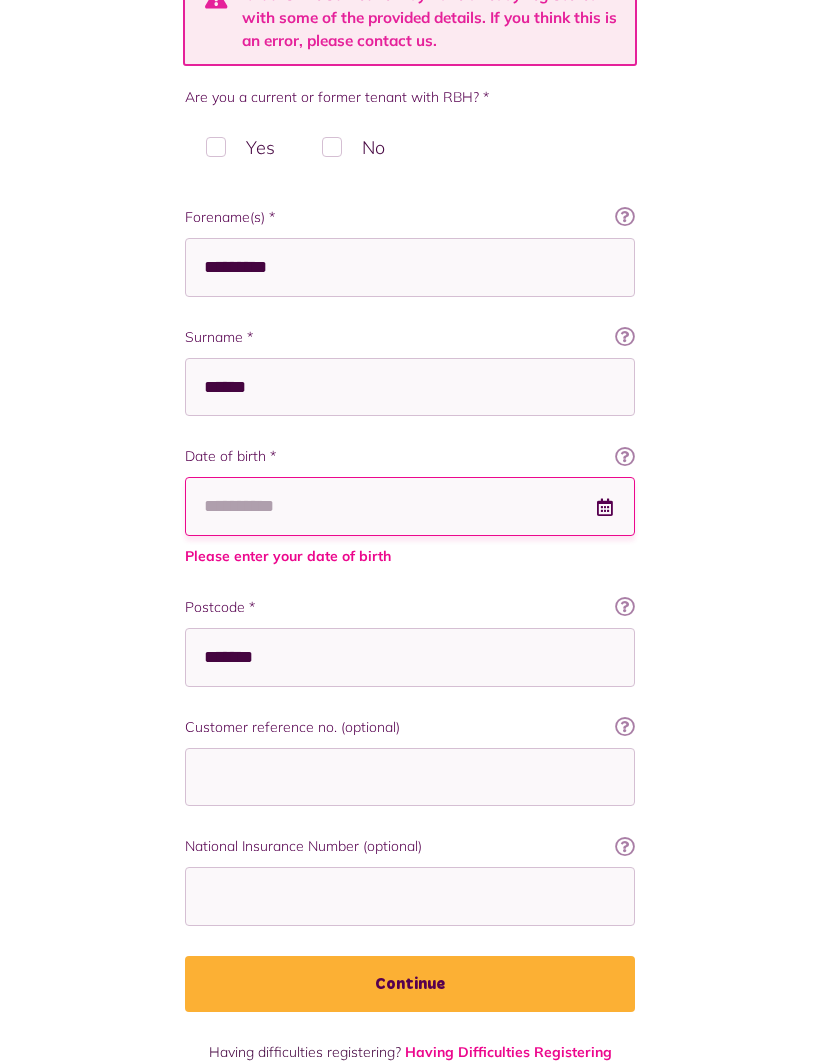 click on "Having Difficulties Registering" at bounding box center [508, 1052] 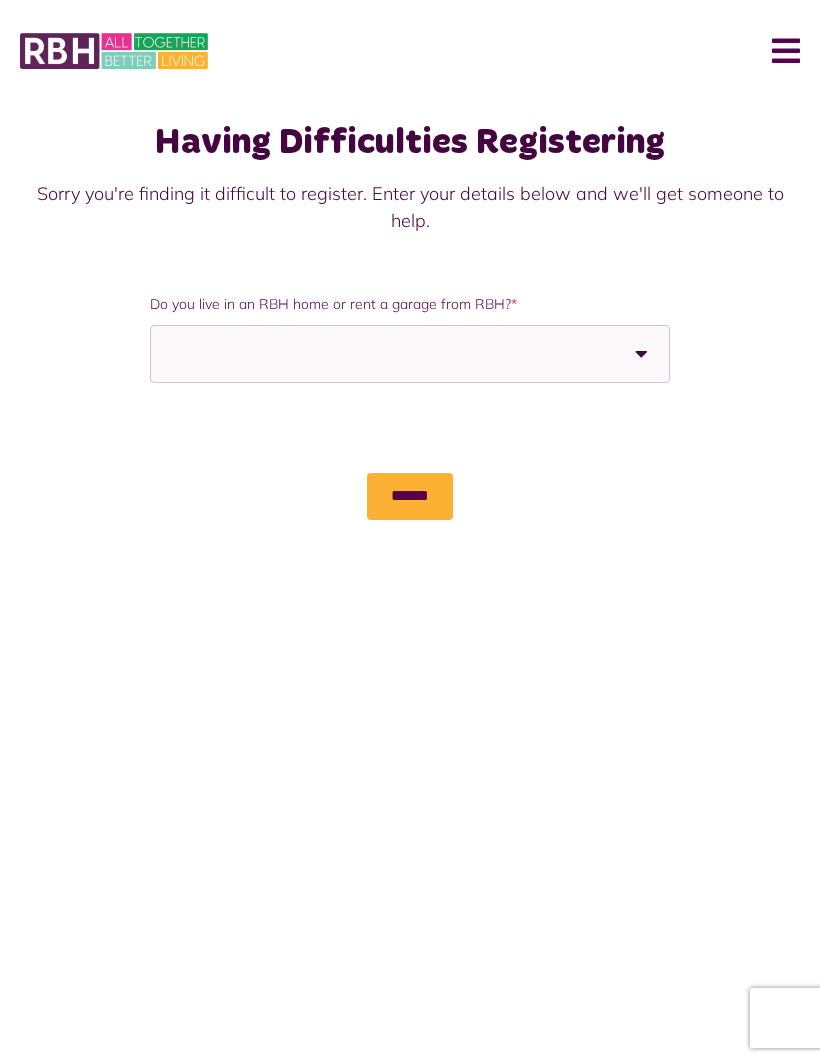 scroll, scrollTop: 0, scrollLeft: 0, axis: both 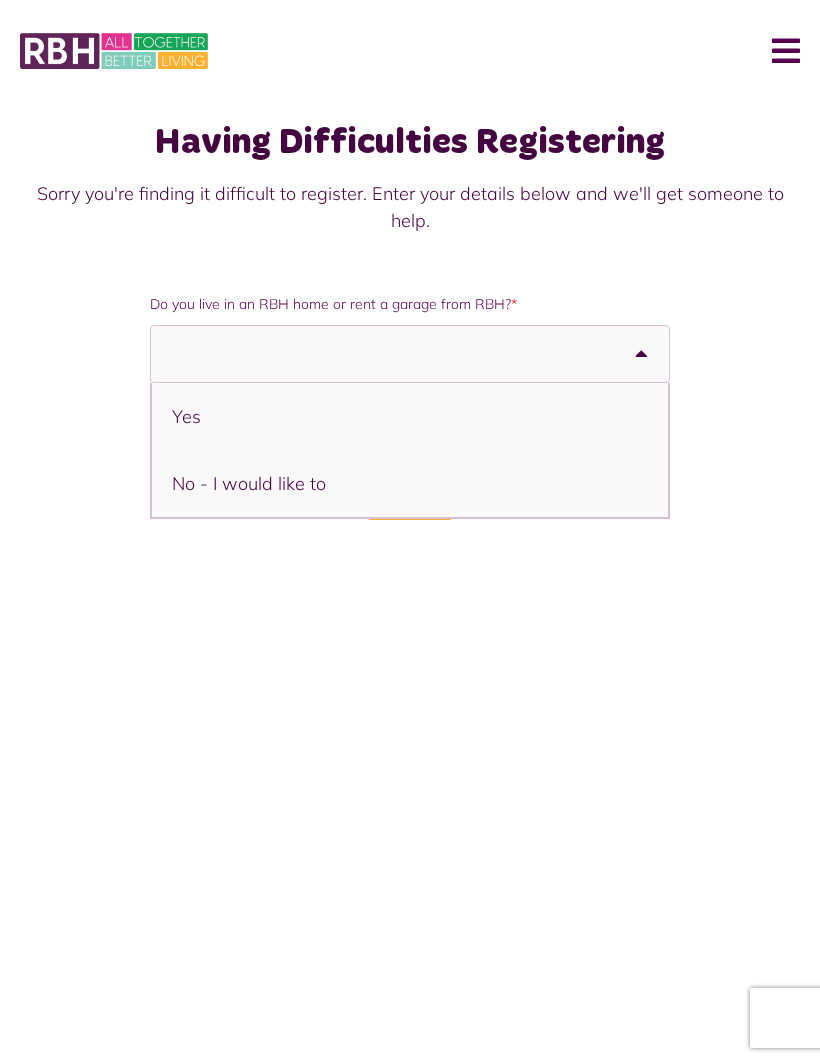 click at bounding box center (641, 354) 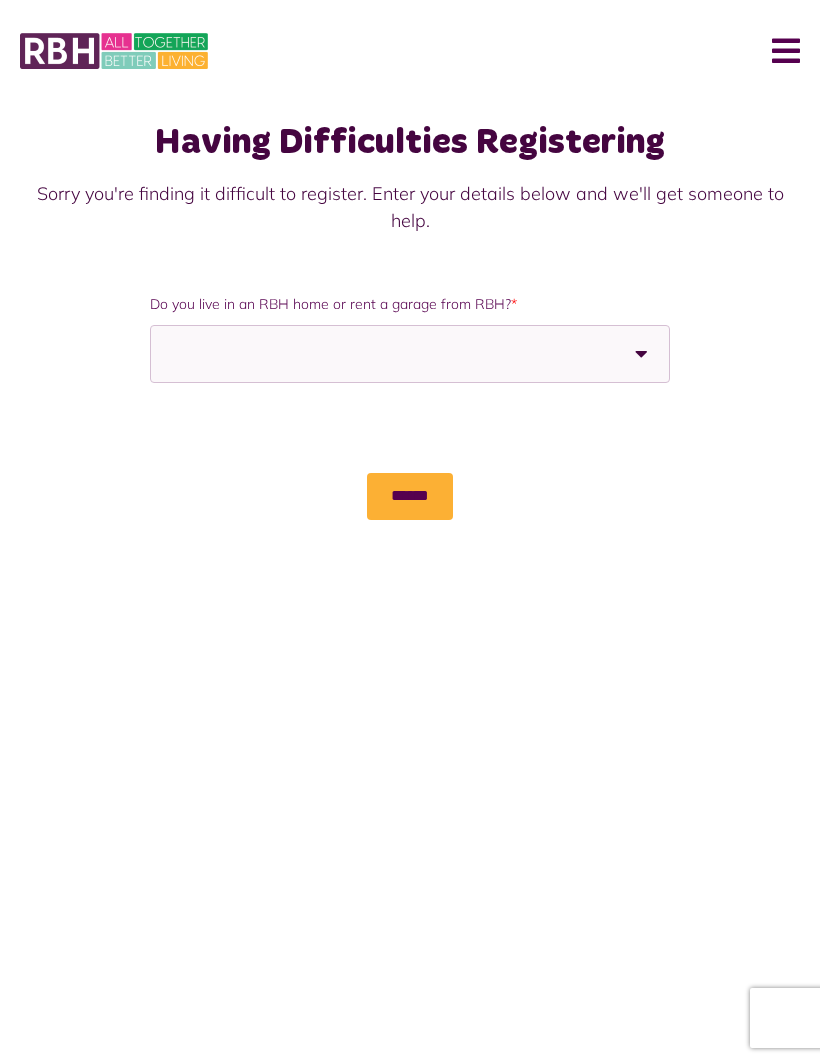 click at bounding box center (641, 354) 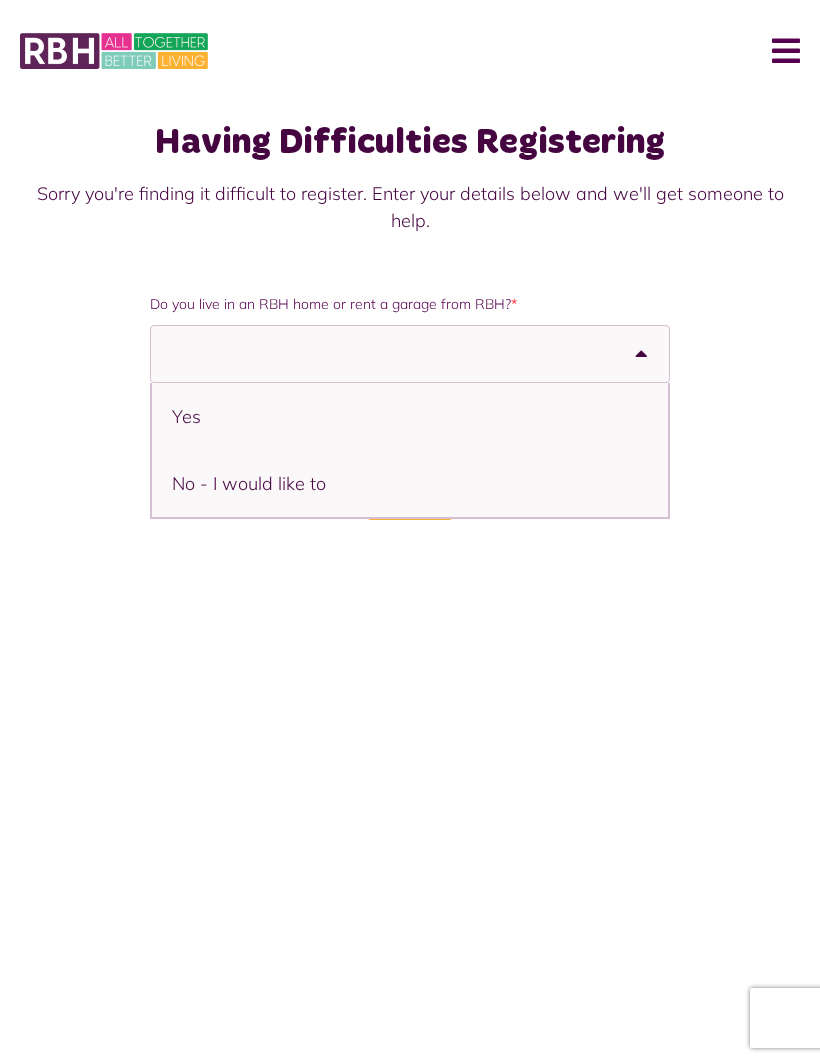 click on "Yes" at bounding box center [410, 416] 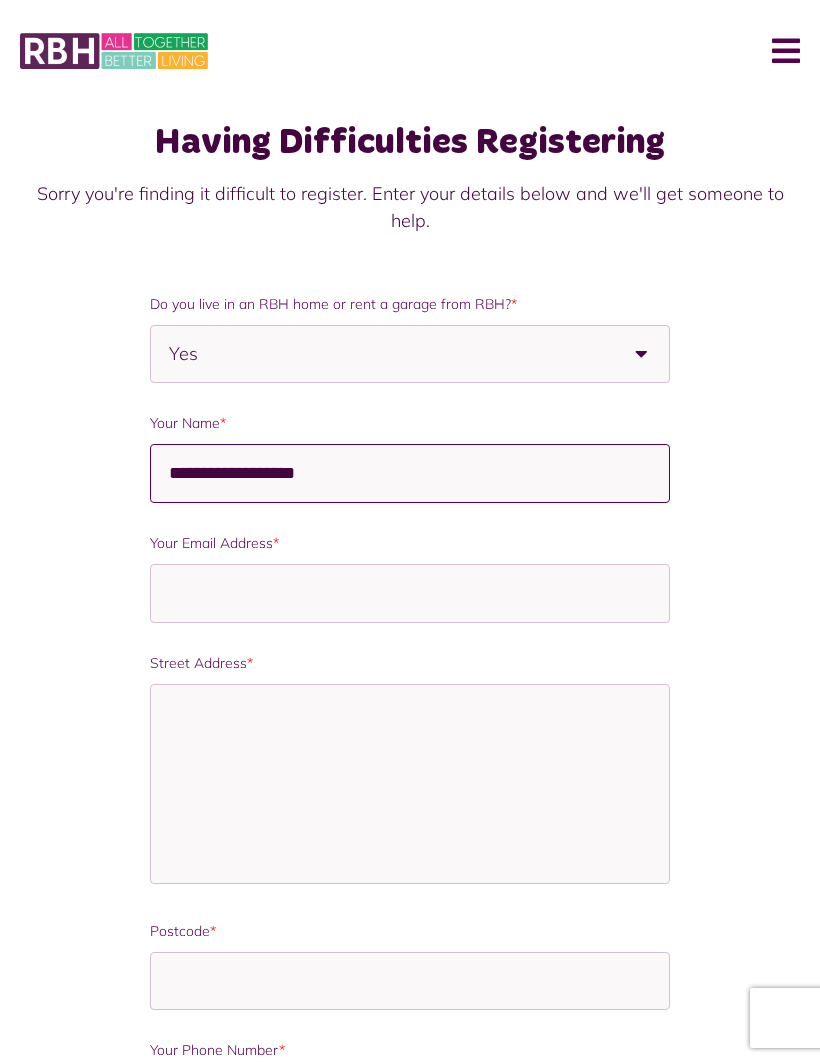 click on "**********" at bounding box center [410, 473] 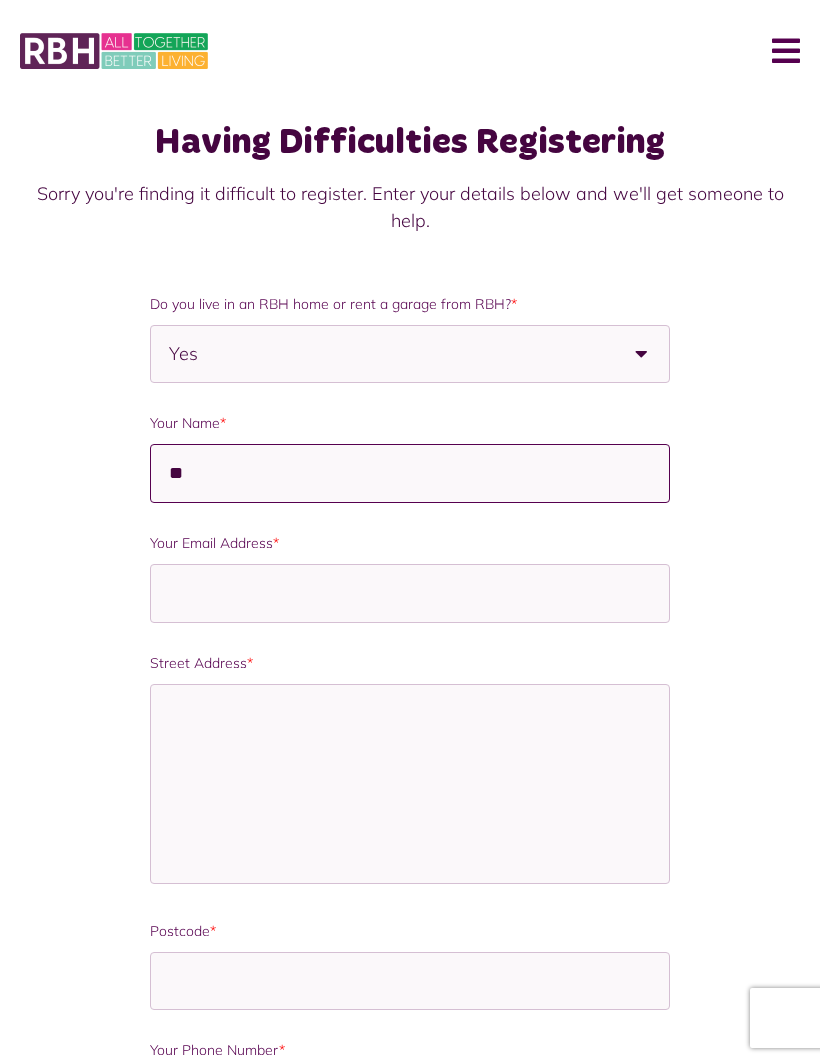 type on "*" 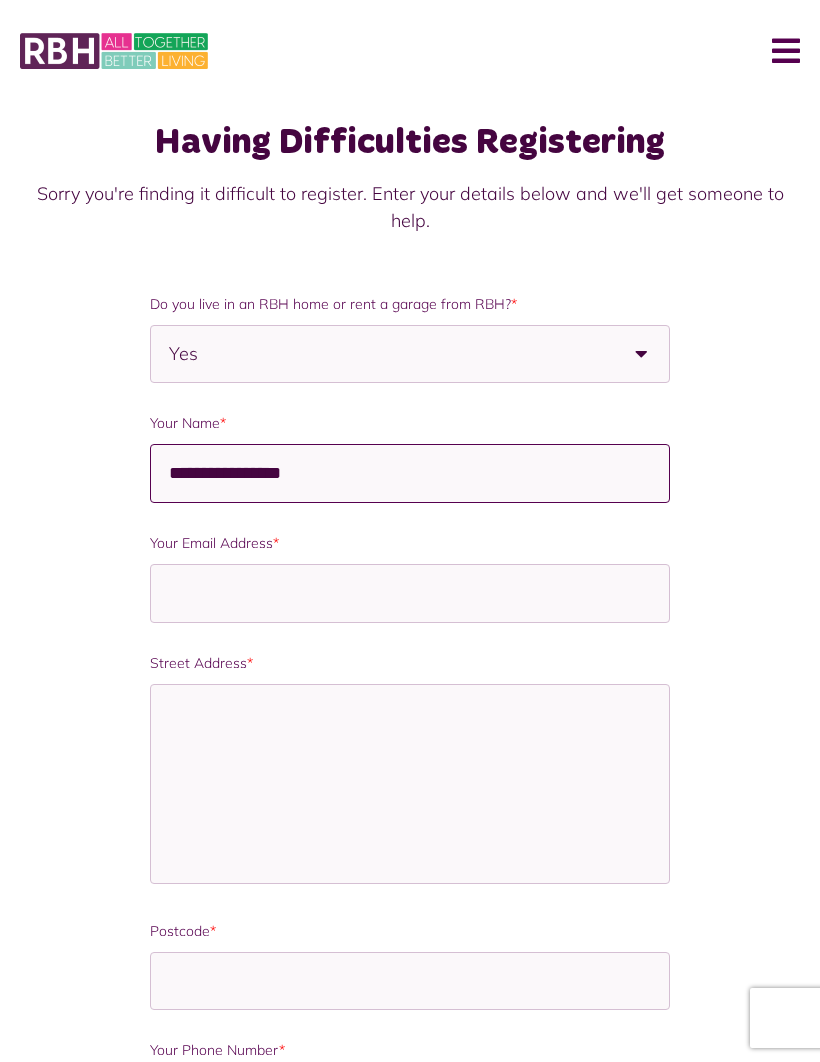 type on "**********" 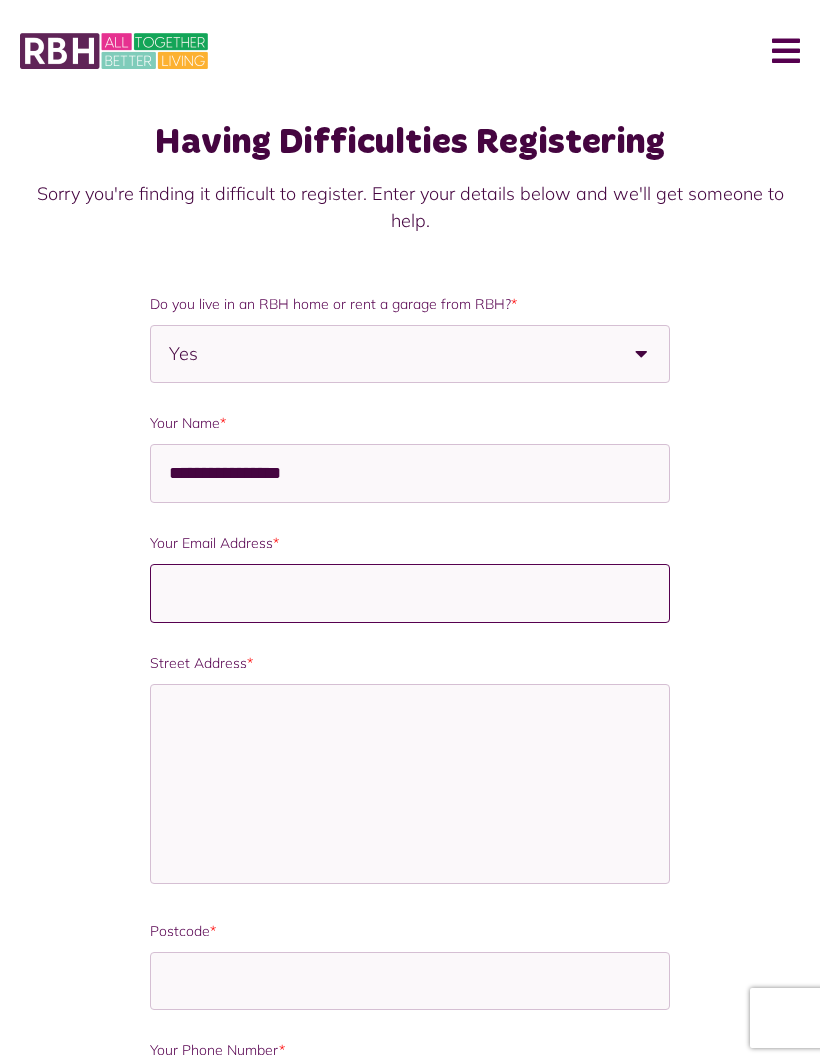 click on "Your Email Address                                              *" at bounding box center [410, 593] 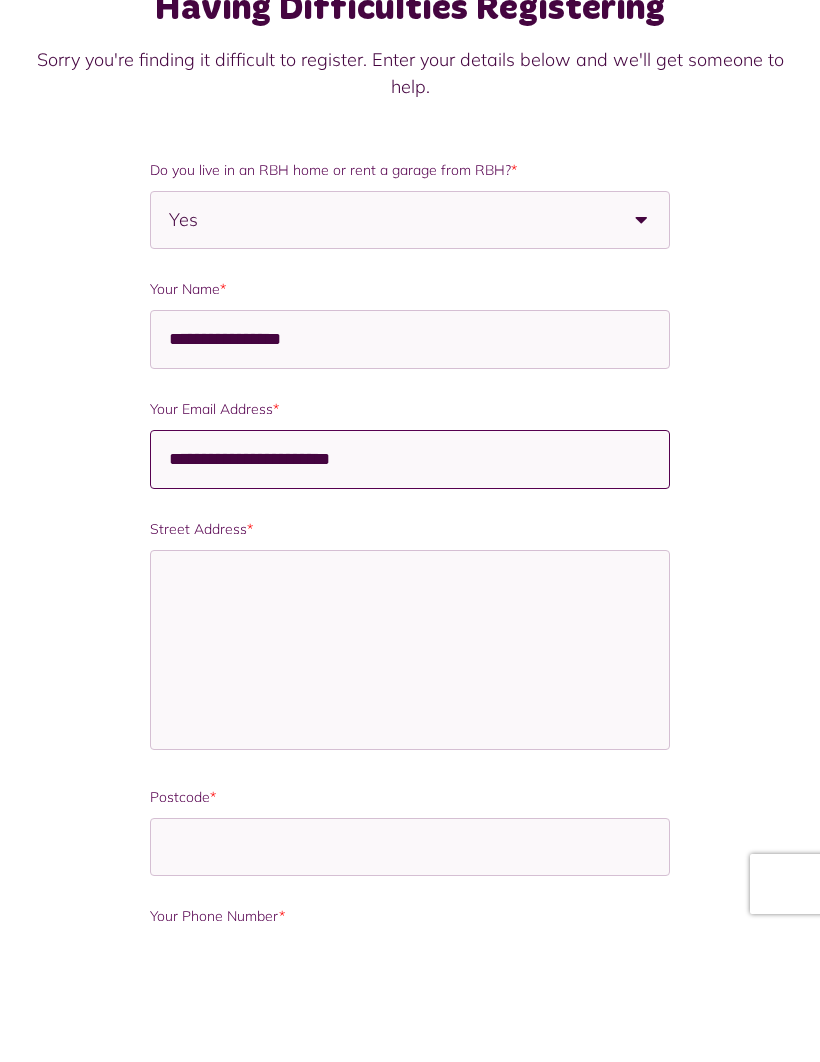 type on "**********" 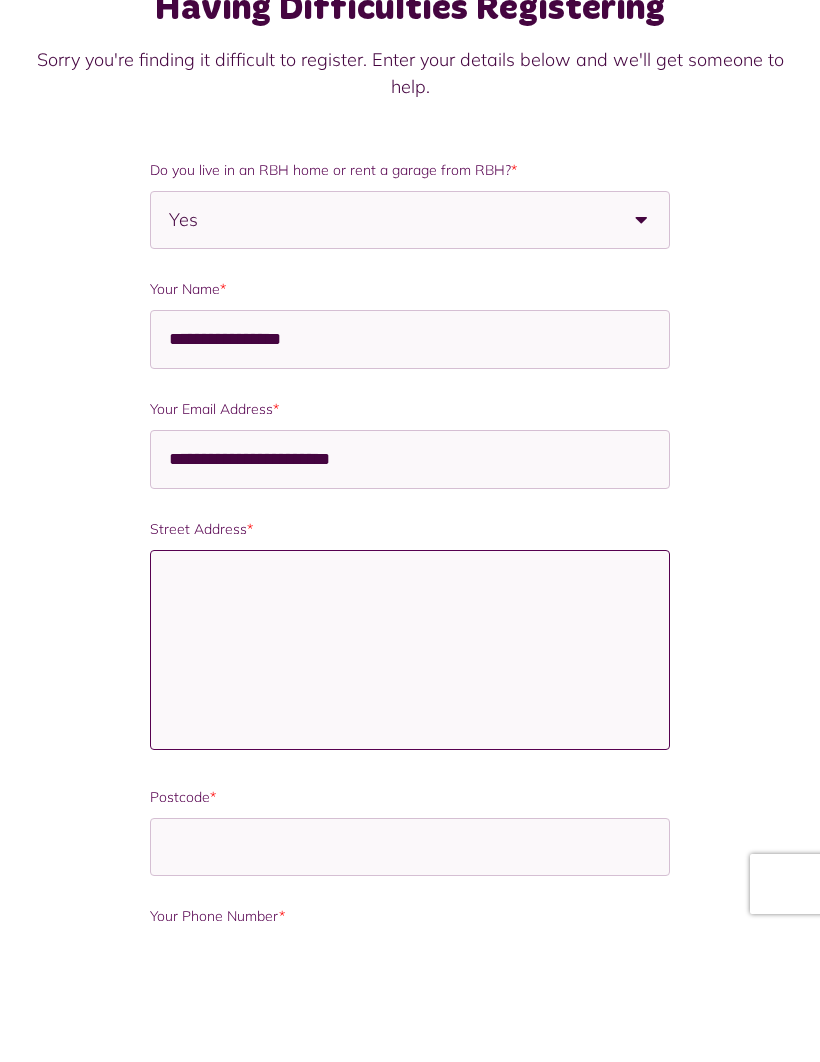 click on "Street Address                                              *" at bounding box center [410, 784] 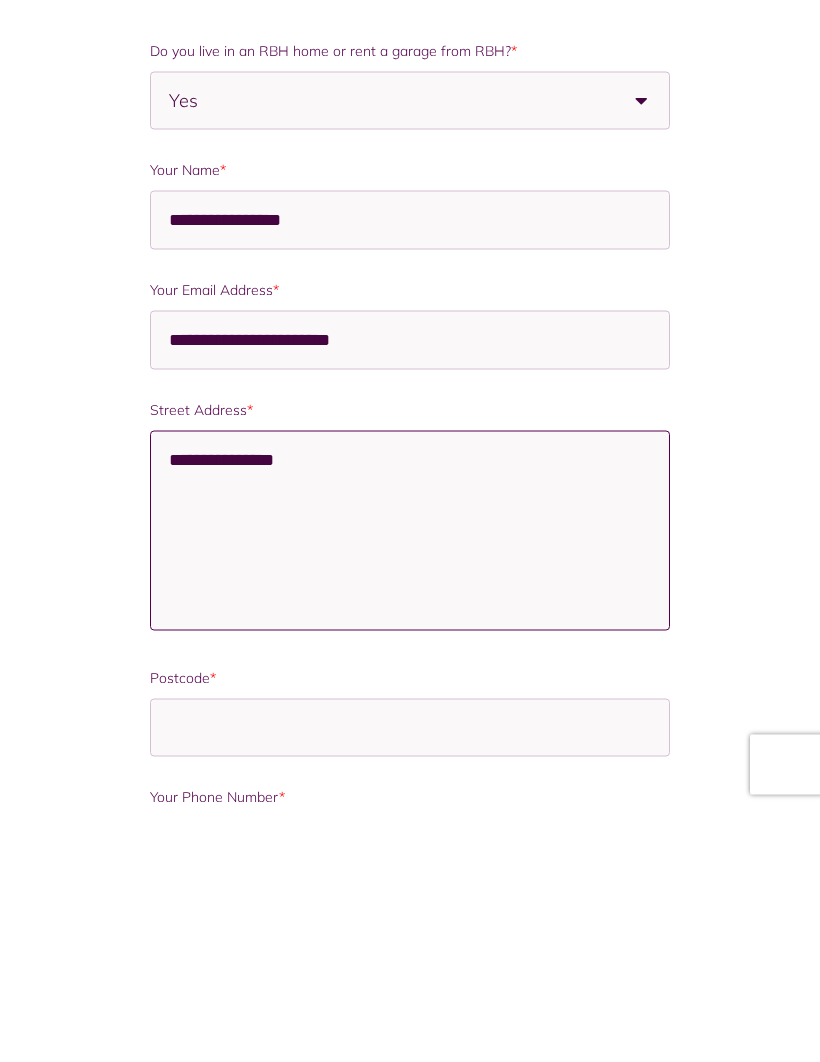 type on "**********" 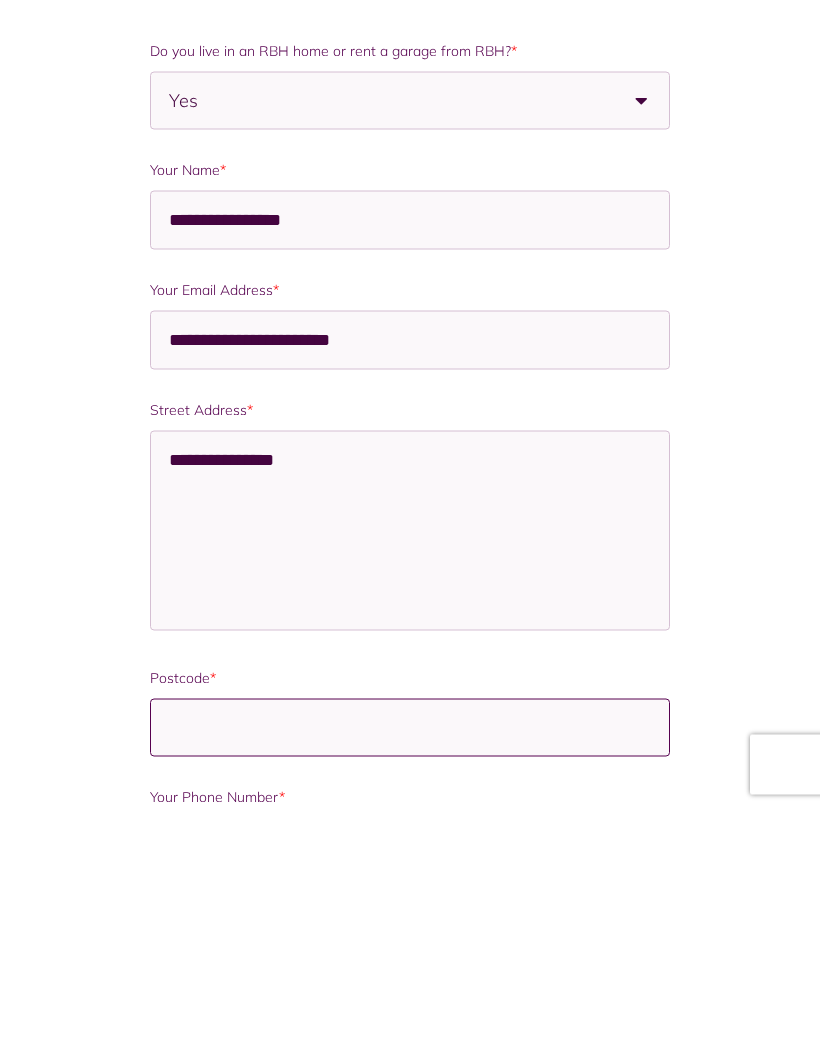 click on "Postcode                                              *" at bounding box center (410, 981) 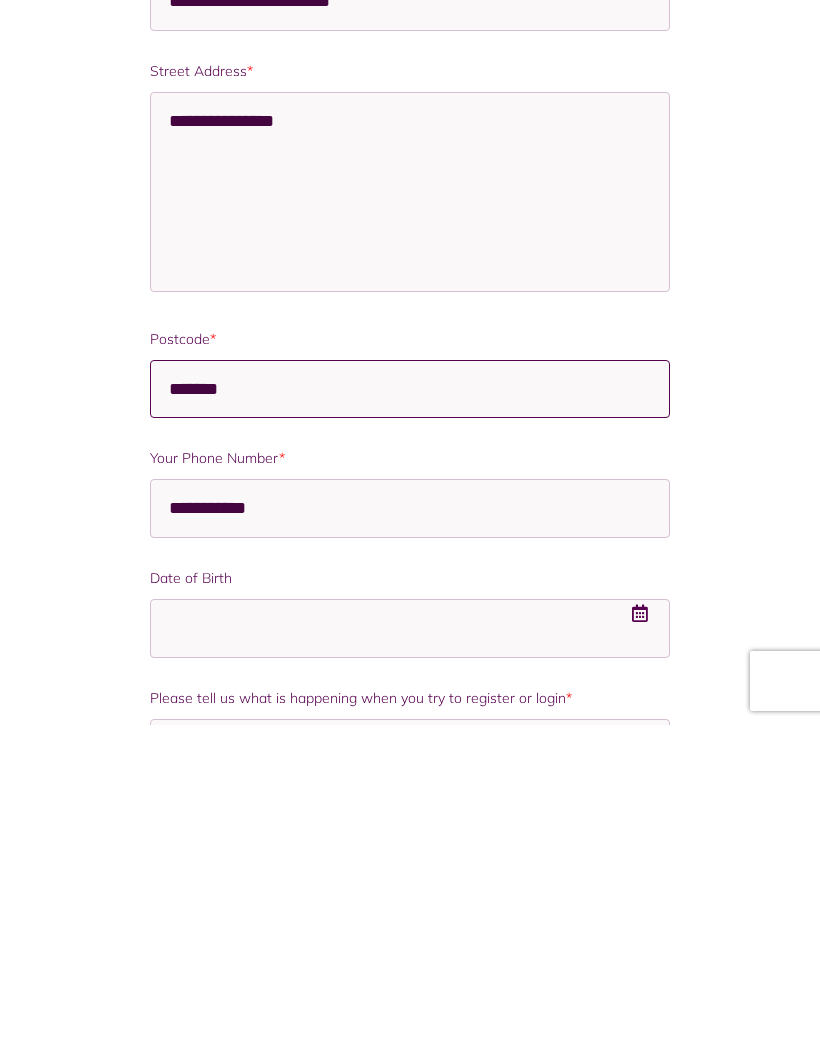 type on "*******" 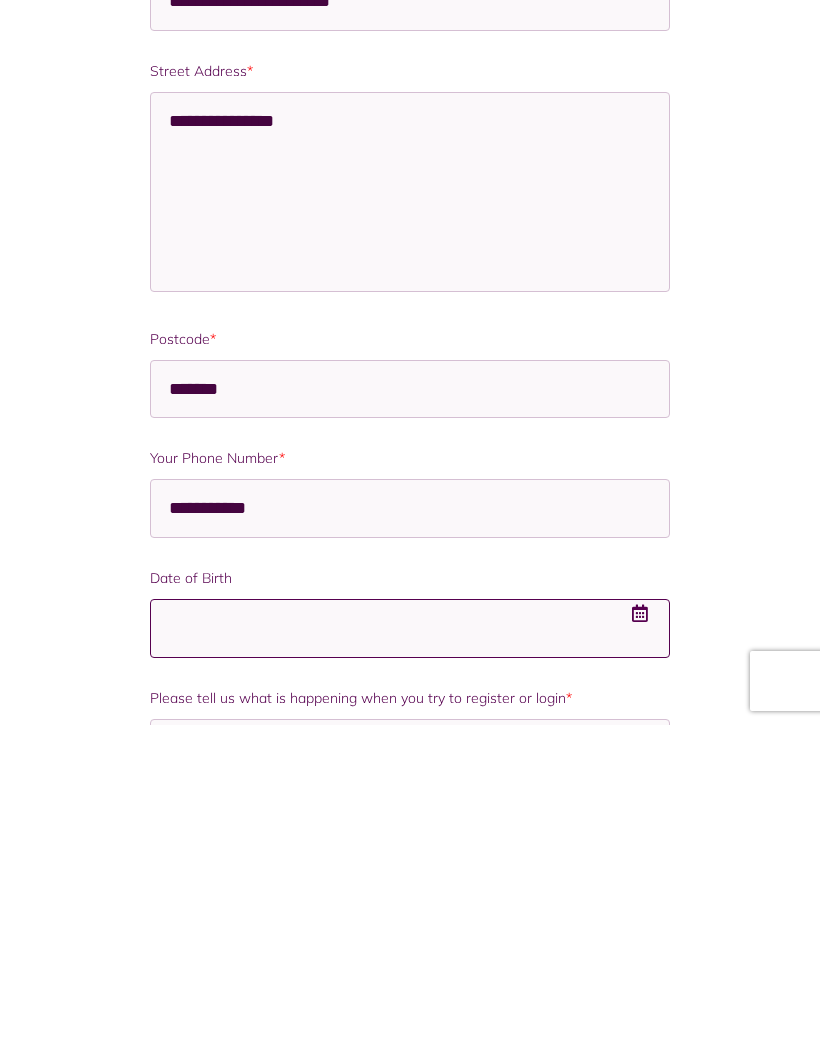 click at bounding box center (410, 965) 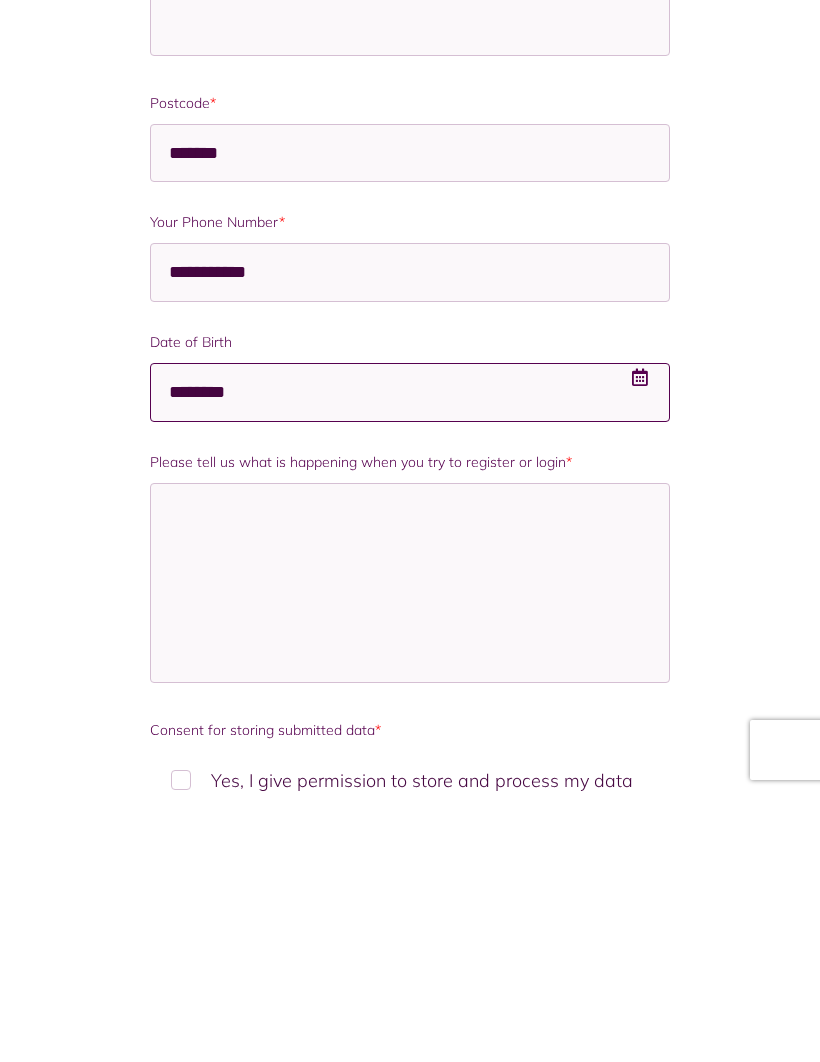 scroll, scrollTop: 601, scrollLeft: 0, axis: vertical 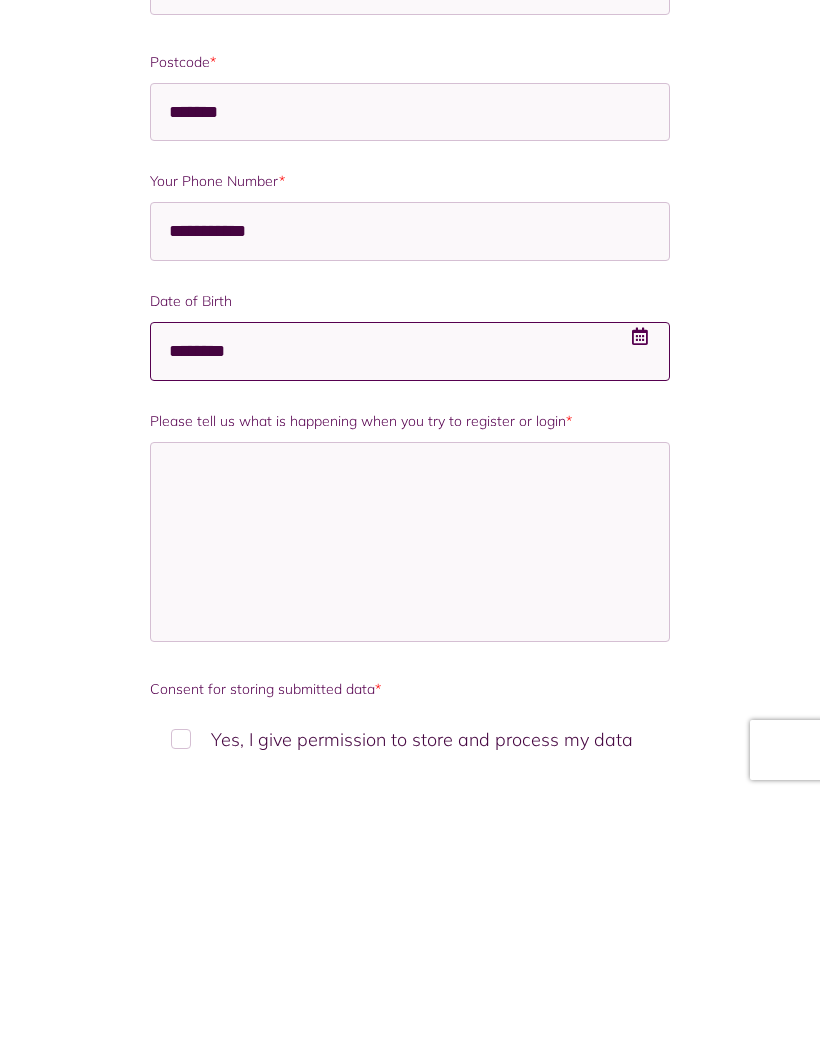 type on "********" 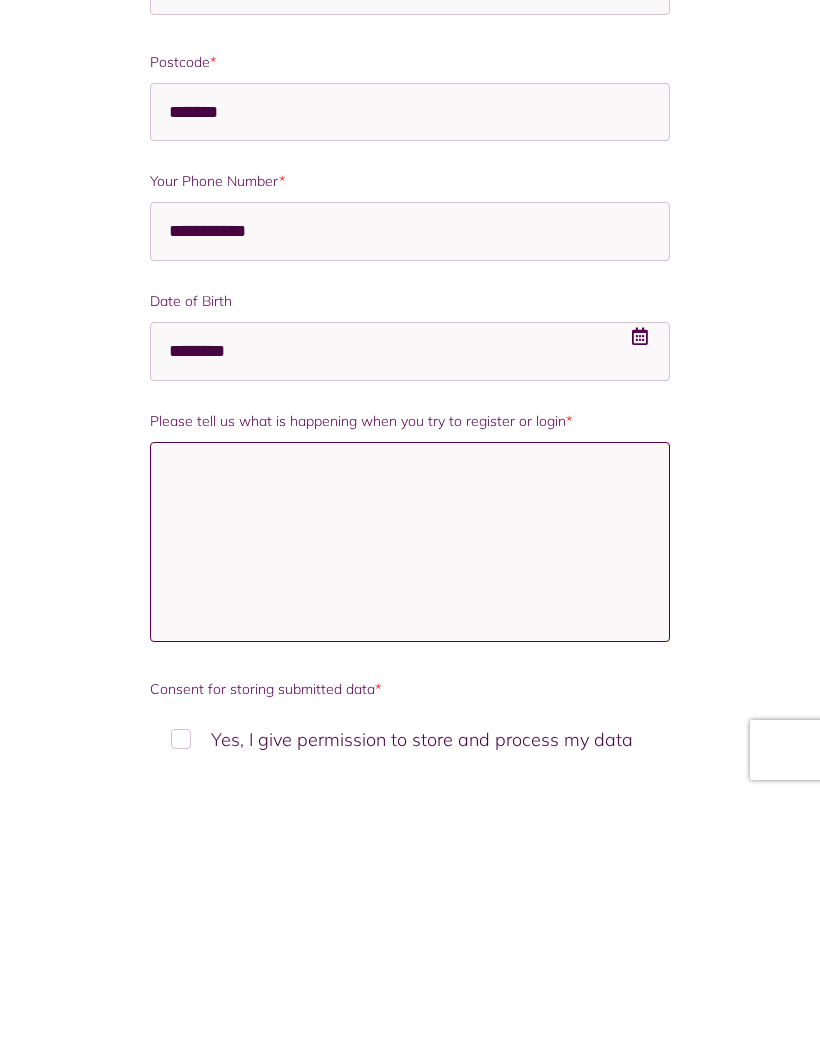 click on "Please tell us what is happening when you try to register or login                                              *" at bounding box center (410, 810) 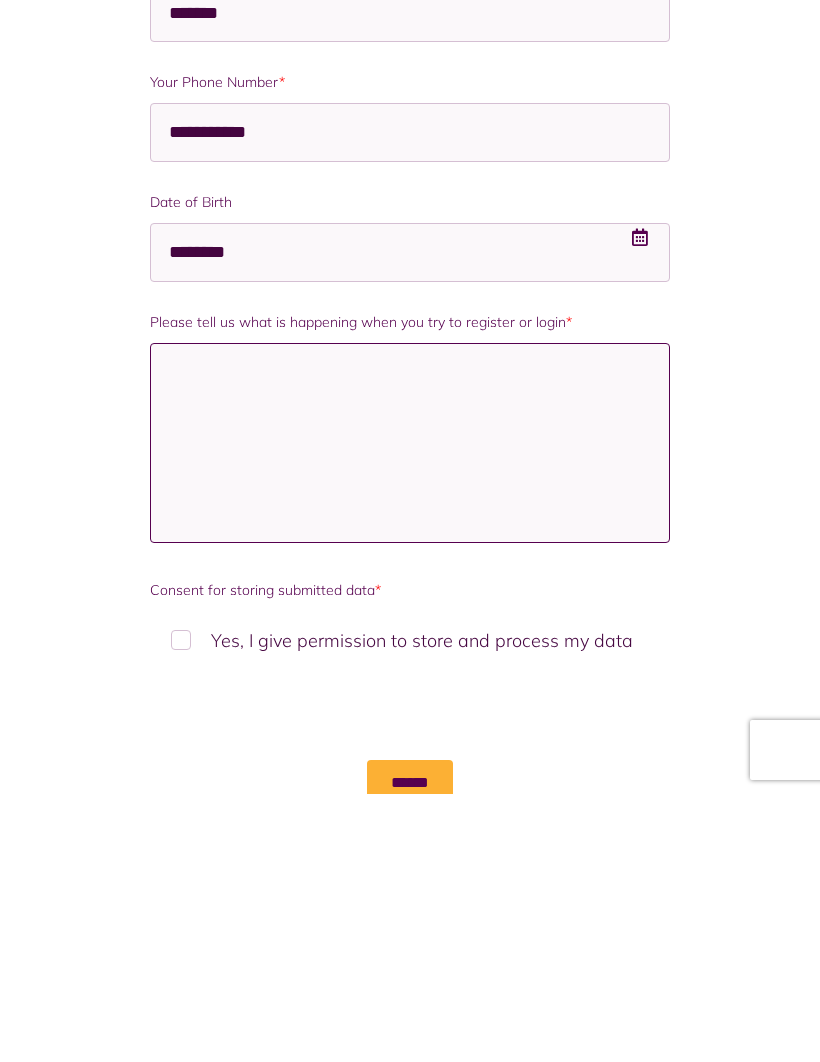scroll, scrollTop: 748, scrollLeft: 0, axis: vertical 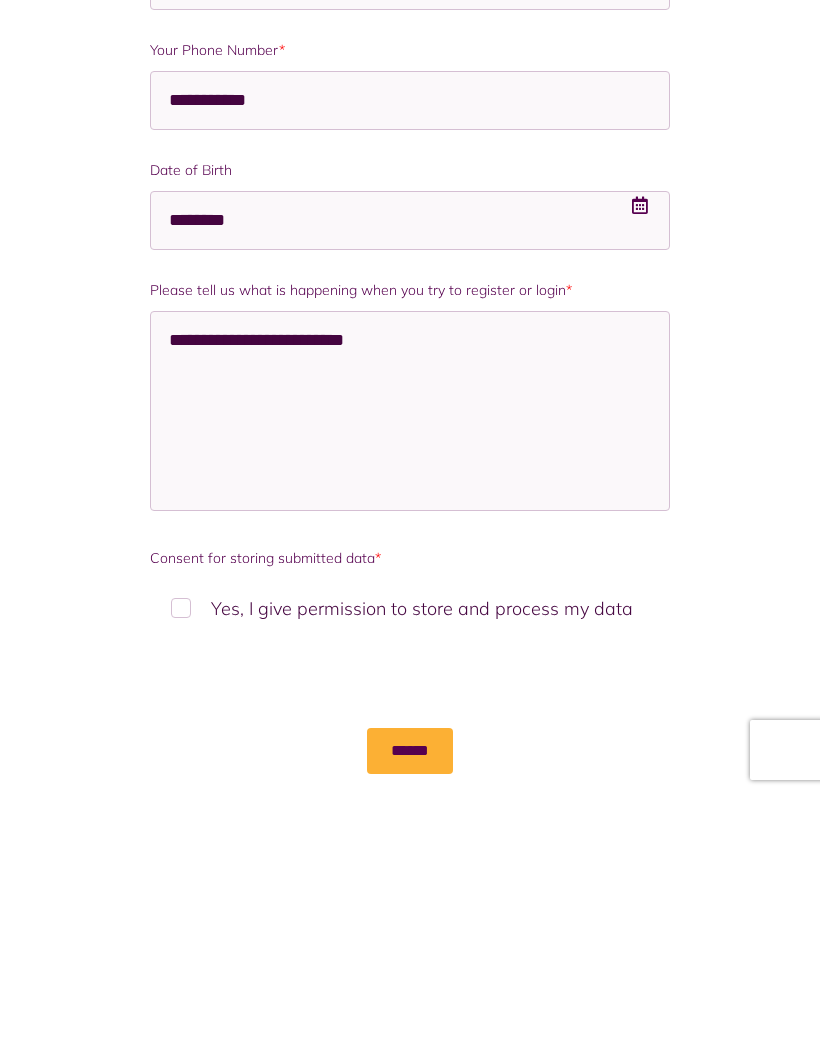 click on "Yes, I give permission to store and process my data" at bounding box center (410, 876) 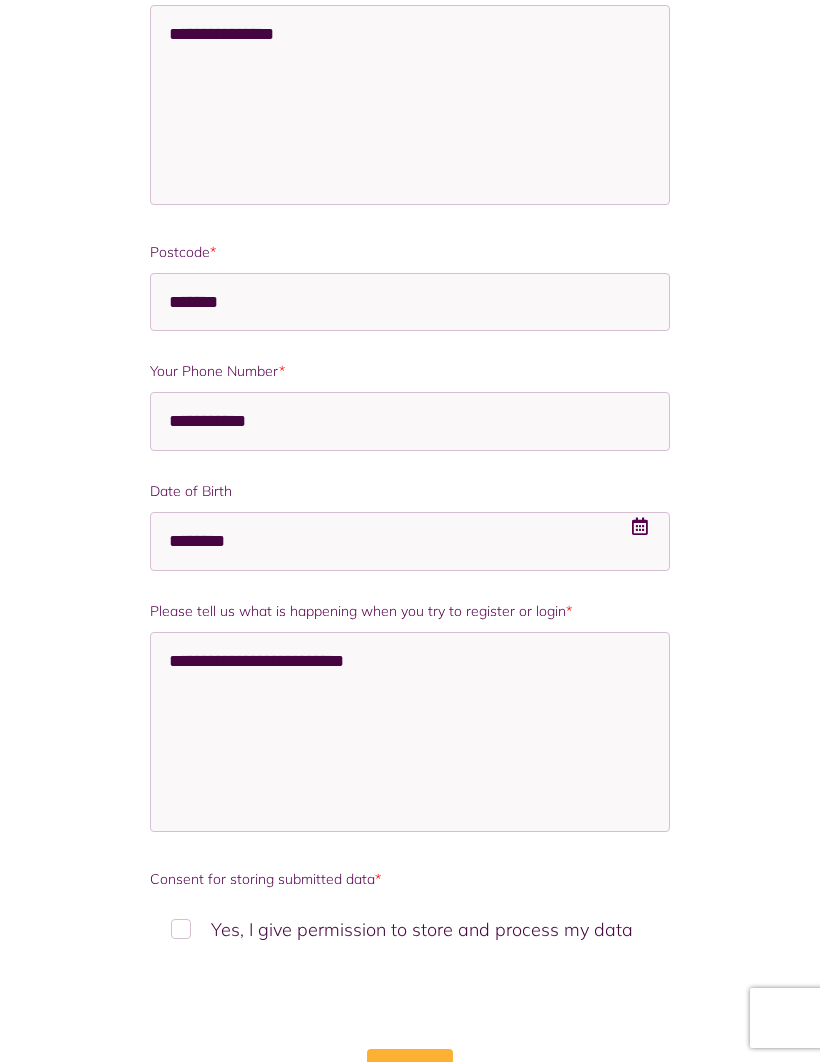 click on "******" at bounding box center (410, 1072) 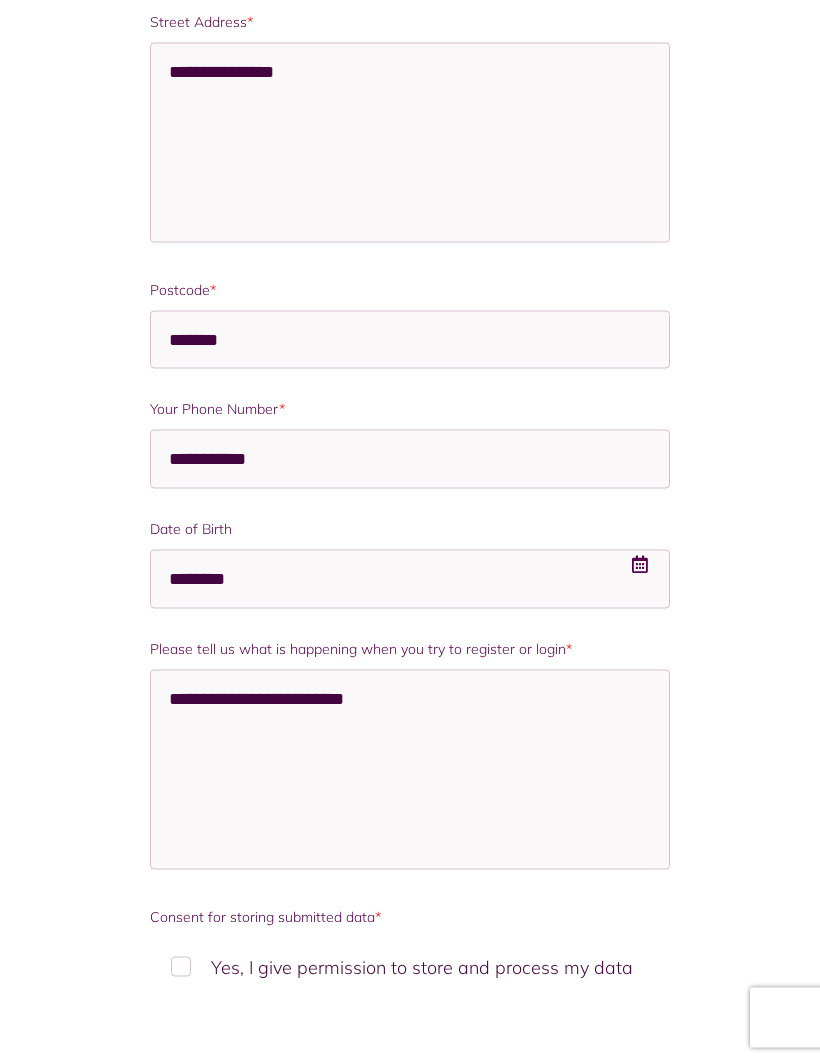 scroll, scrollTop: 679, scrollLeft: 0, axis: vertical 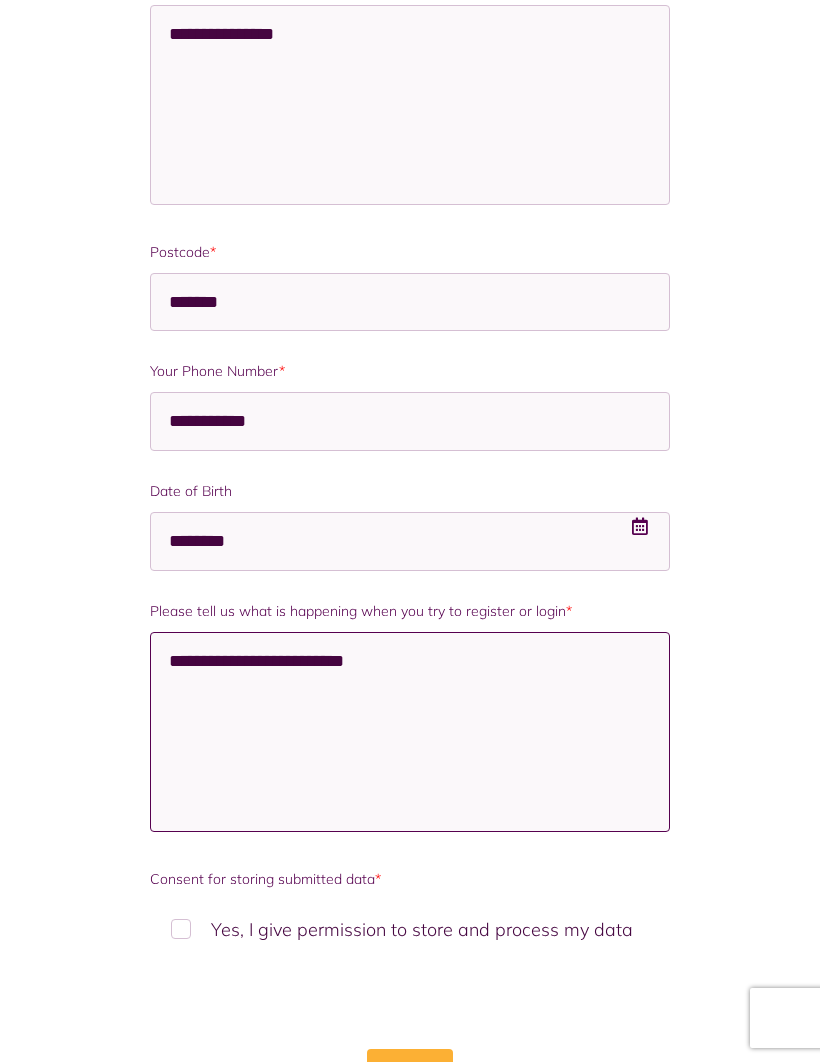 click on "**********" at bounding box center [410, 732] 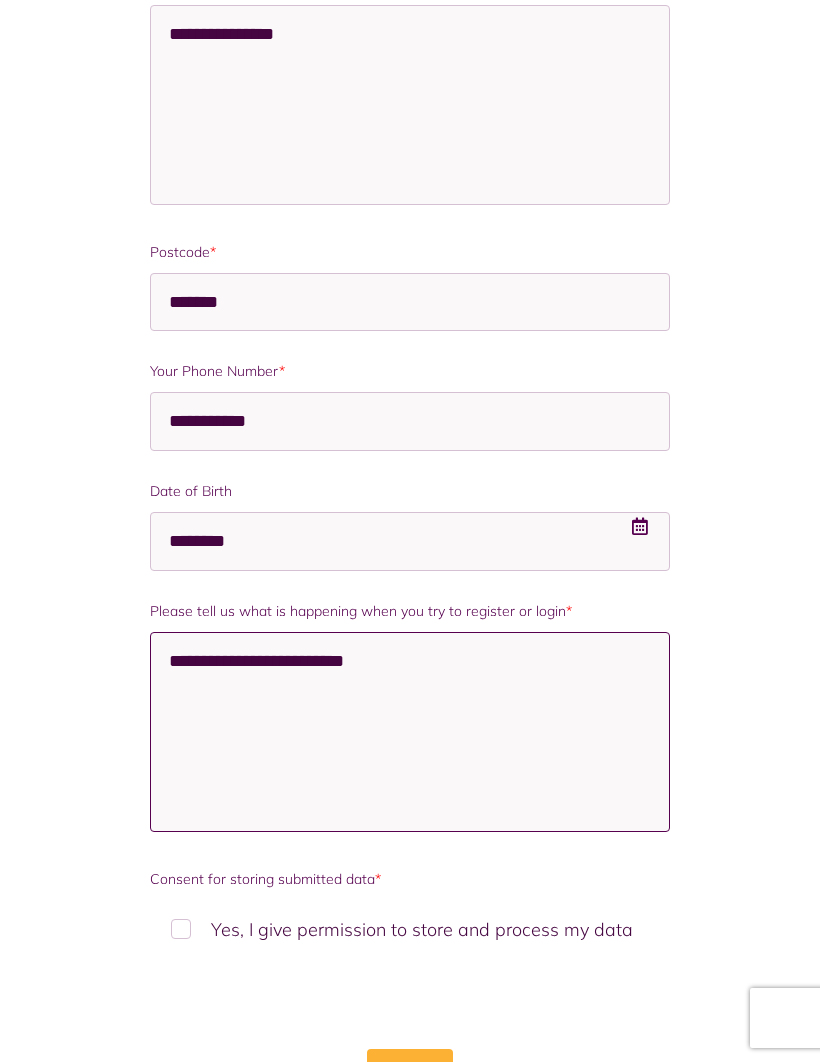click on "**********" at bounding box center (410, 732) 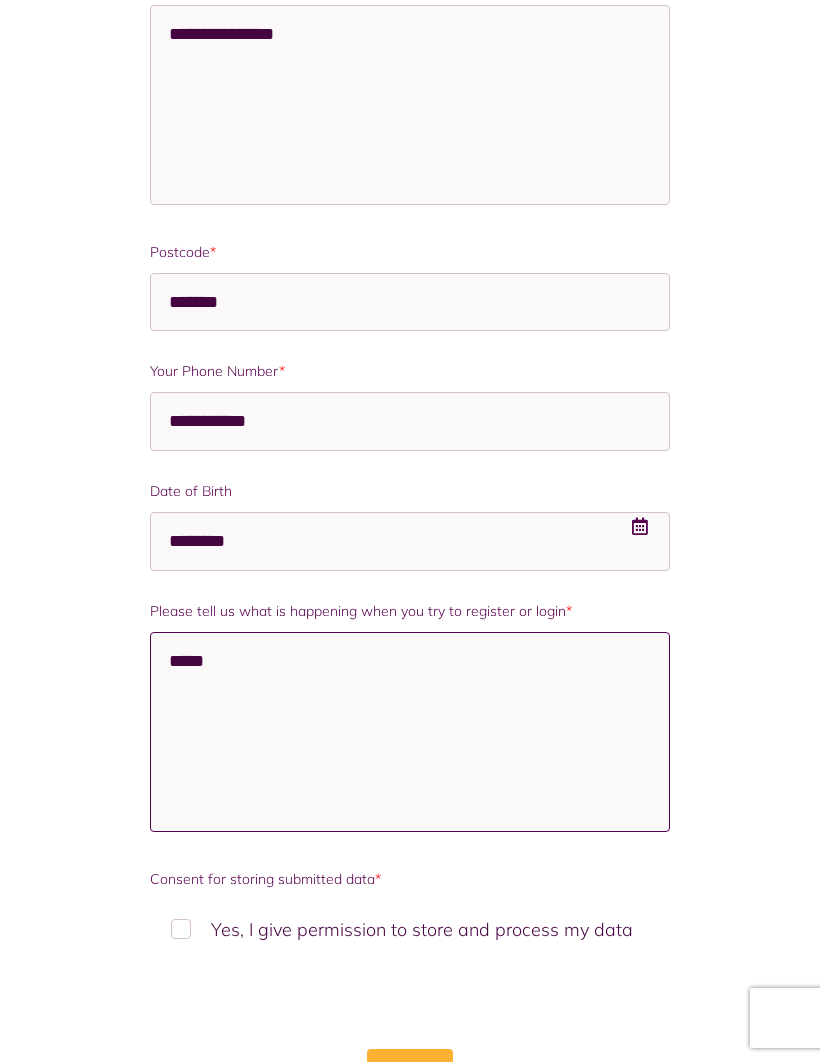 type on "****" 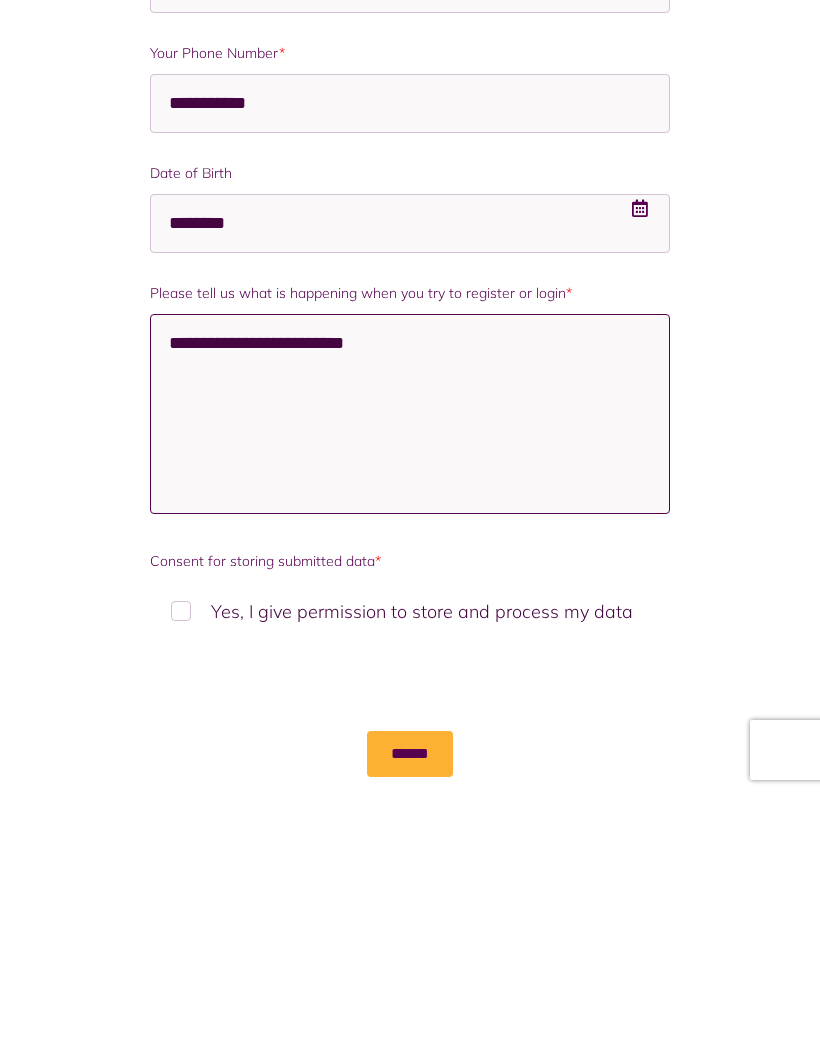 scroll, scrollTop: 748, scrollLeft: 0, axis: vertical 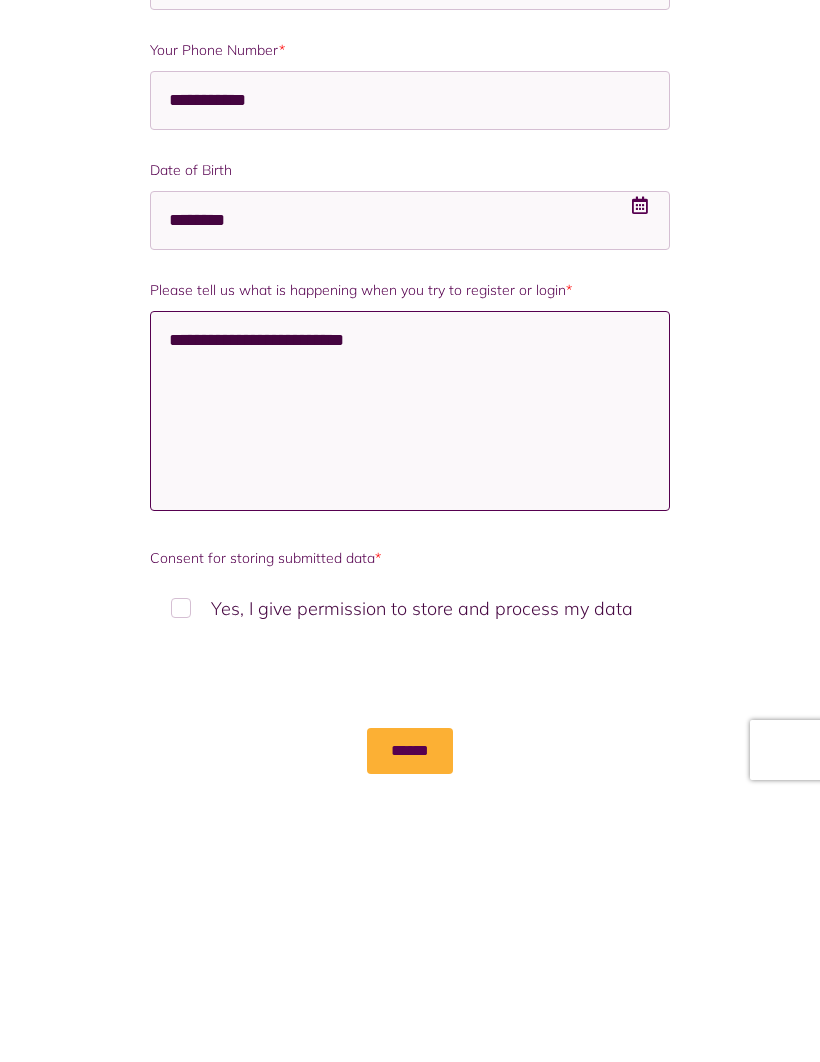 type on "**********" 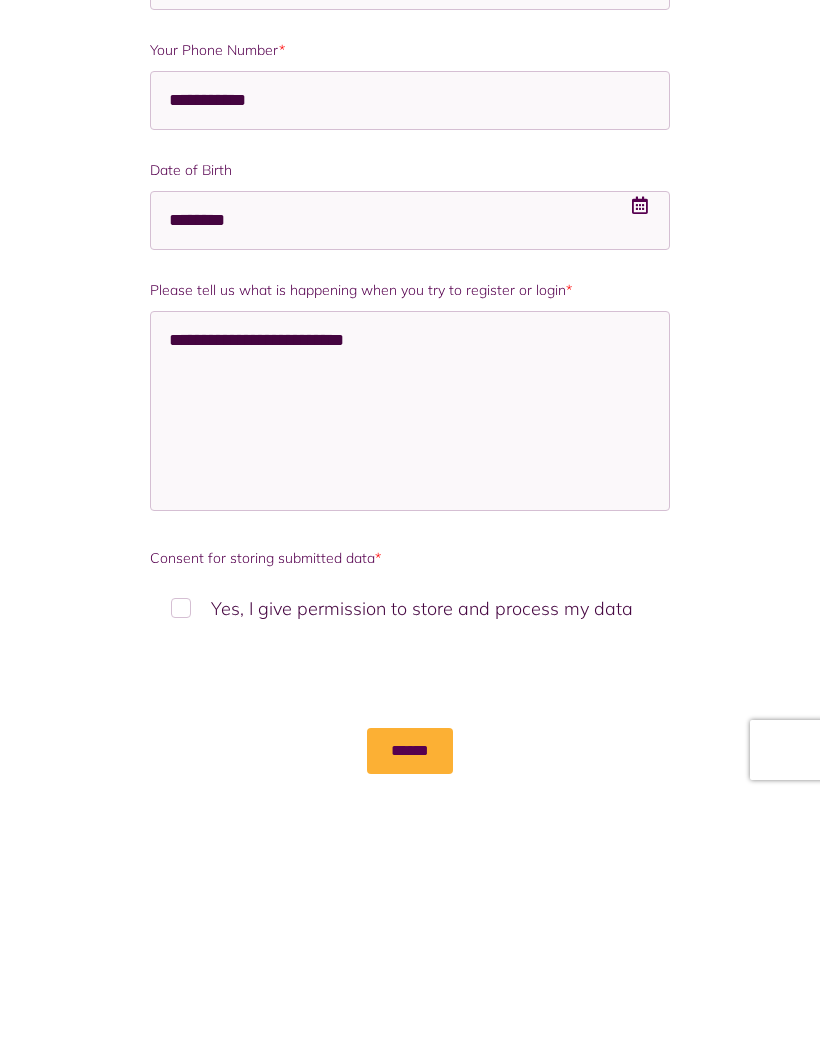 click on "******" at bounding box center [410, 1019] 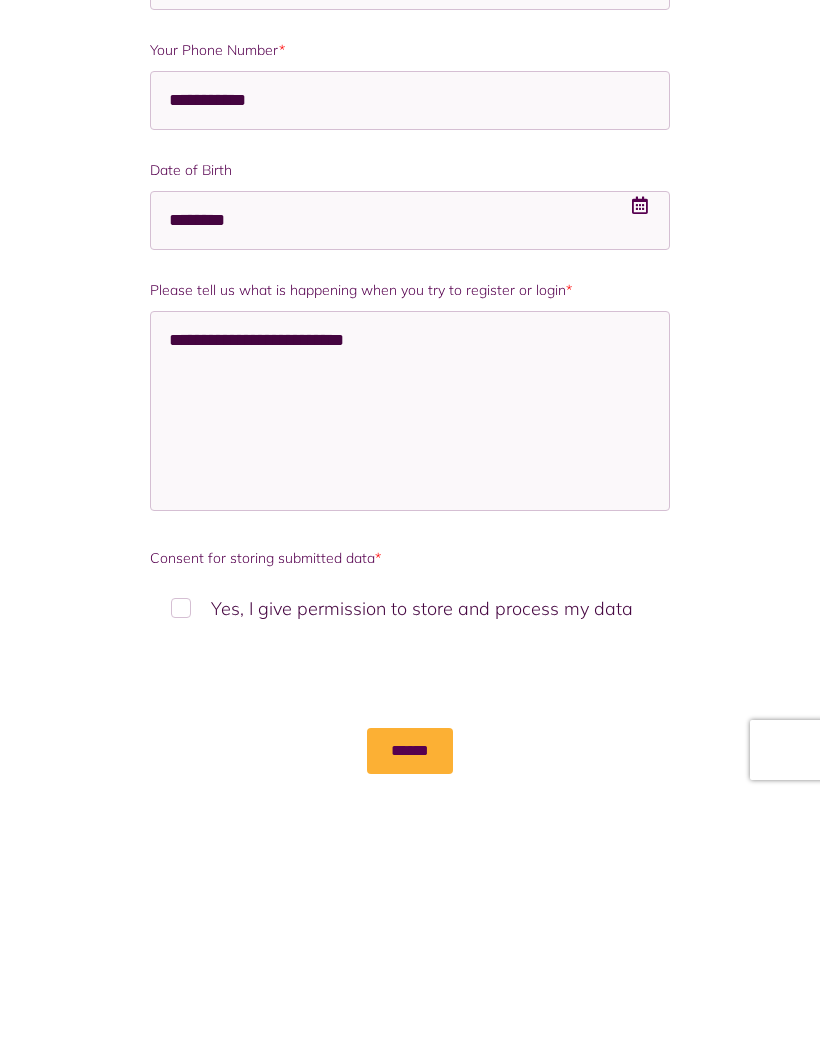 scroll, scrollTop: 0, scrollLeft: 0, axis: both 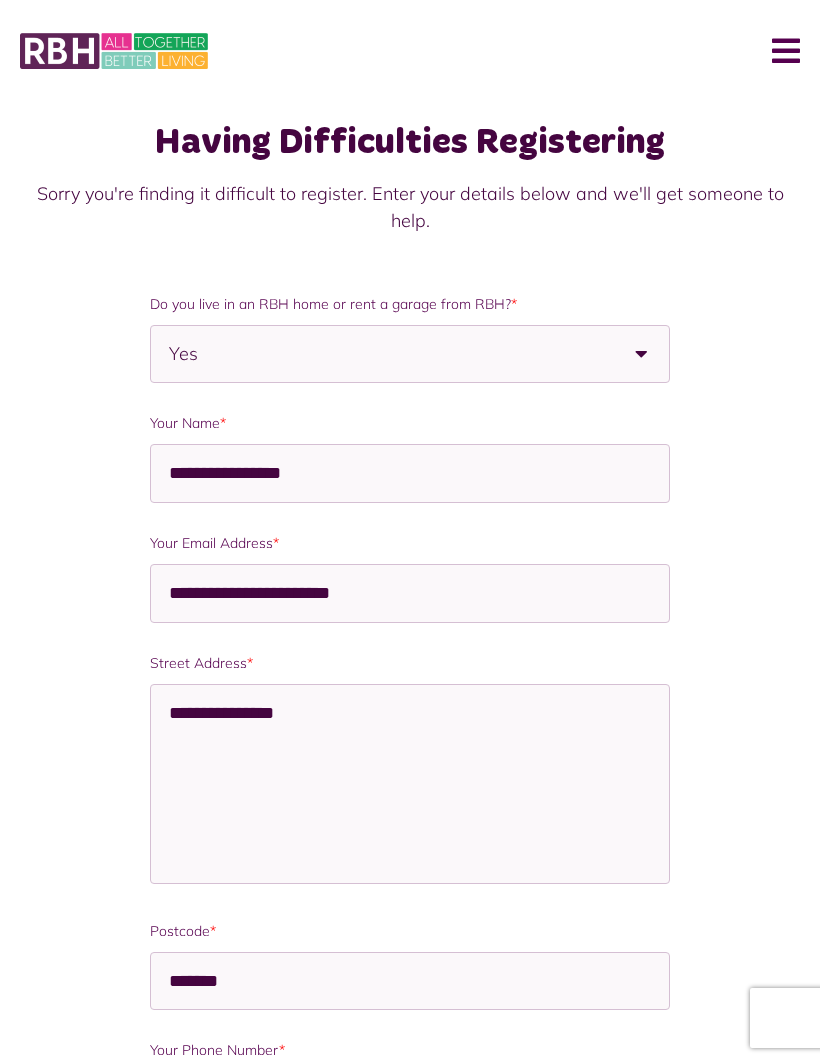 click at bounding box center (114, 51) 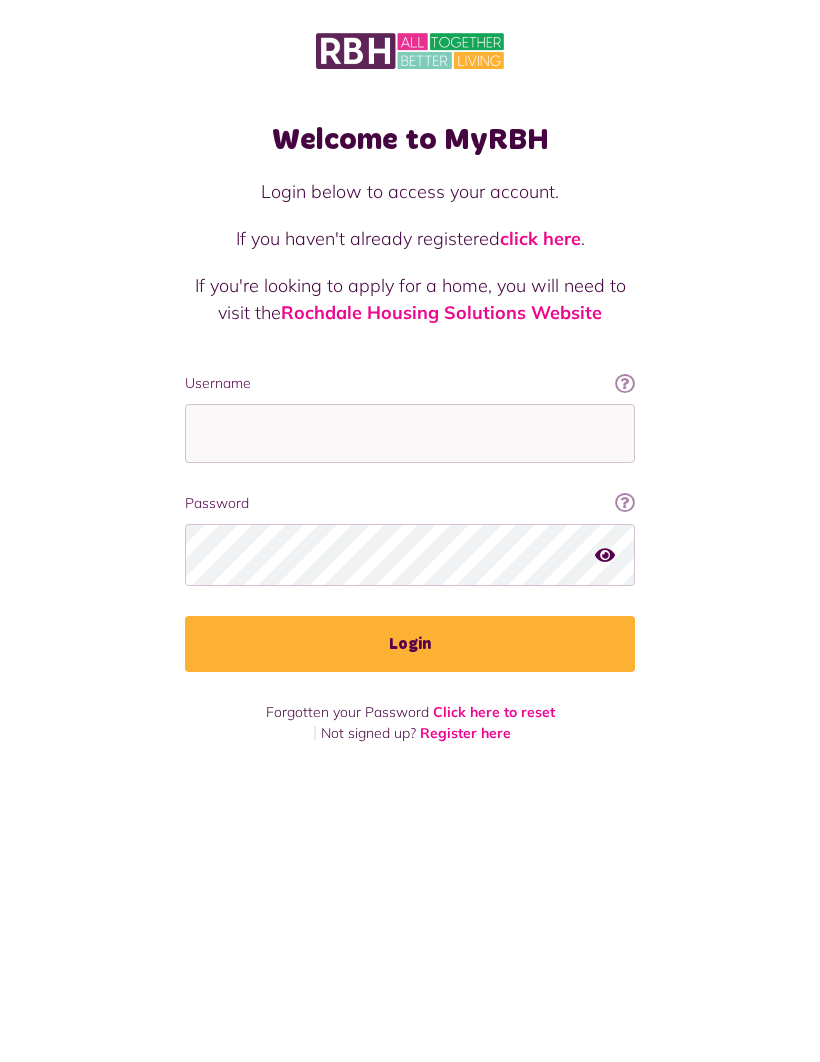 scroll, scrollTop: 0, scrollLeft: 0, axis: both 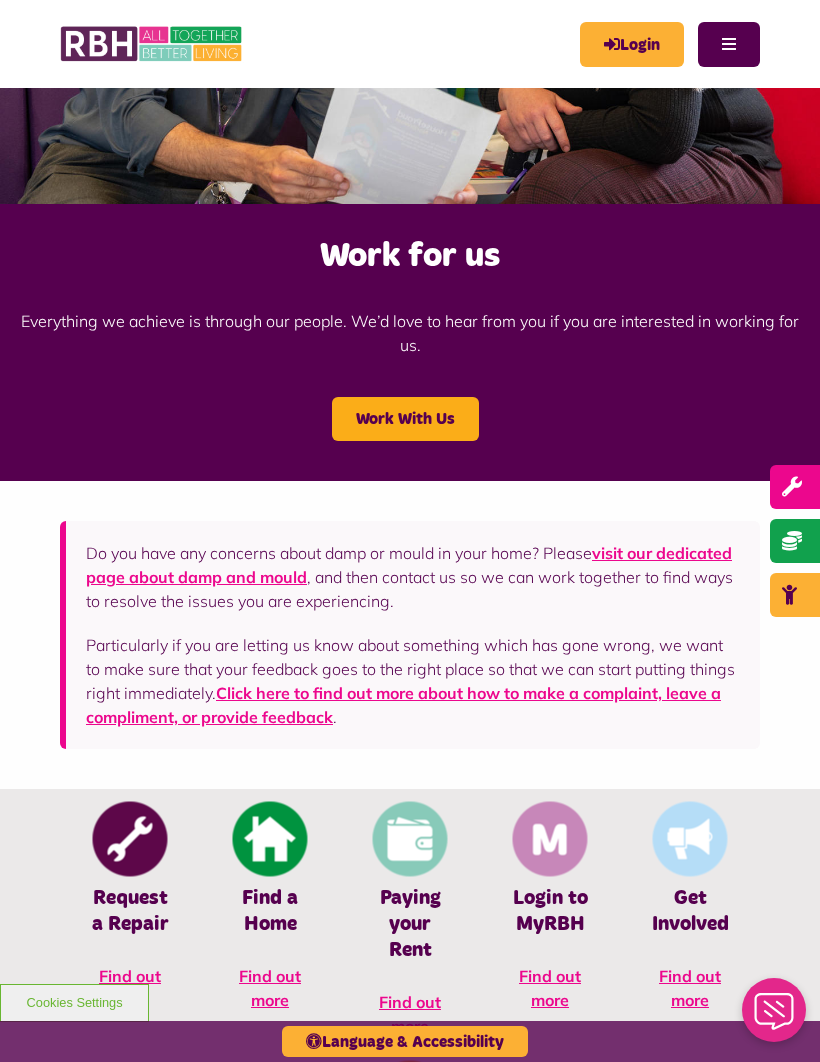 click at bounding box center [130, 838] 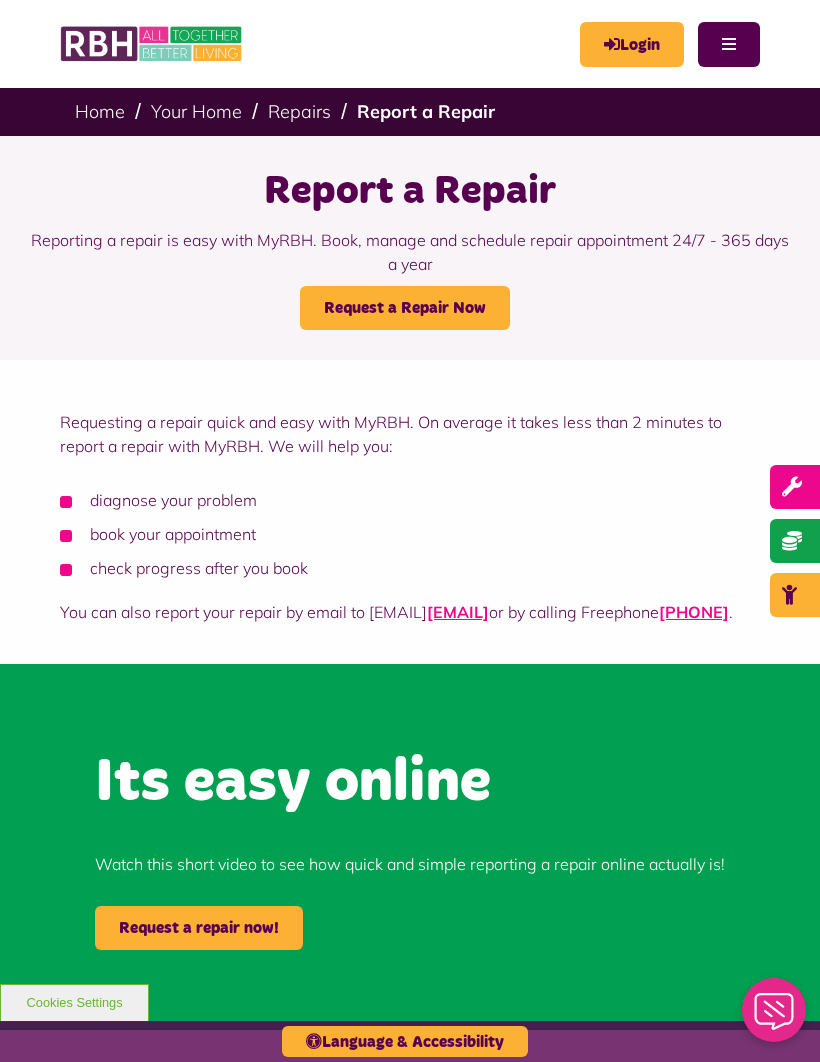 scroll, scrollTop: 0, scrollLeft: 0, axis: both 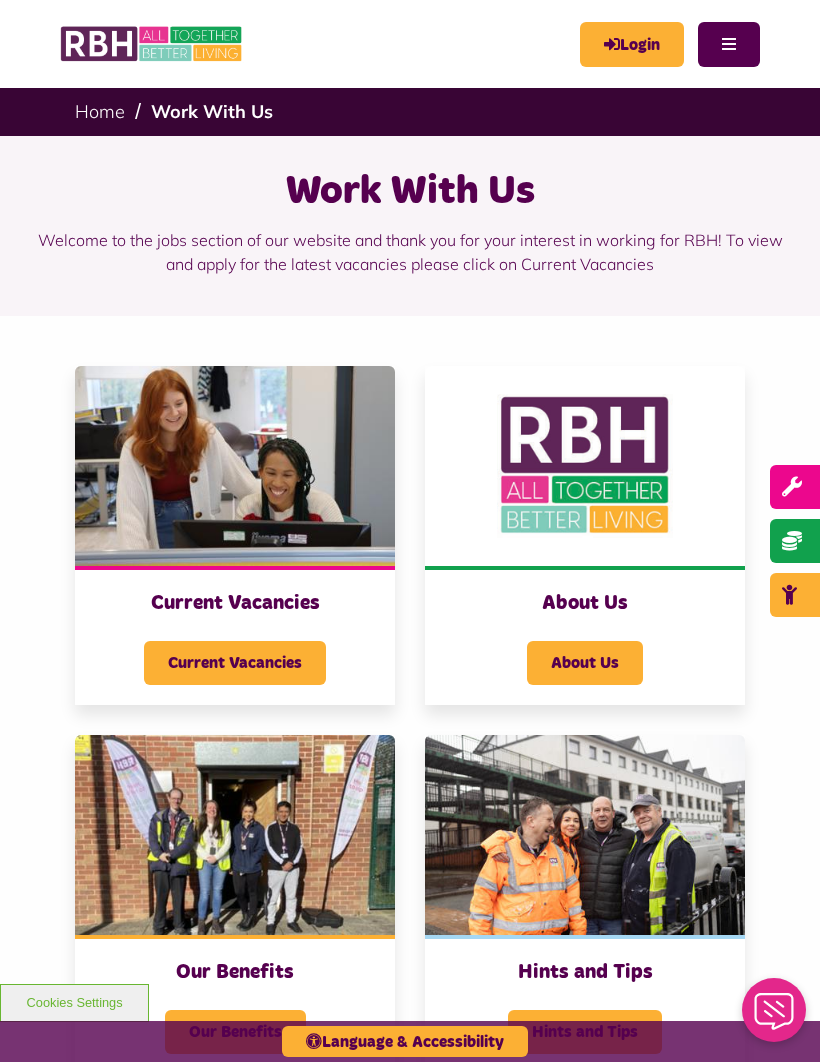 click on "Report a Repair" at bounding box center (899, 487) 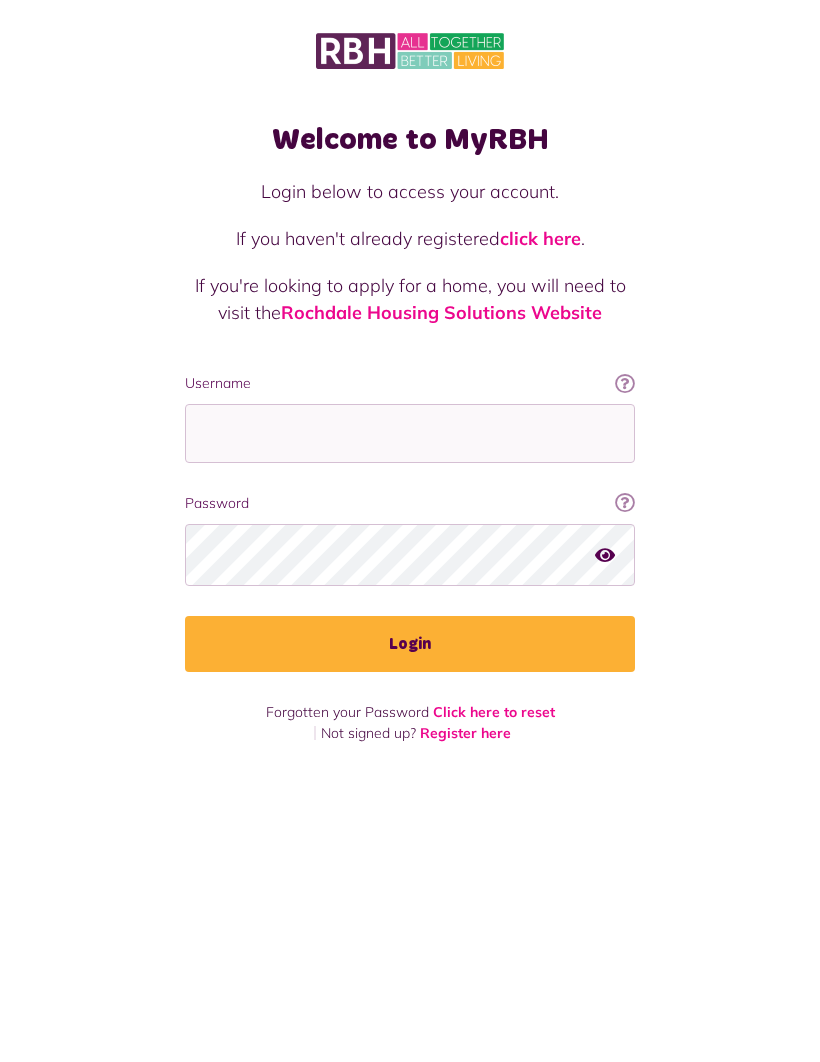 scroll, scrollTop: 0, scrollLeft: 0, axis: both 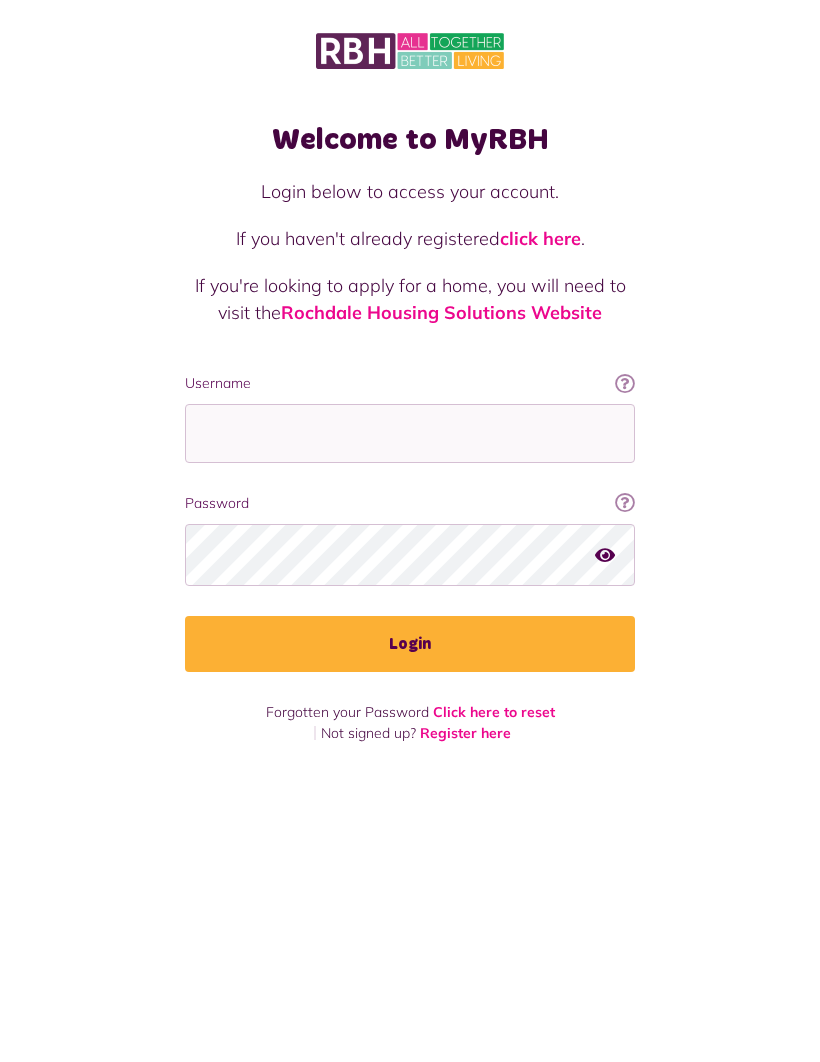 click at bounding box center [410, 51] 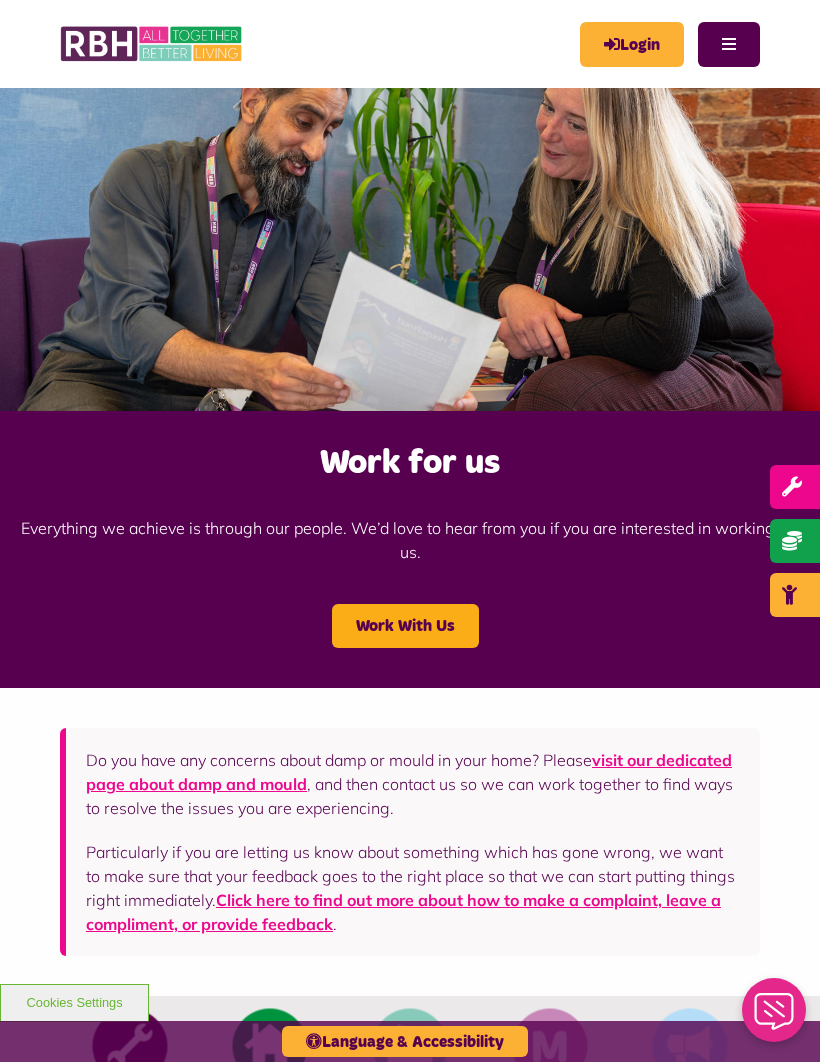 scroll, scrollTop: 0, scrollLeft: 0, axis: both 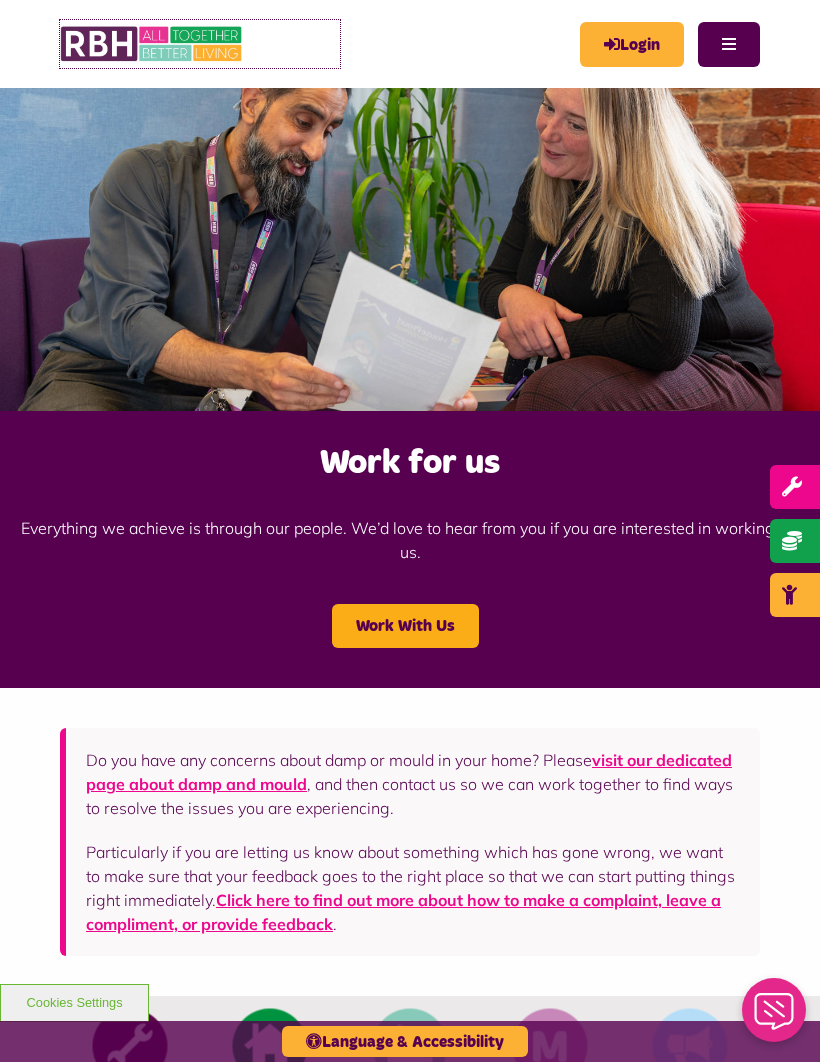 click at bounding box center [152, 44] 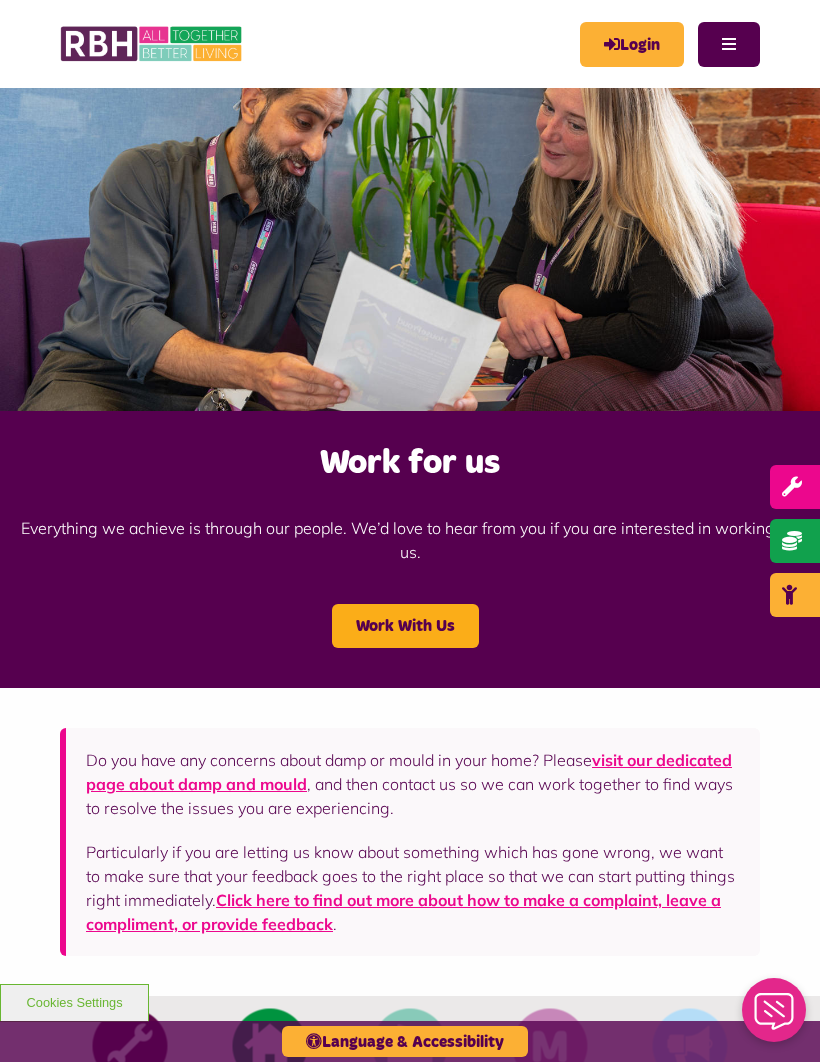 scroll, scrollTop: 0, scrollLeft: 0, axis: both 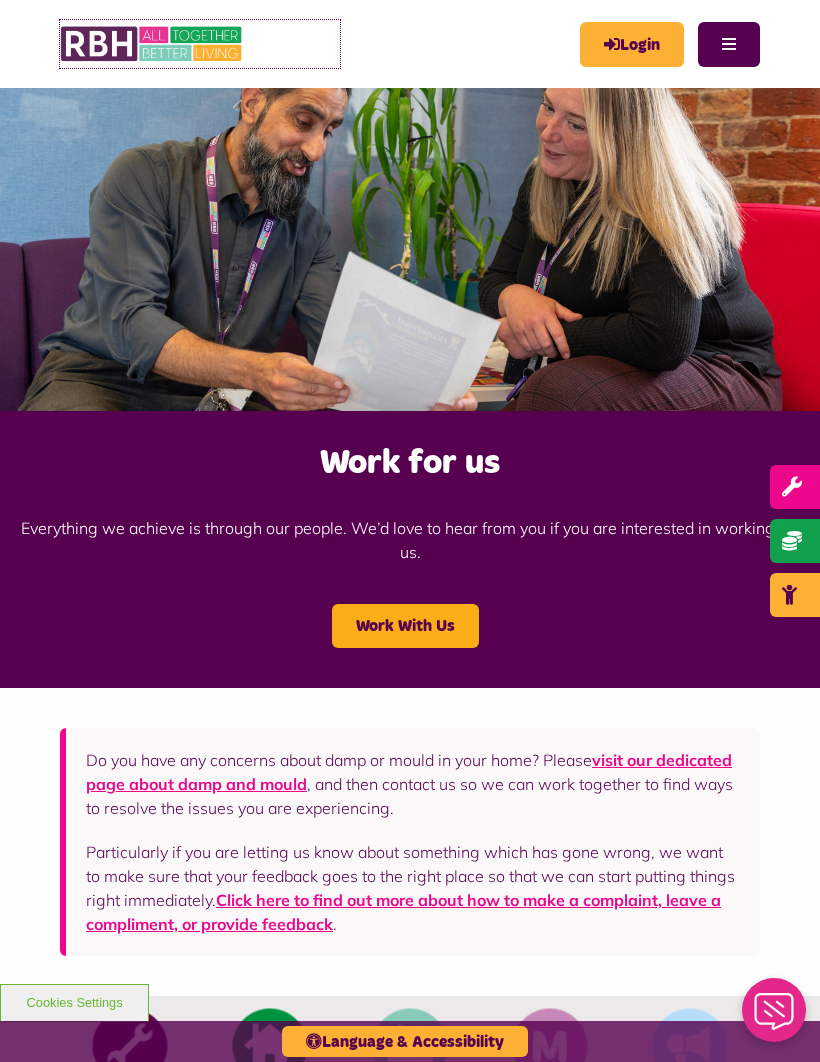 click at bounding box center (152, 44) 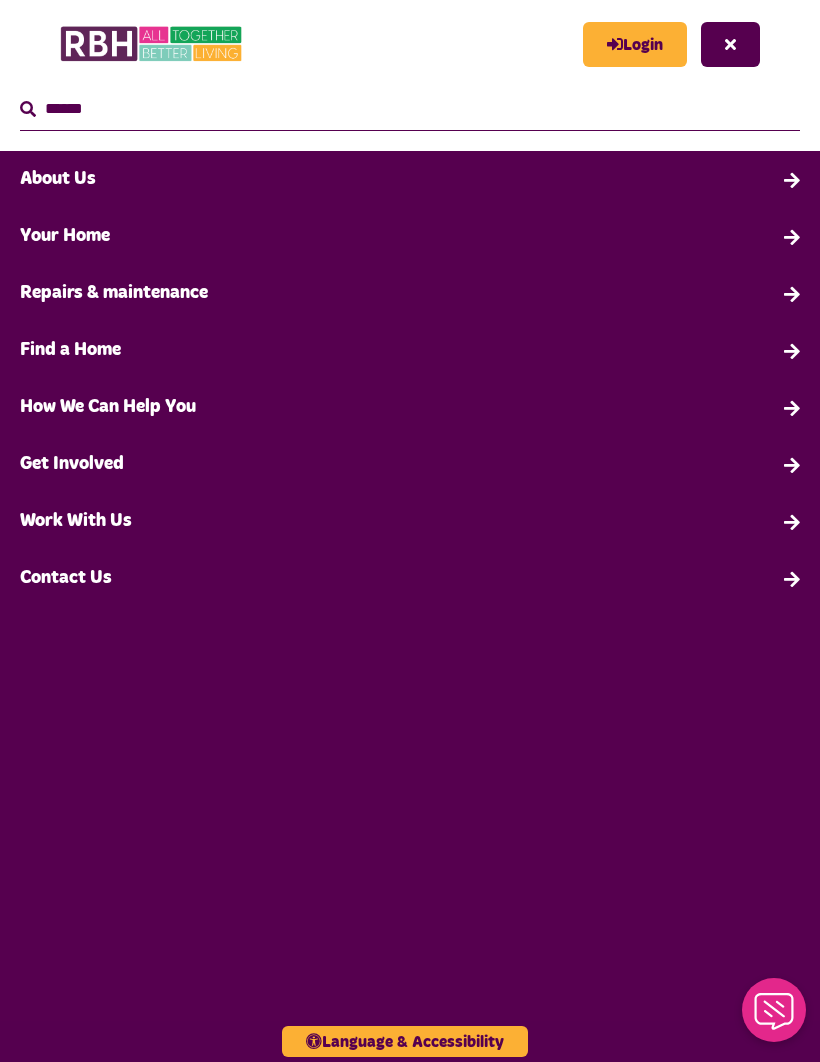 scroll, scrollTop: 0, scrollLeft: 0, axis: both 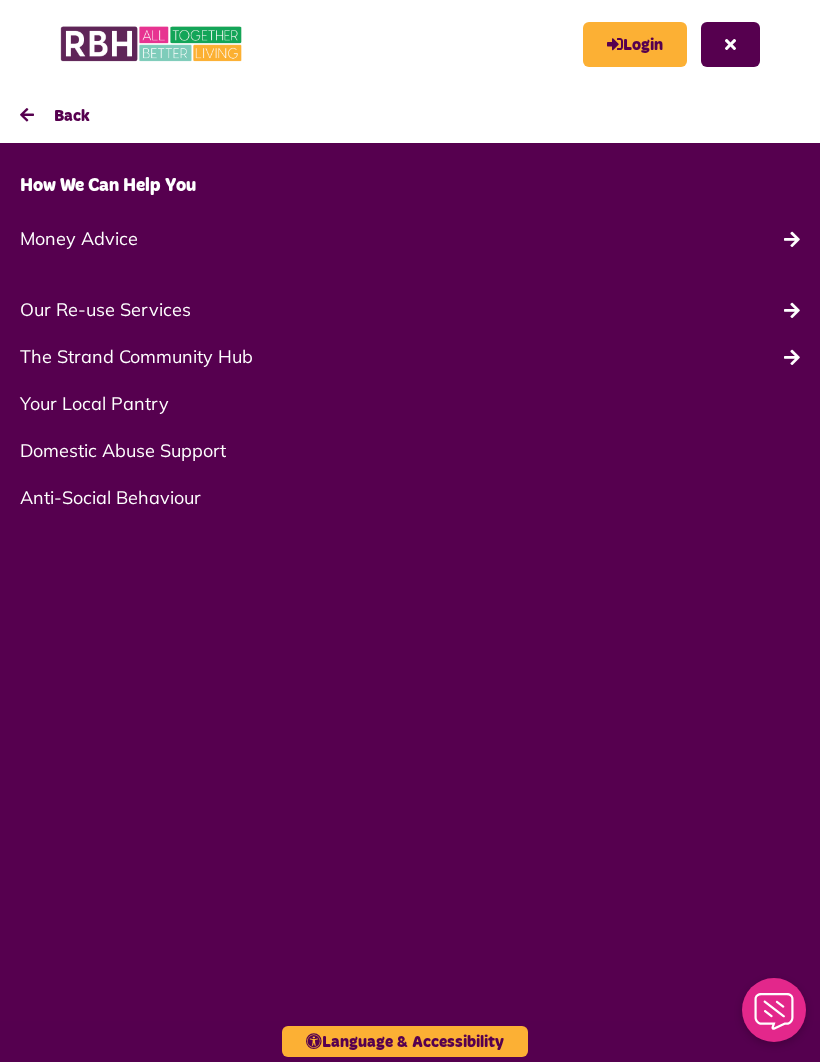 click on "Our Re-use Services" at bounding box center (410, 309) 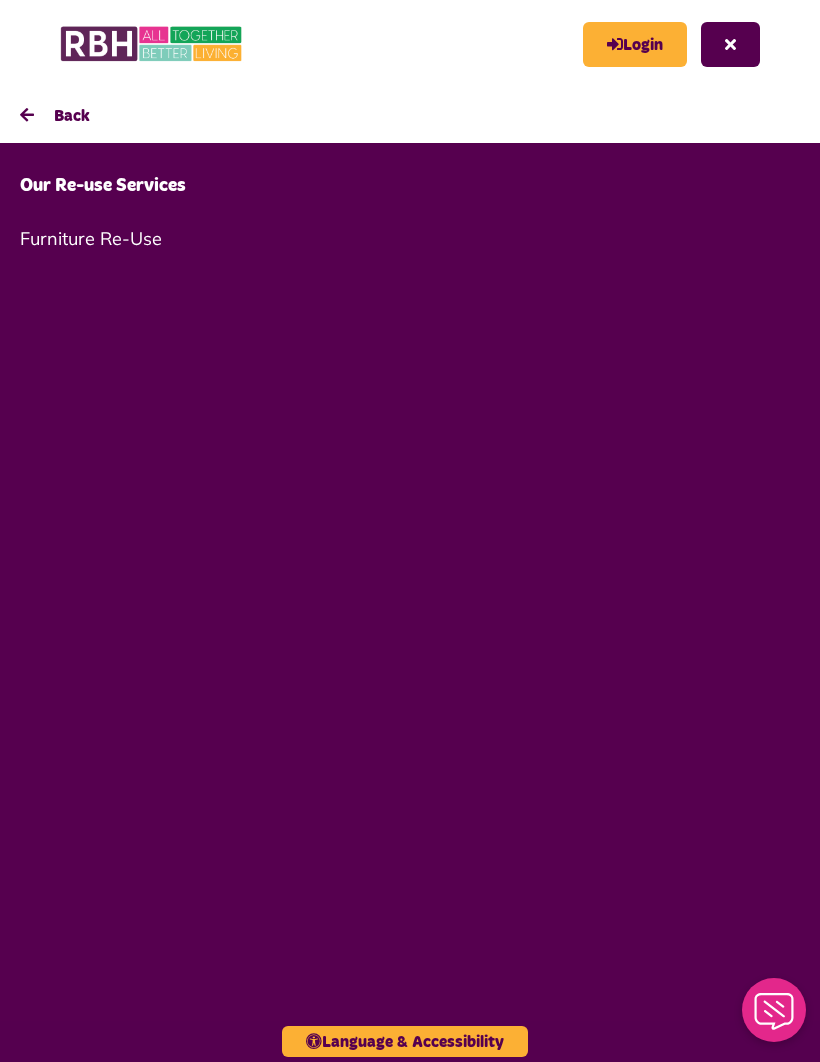 click on "Furniture Re-Use" at bounding box center [410, 238] 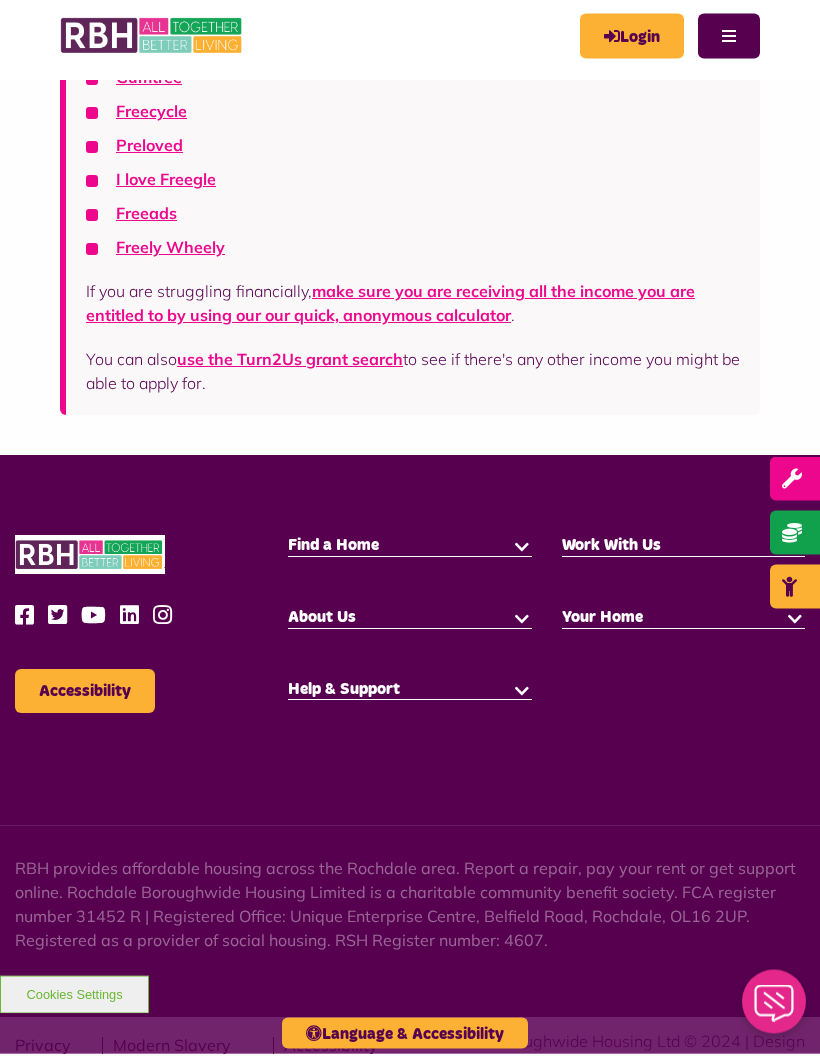 scroll, scrollTop: 614, scrollLeft: 0, axis: vertical 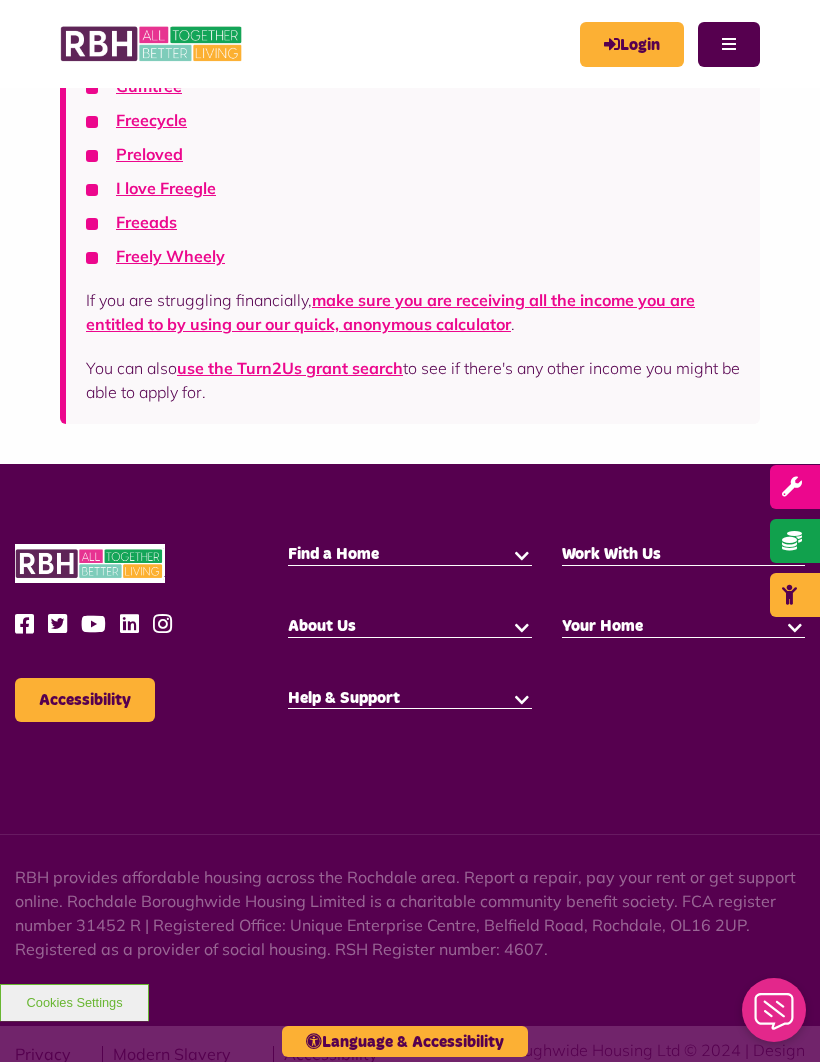 click on "Accessibility" at bounding box center (85, 700) 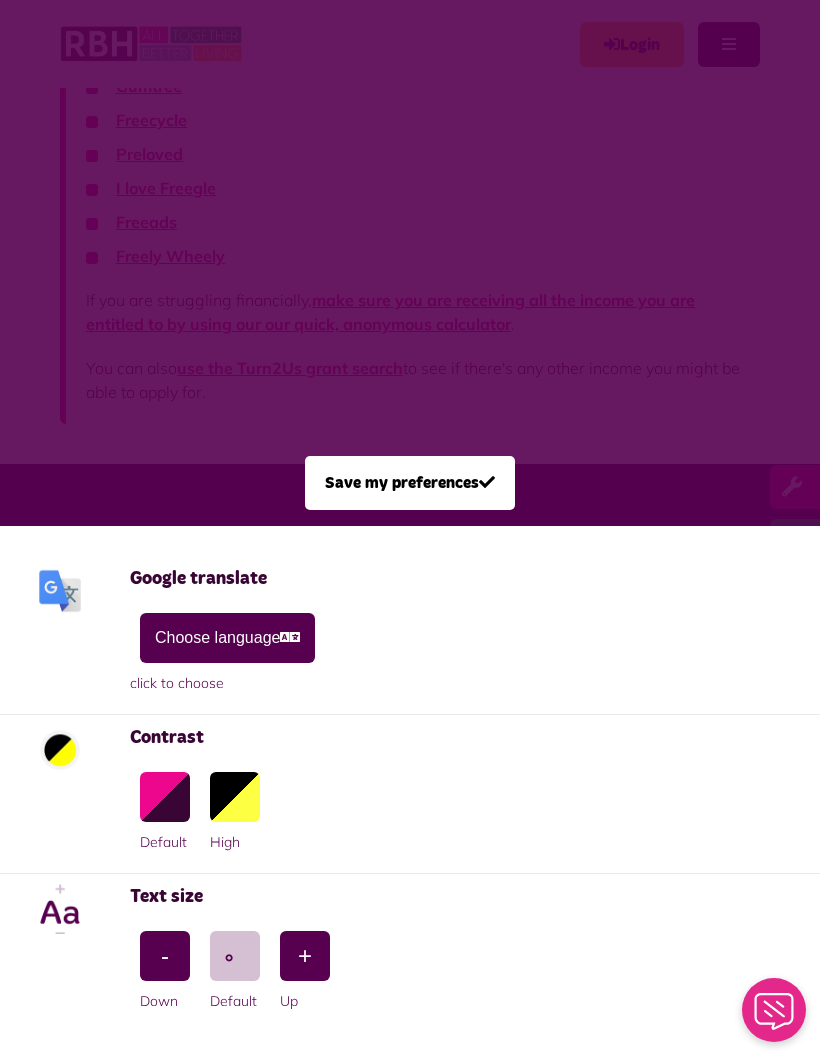 scroll, scrollTop: 0, scrollLeft: 0, axis: both 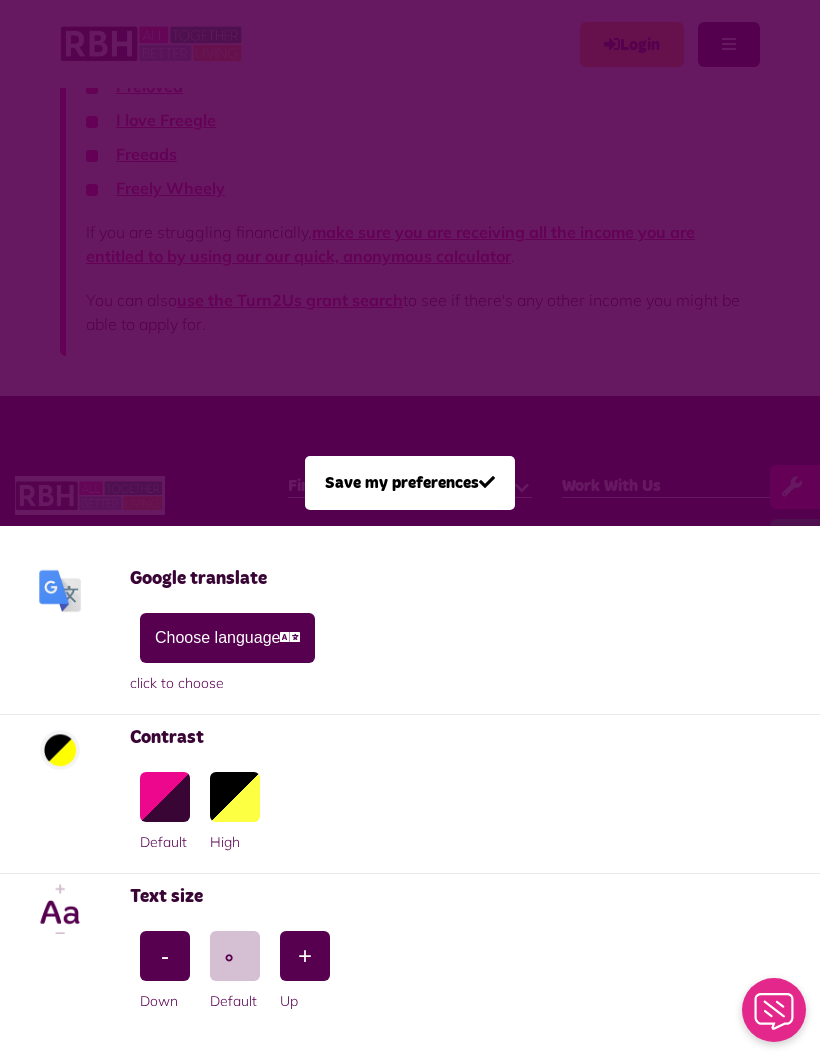 click 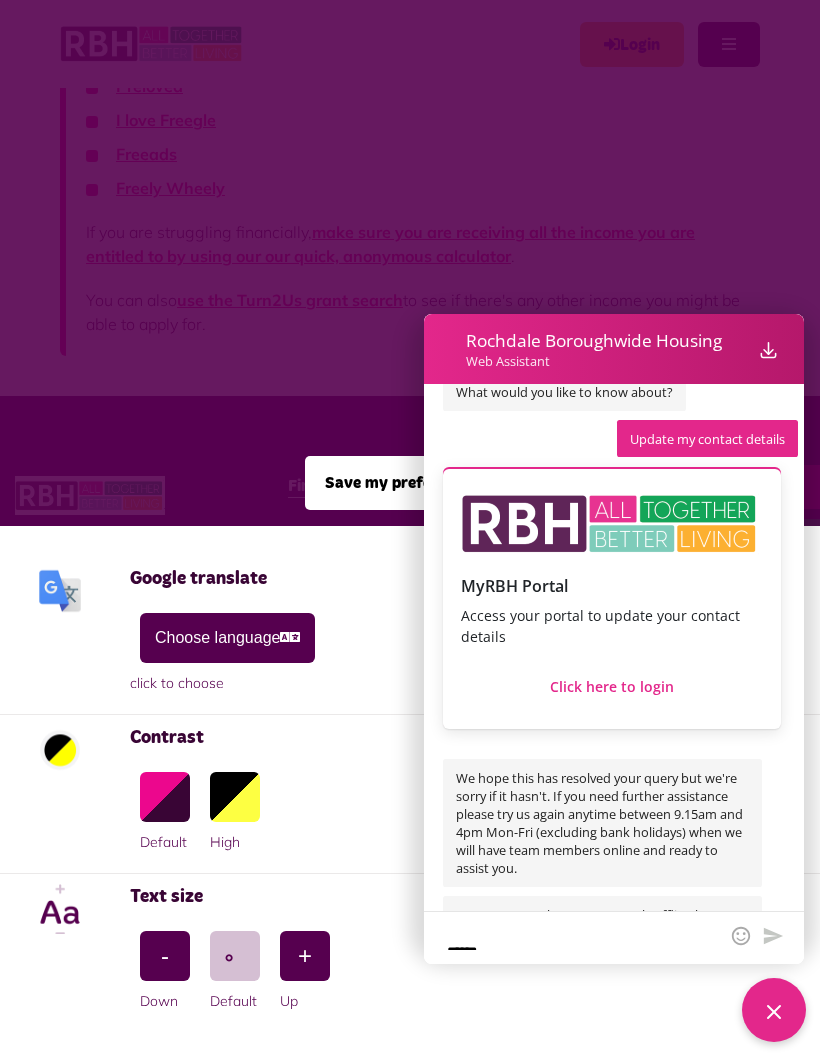 scroll, scrollTop: 852, scrollLeft: 0, axis: vertical 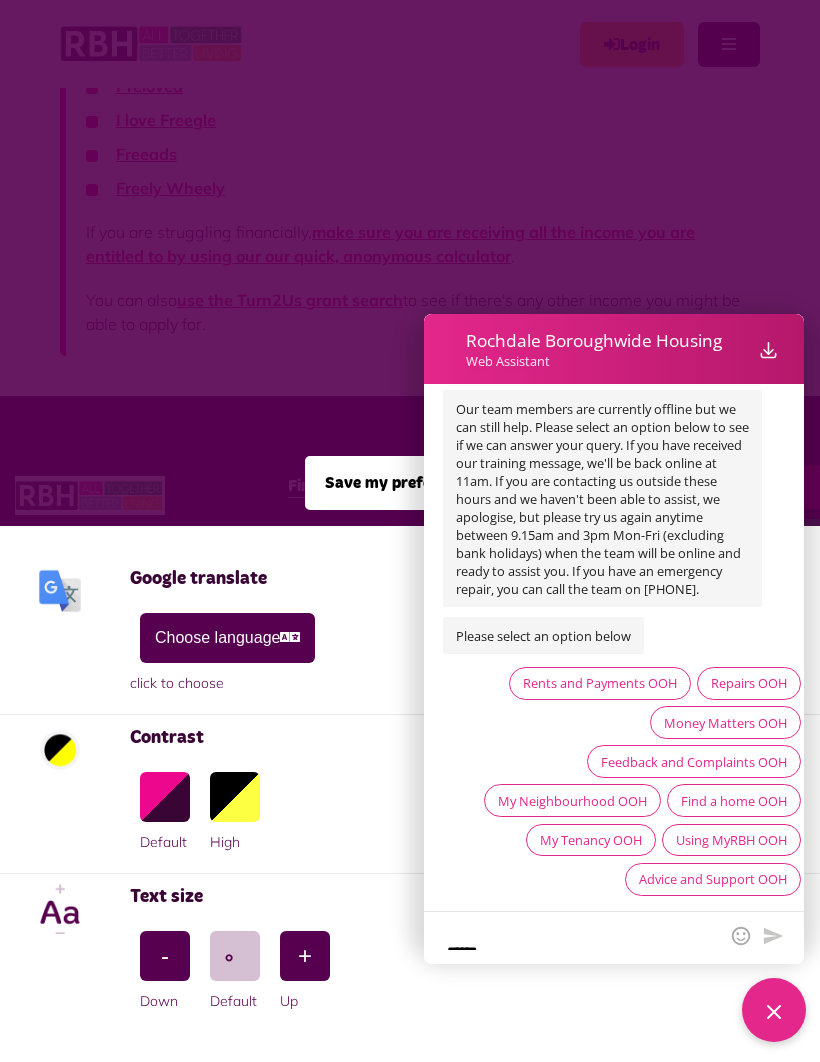 click on "My Tenancy OOH" at bounding box center (591, 840) 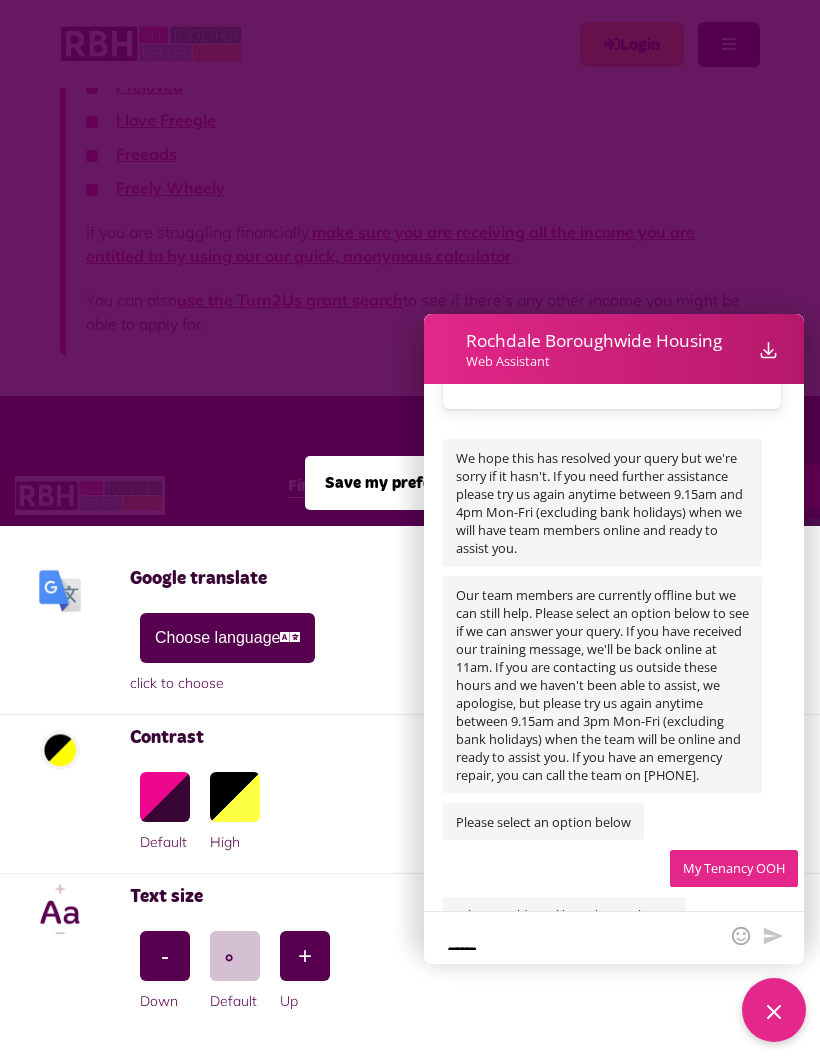 scroll, scrollTop: 946, scrollLeft: 0, axis: vertical 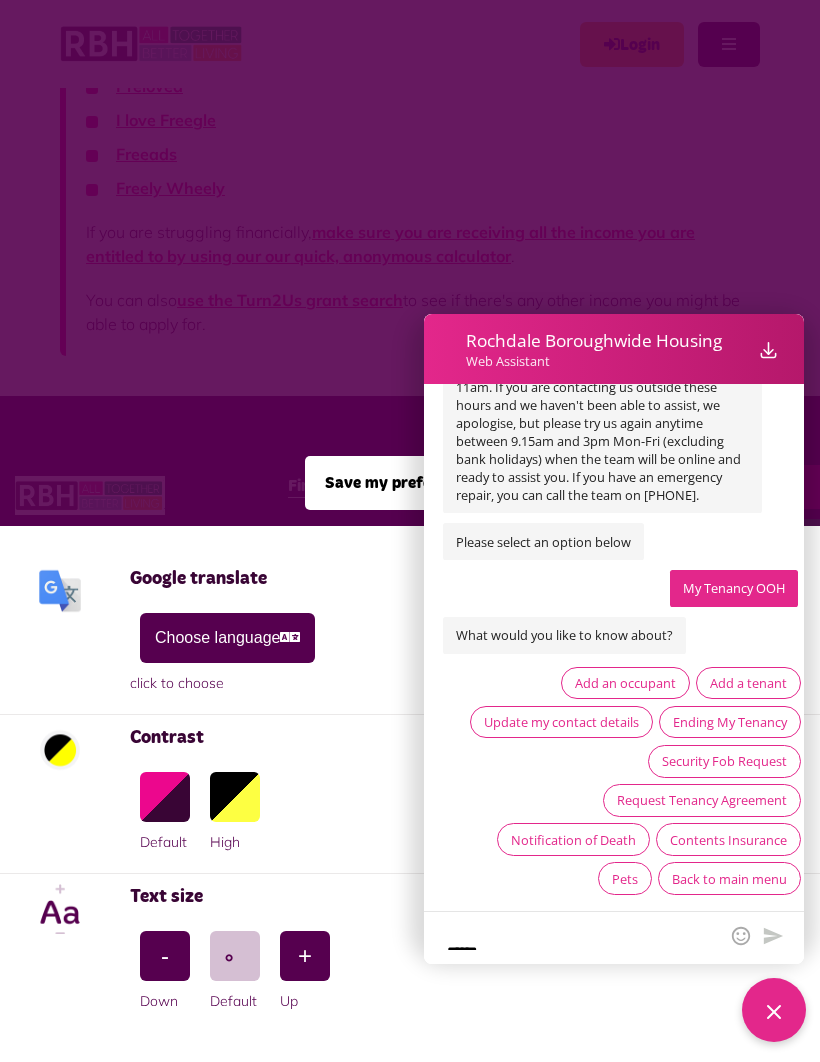 click at bounding box center [580, 938] 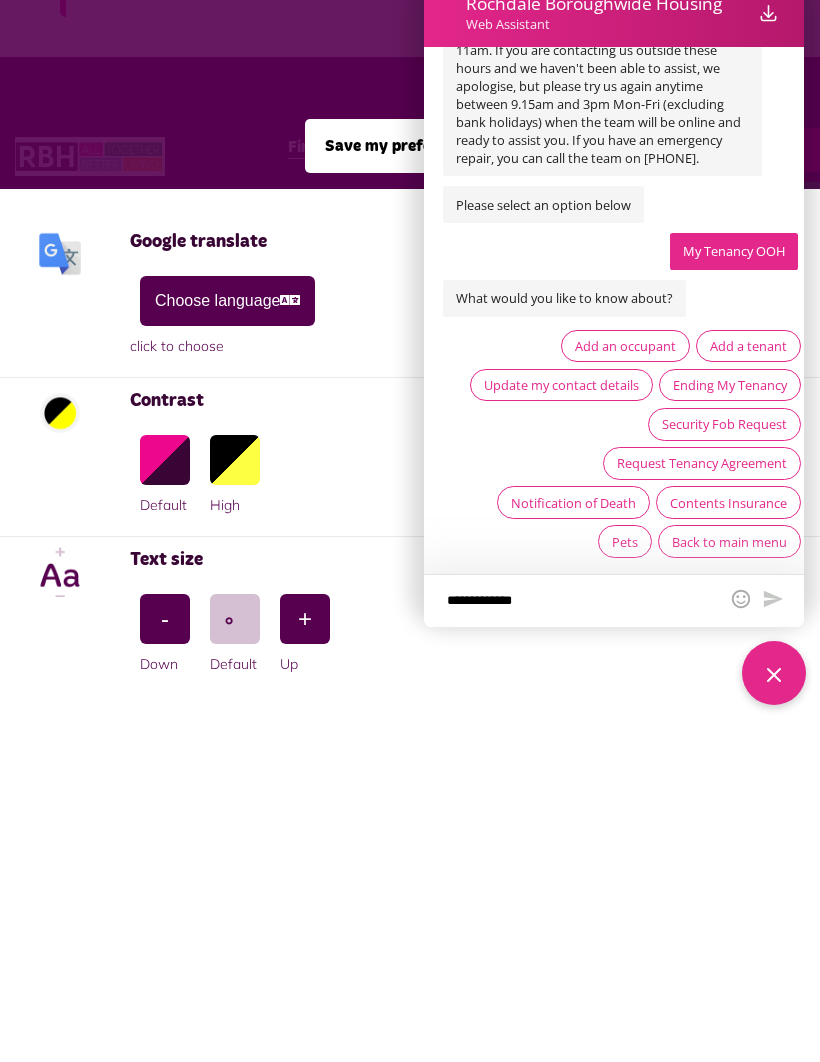 type on "**********" 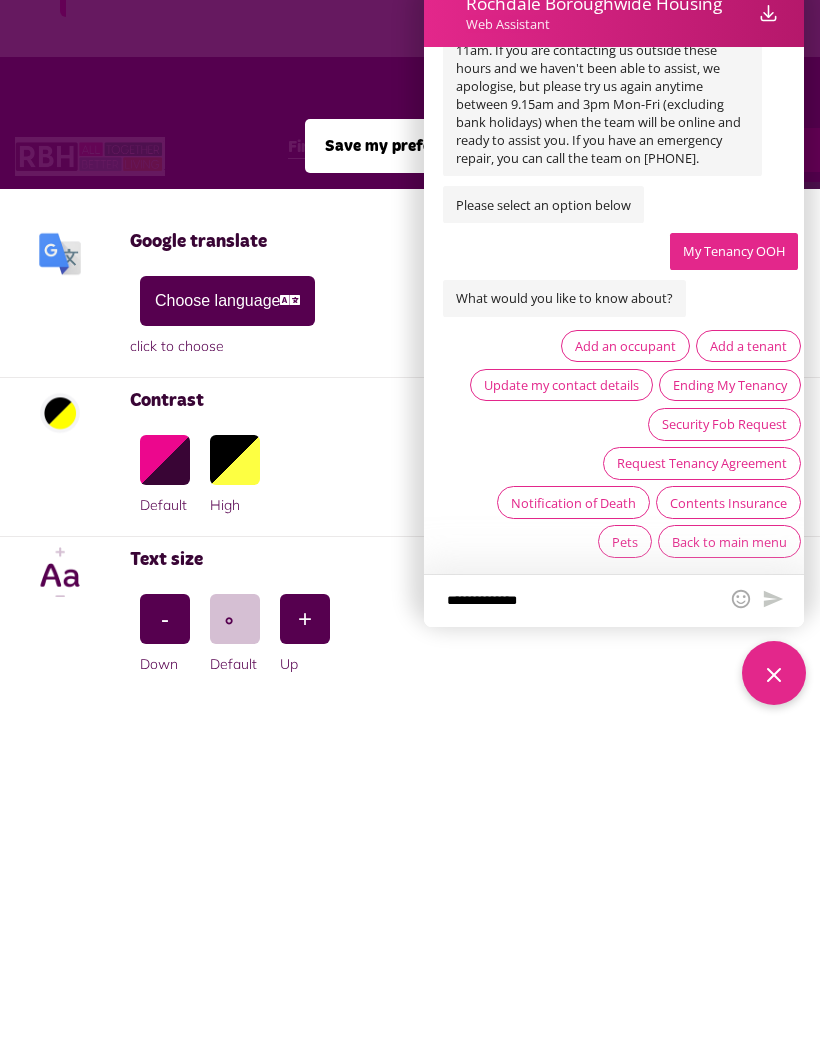type 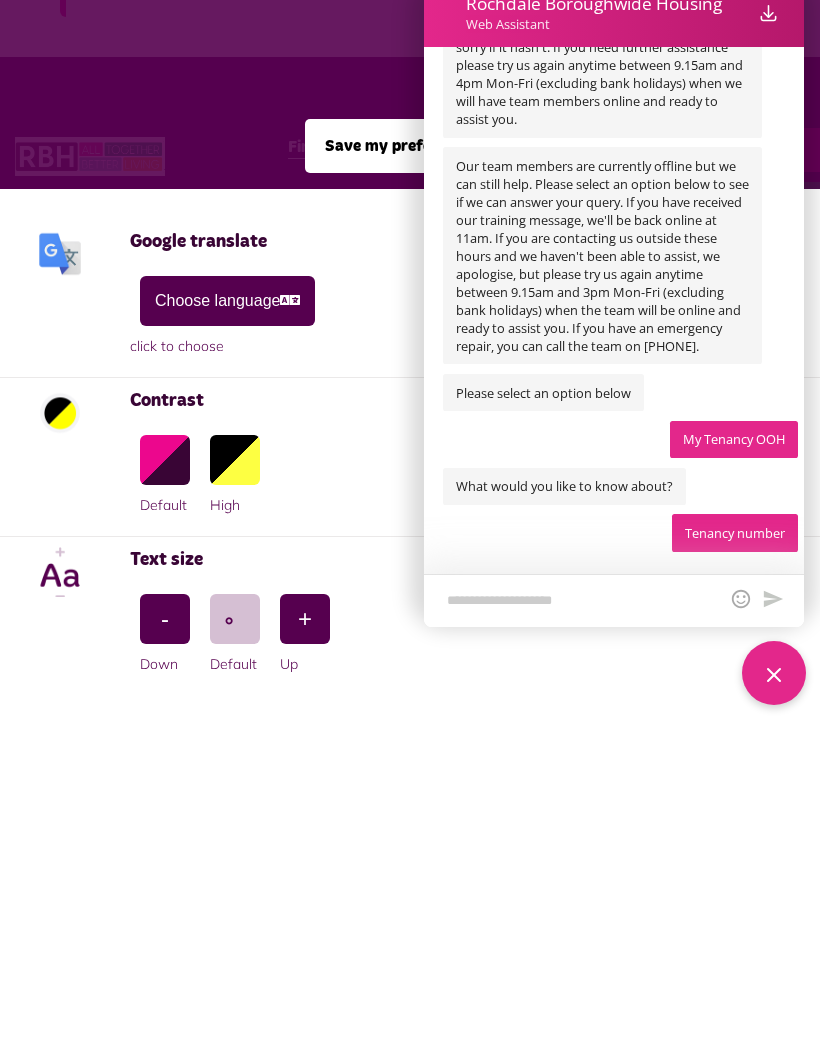 scroll, scrollTop: 1039, scrollLeft: 0, axis: vertical 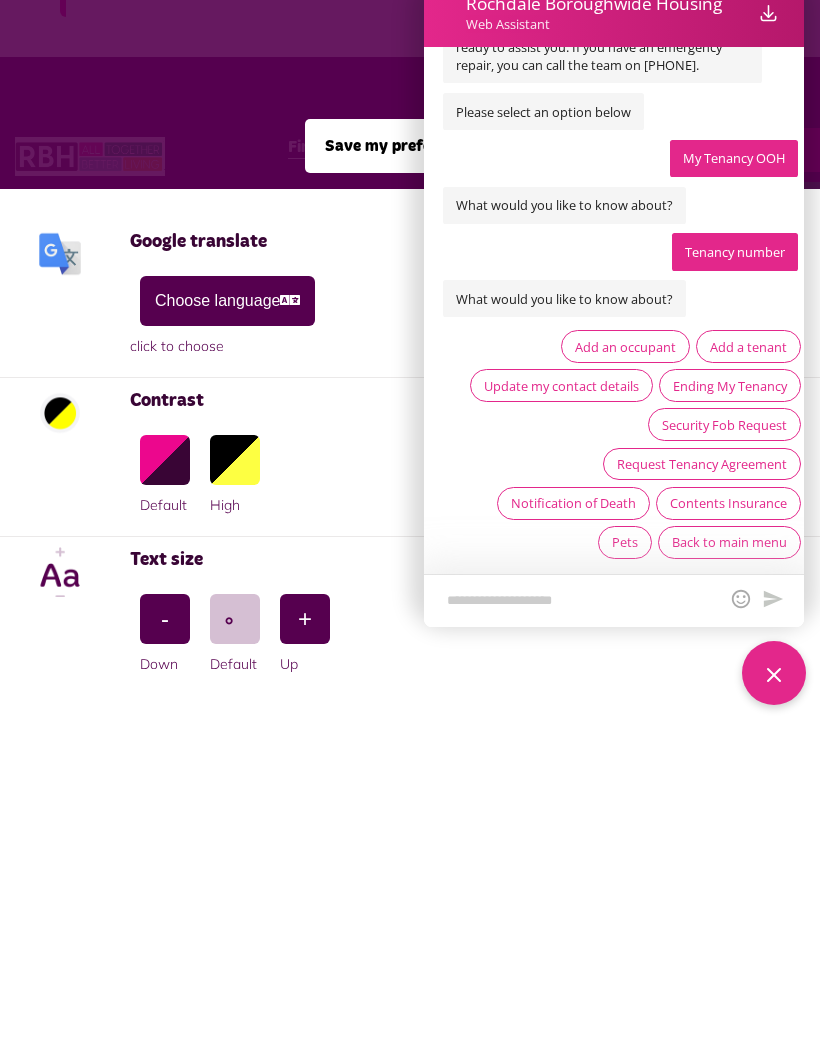 click on "Add an occupant" at bounding box center (625, 347) 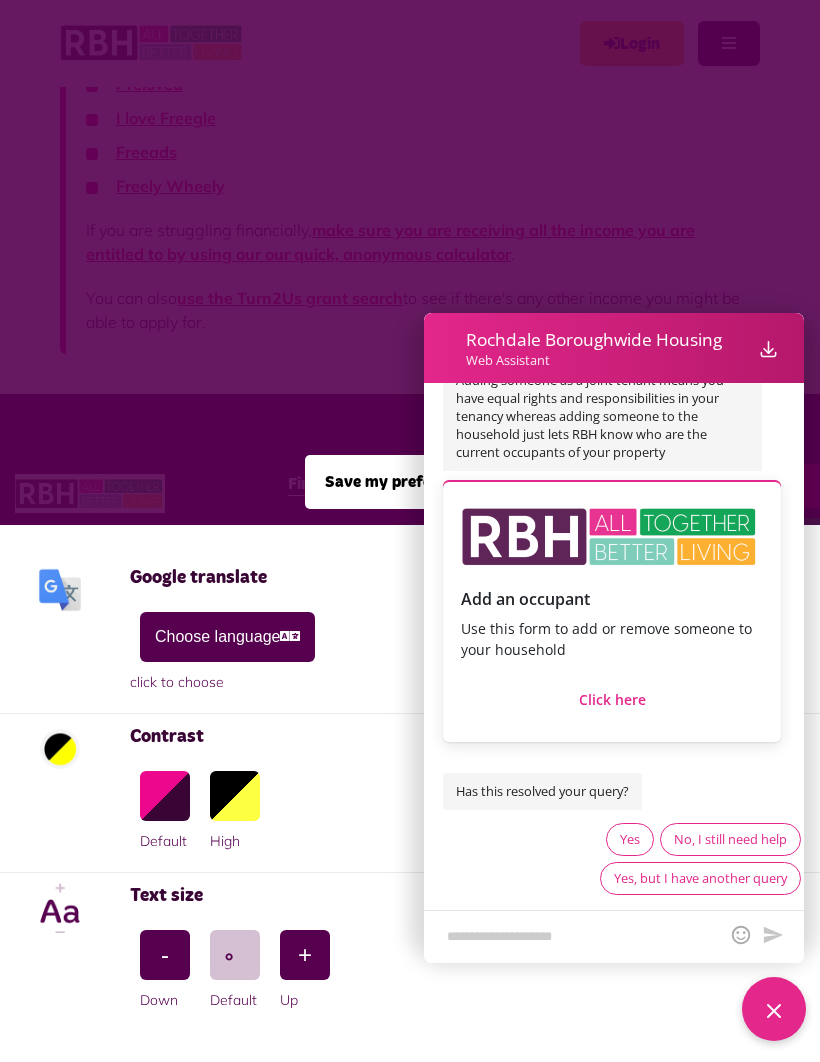 scroll, scrollTop: 1497, scrollLeft: 0, axis: vertical 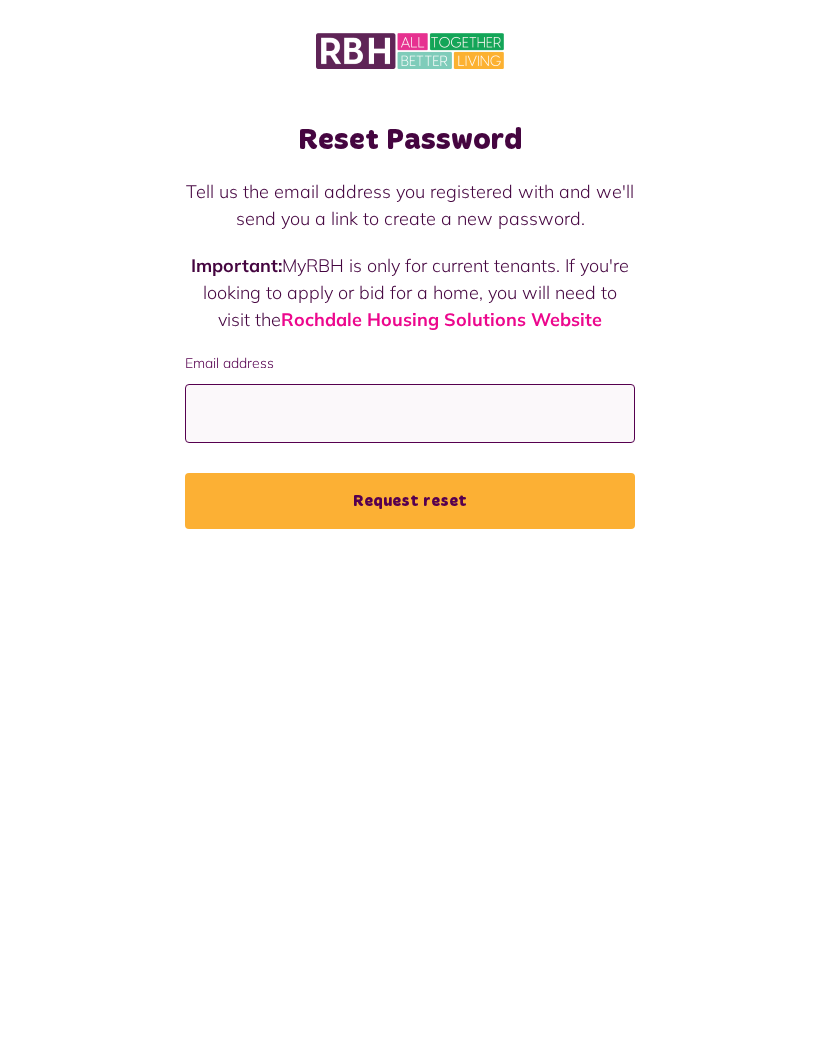 click on "Email address" at bounding box center [410, 413] 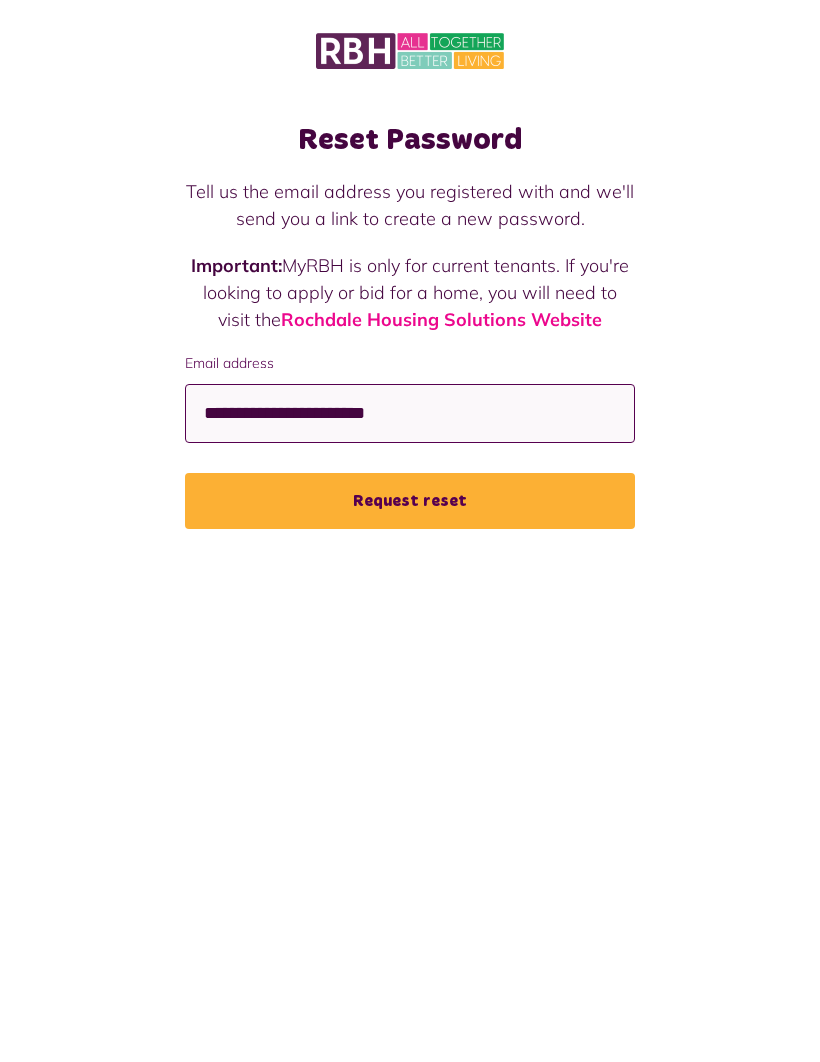 type on "**********" 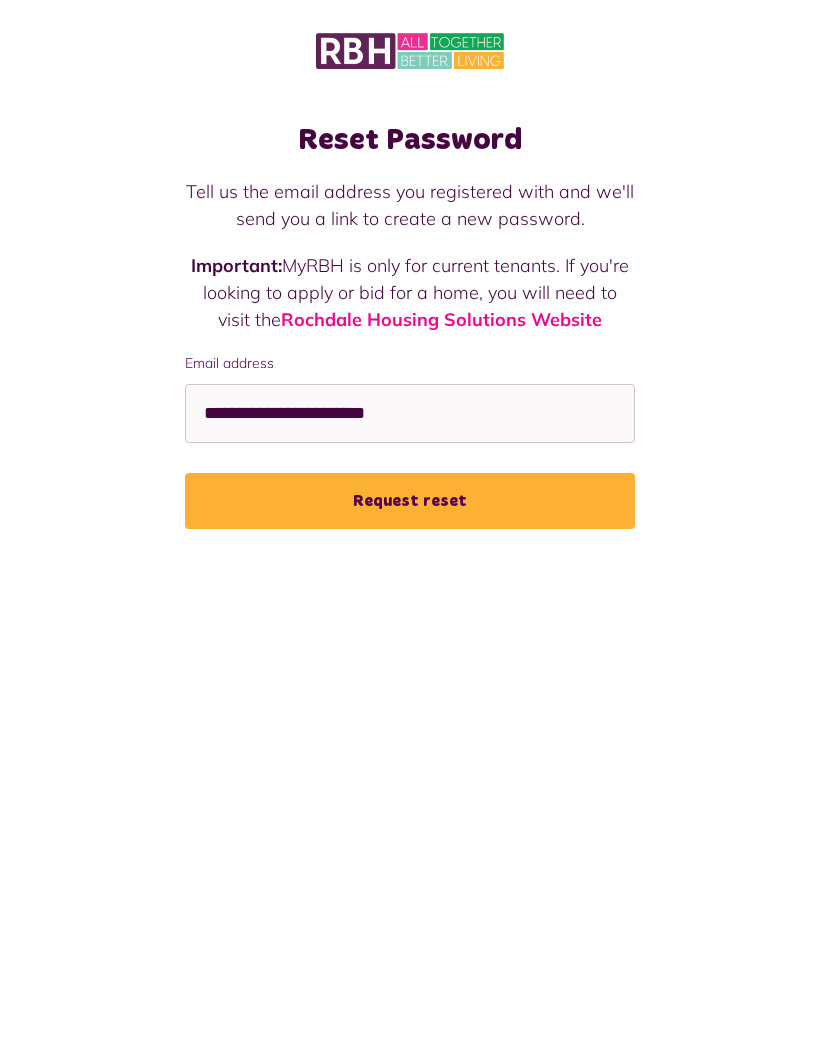 click on "Request reset" at bounding box center (410, 501) 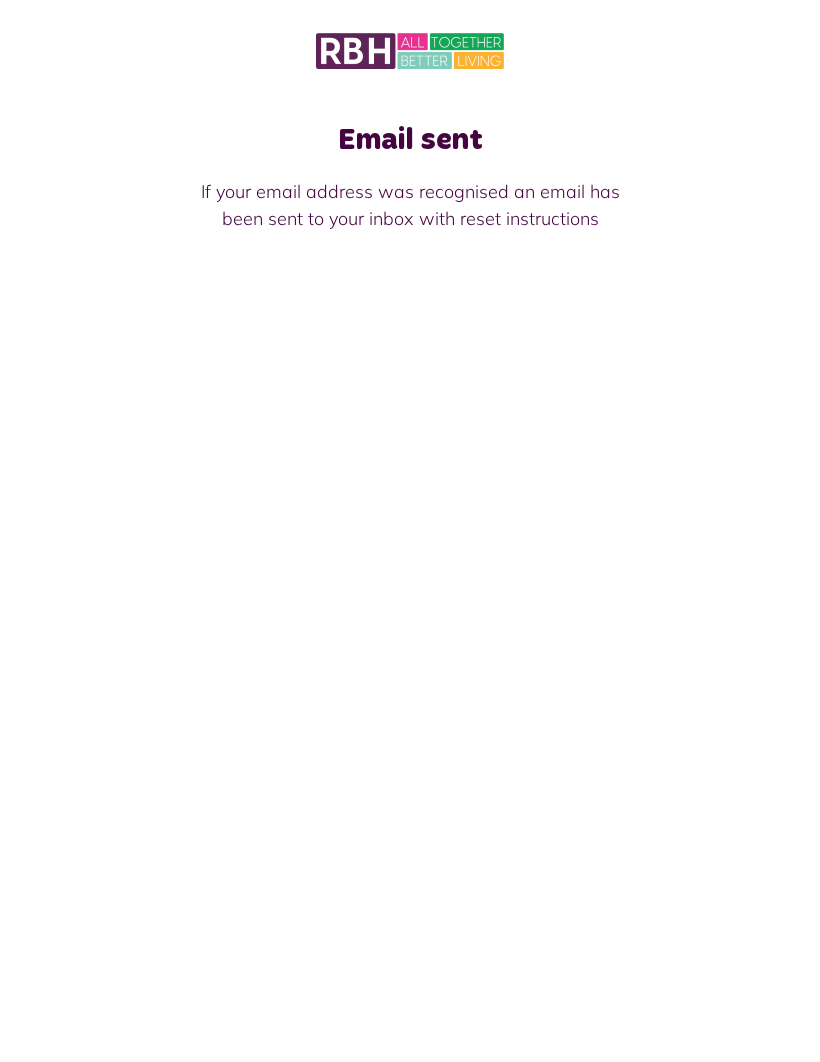 scroll, scrollTop: 0, scrollLeft: 0, axis: both 